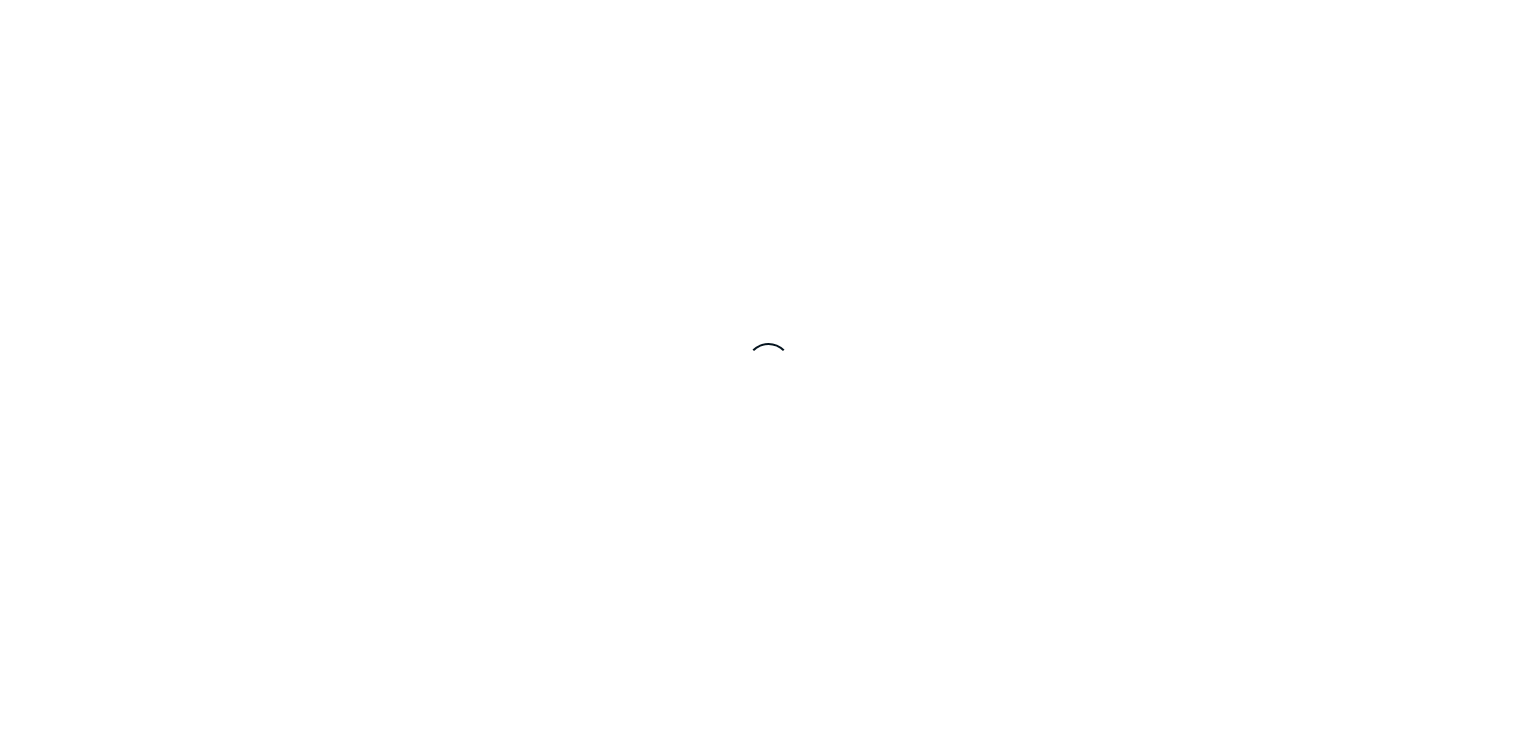 scroll, scrollTop: 0, scrollLeft: 0, axis: both 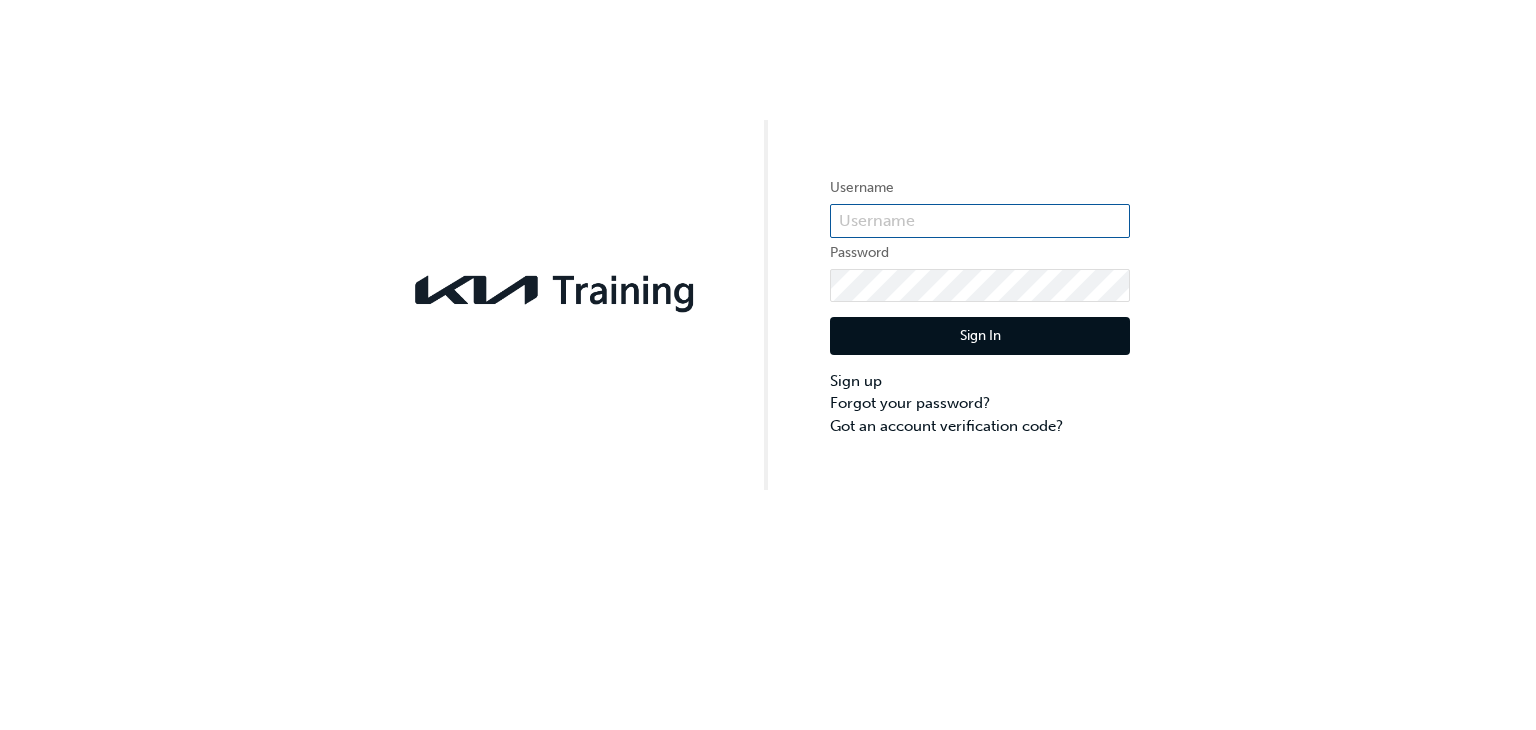 click at bounding box center [980, 221] 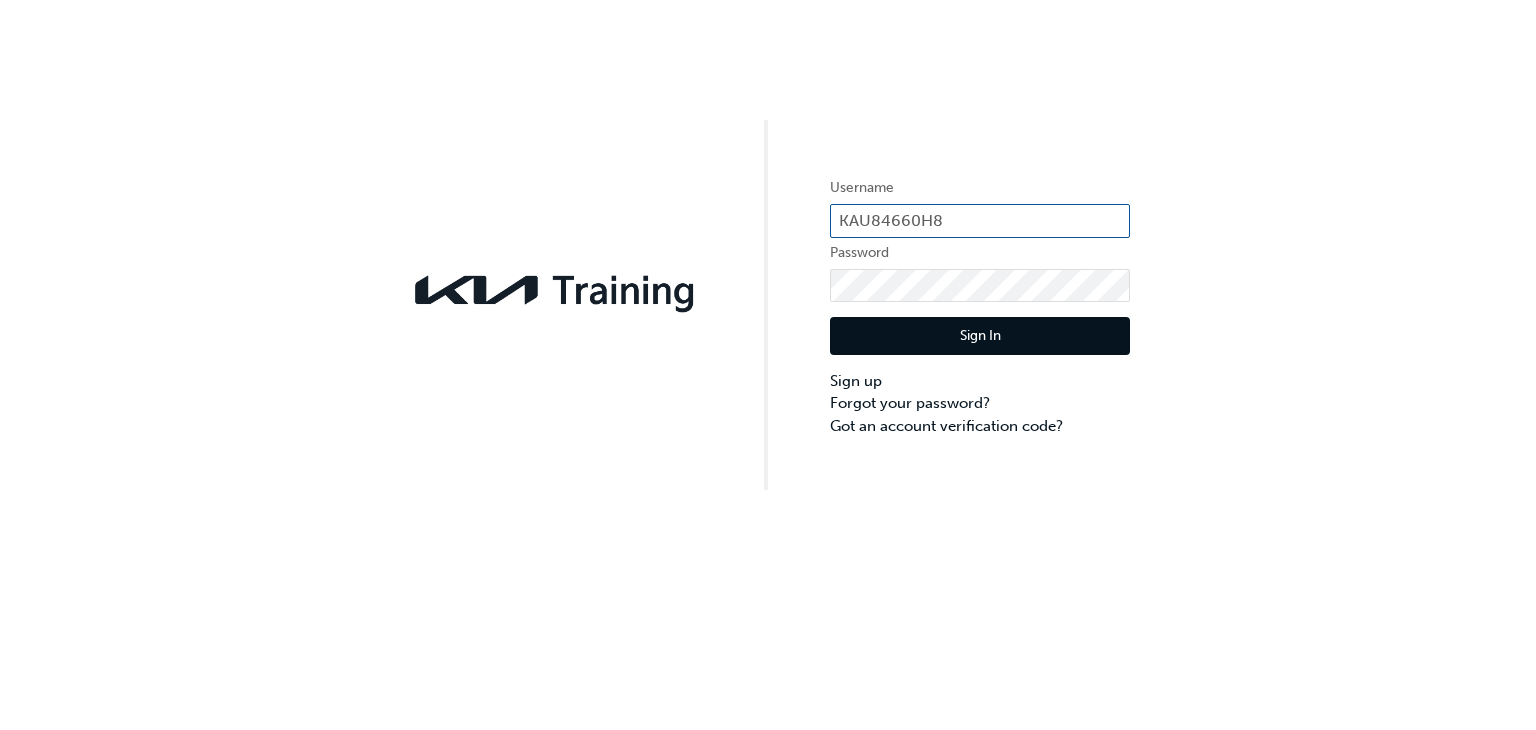 type on "KAU84660H8" 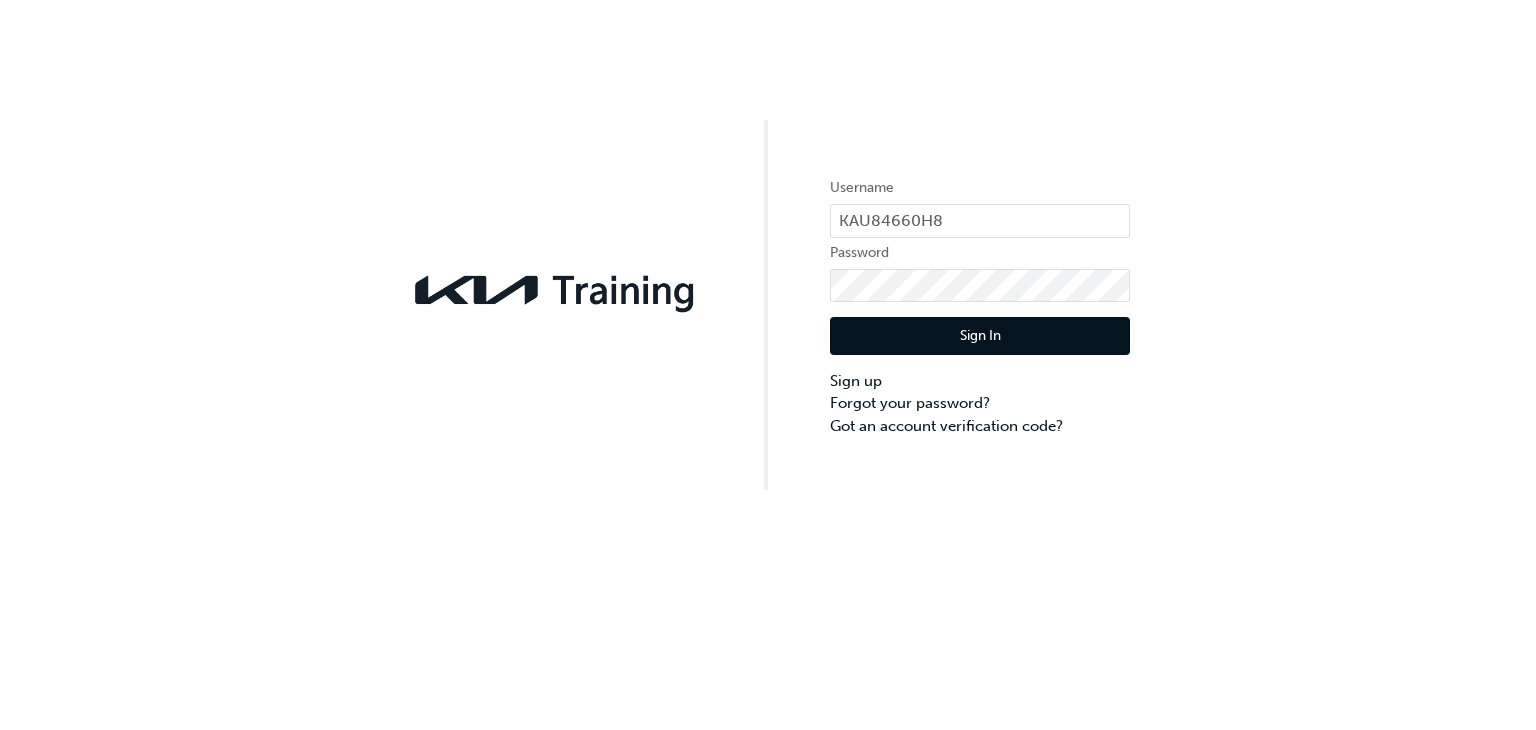 click on "Sign In" at bounding box center (980, 336) 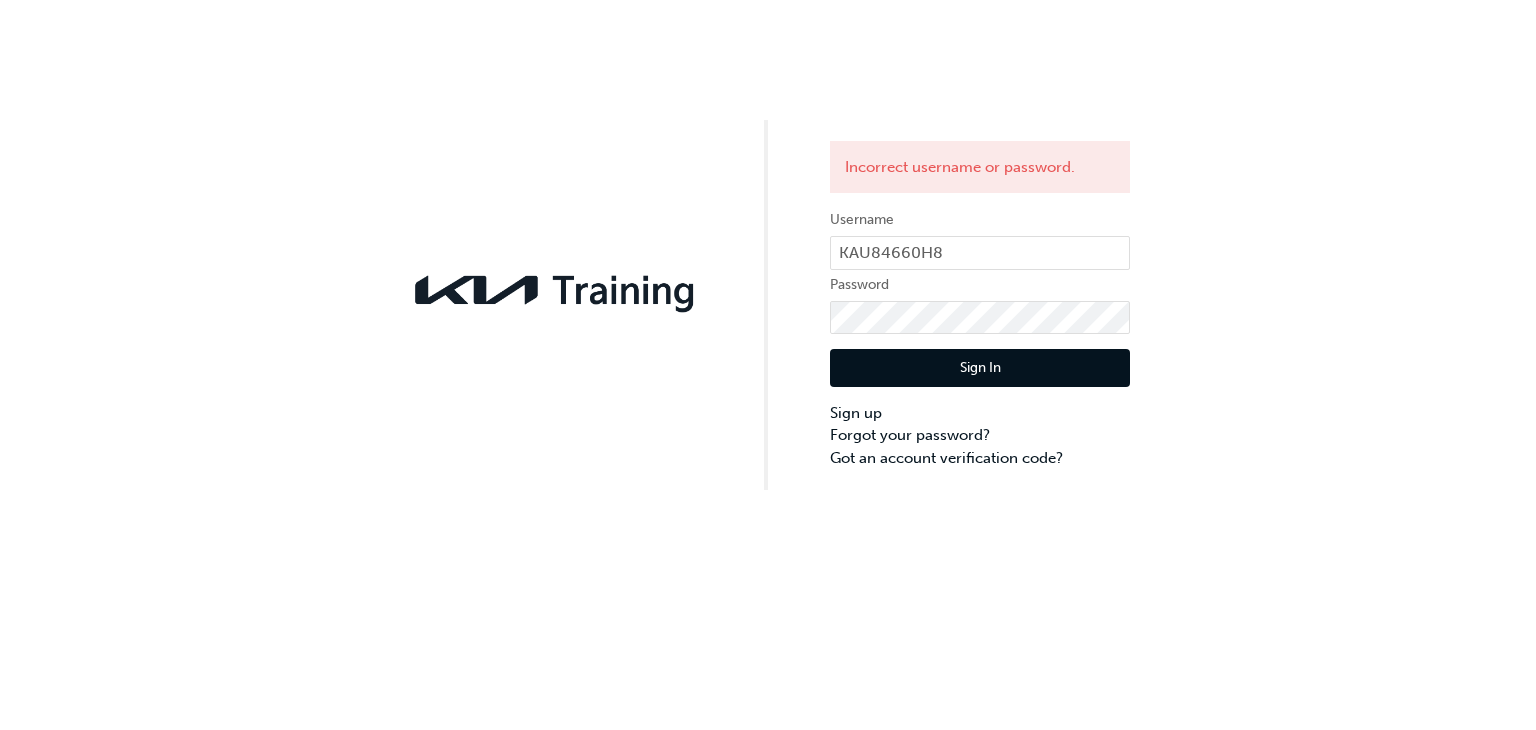 click on "Sign In" at bounding box center [980, 368] 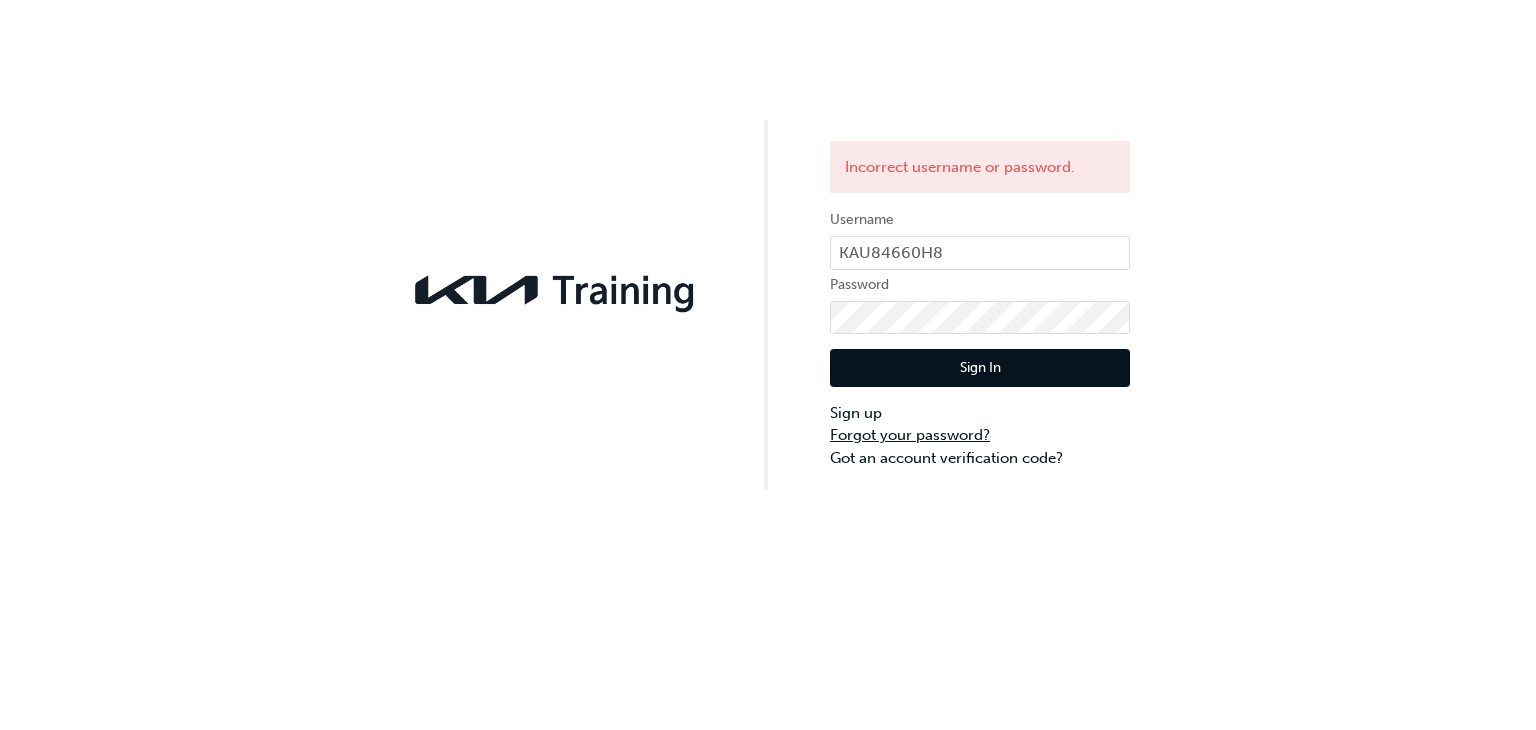 click on "Forgot your password?" at bounding box center (980, 435) 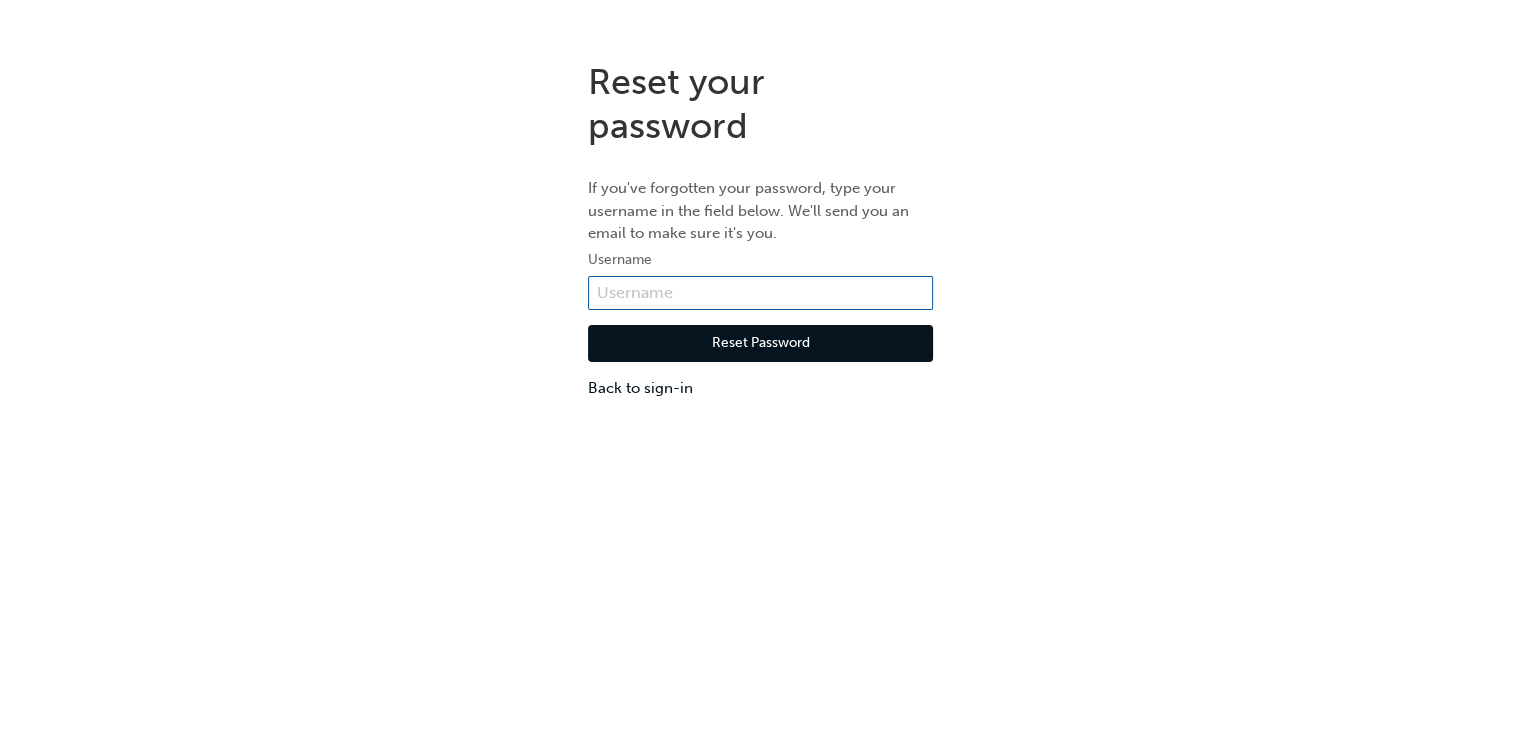 click at bounding box center [760, 293] 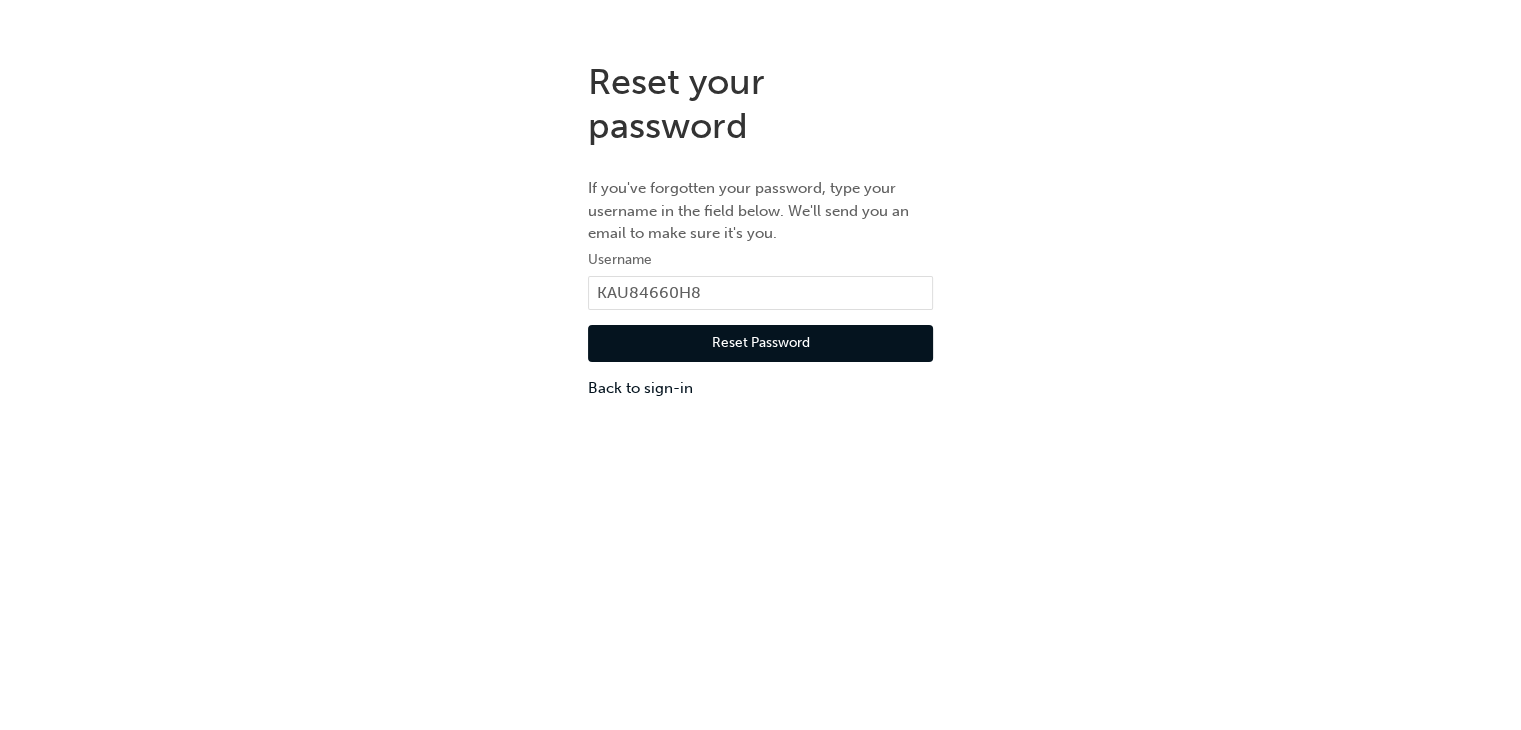 click on "Reset Password" at bounding box center (760, 344) 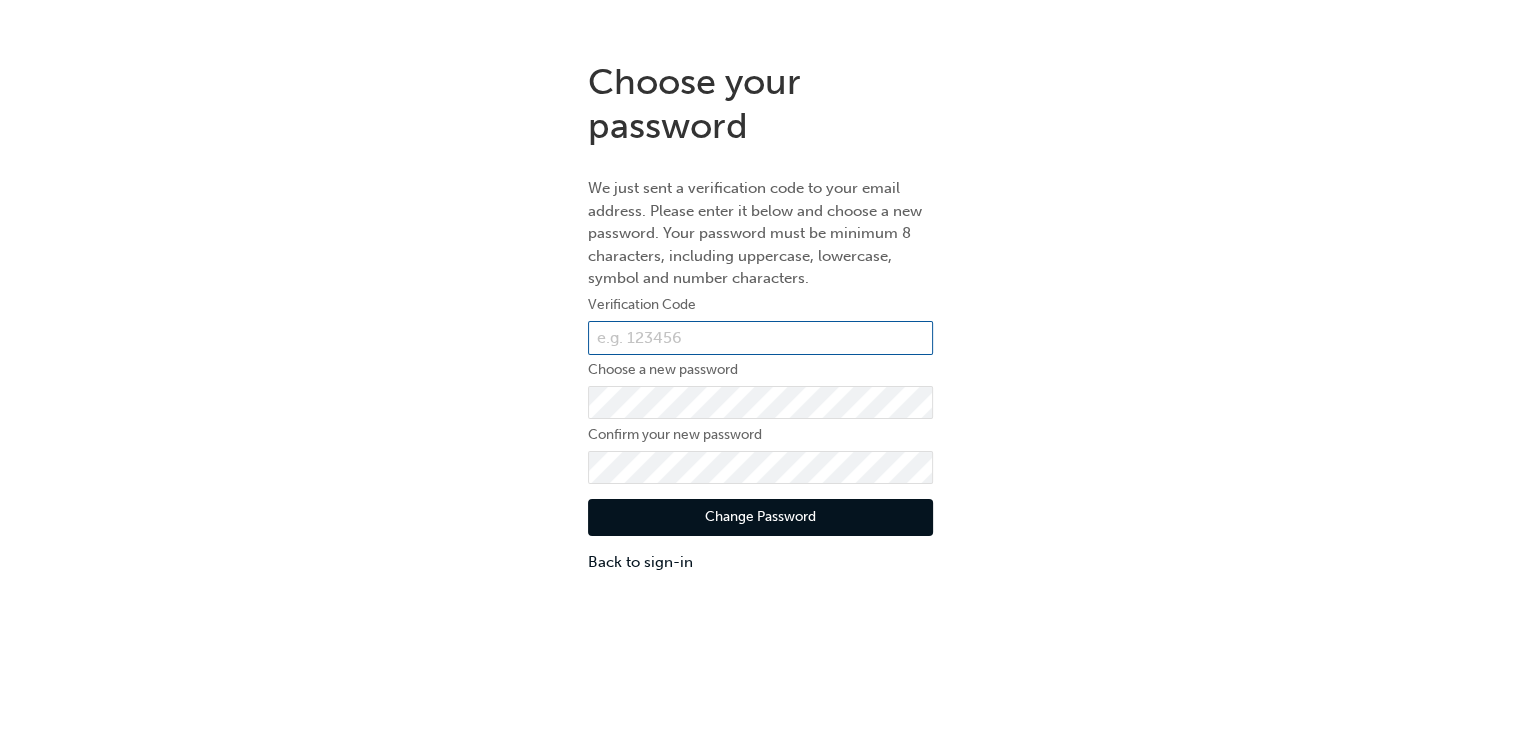 click at bounding box center (760, 338) 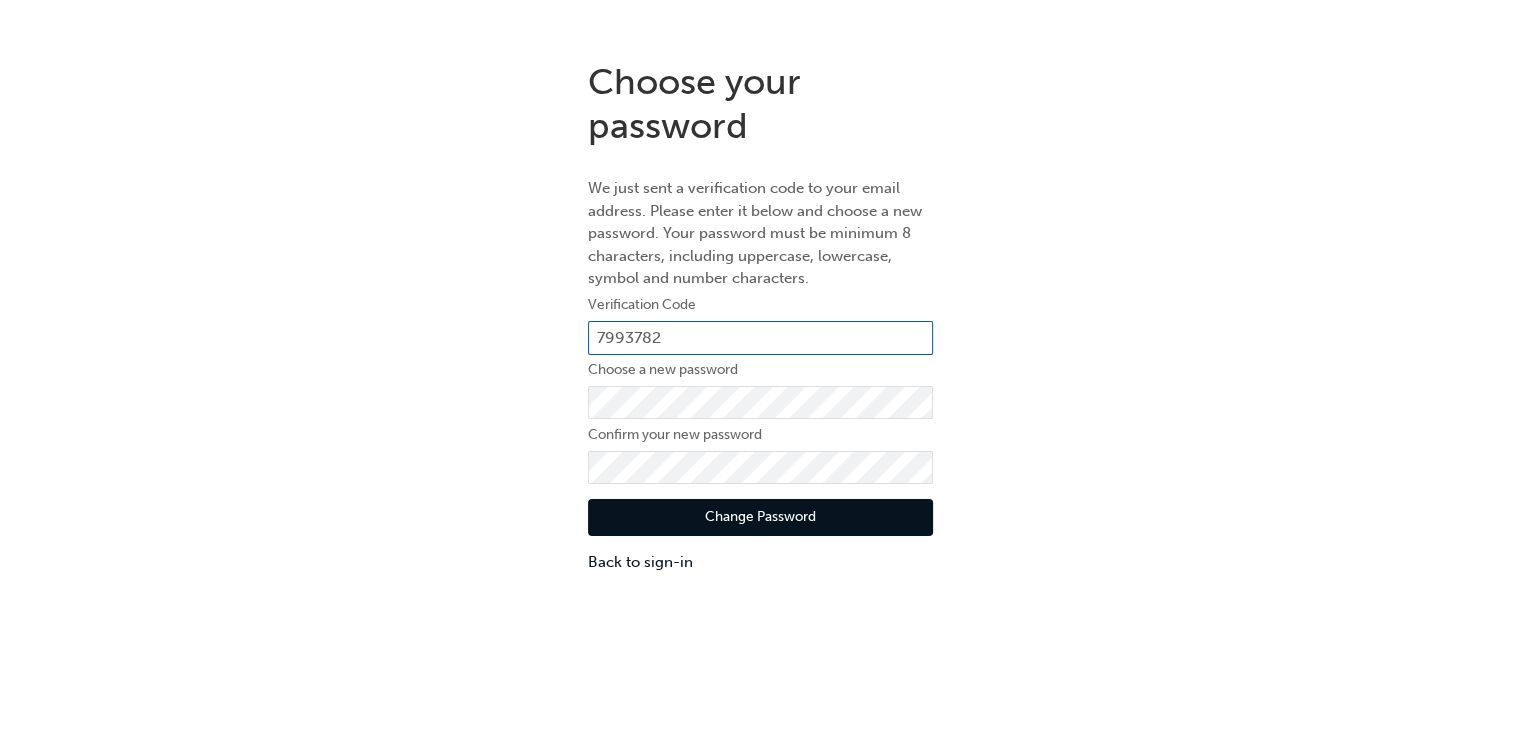type on "7993782" 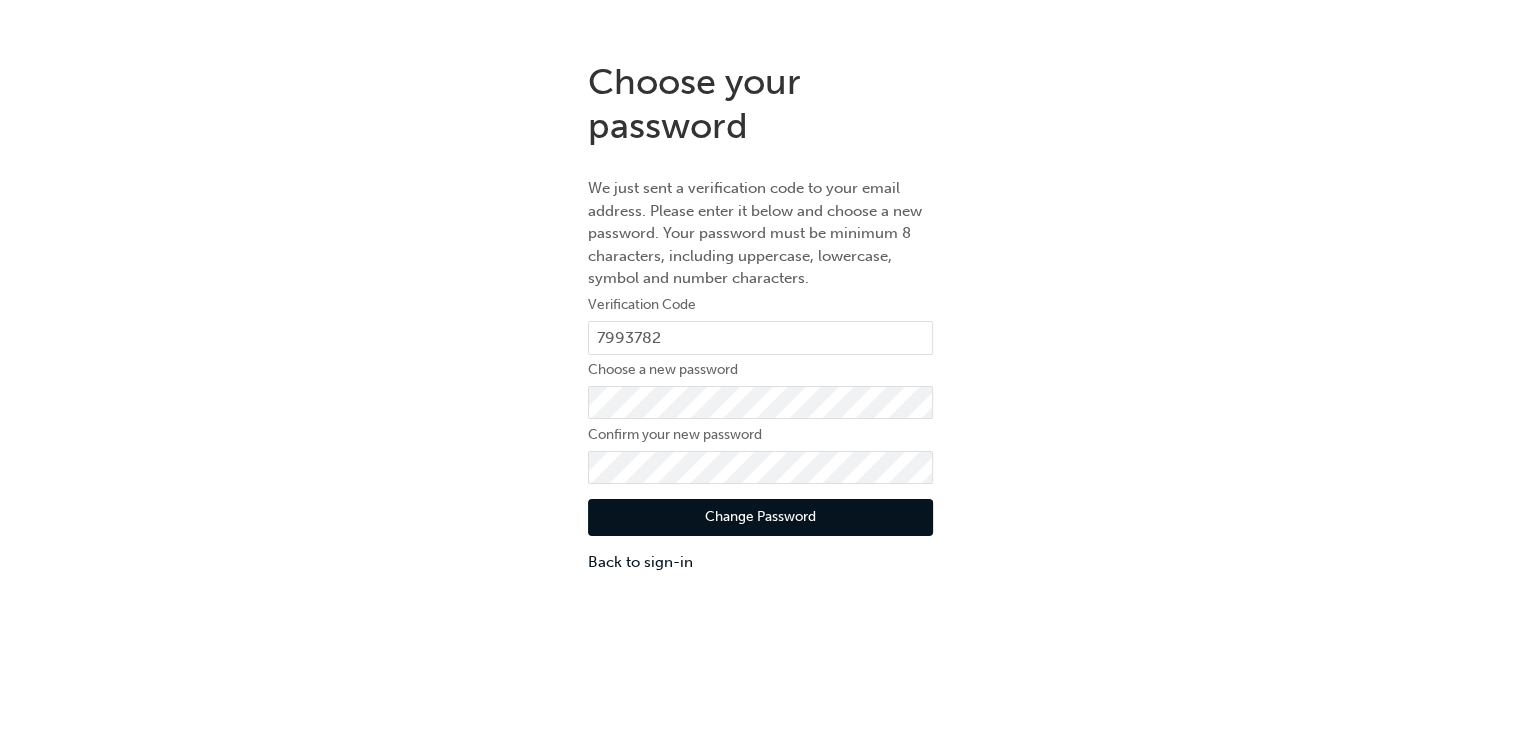 click on "Change Password" at bounding box center (760, 518) 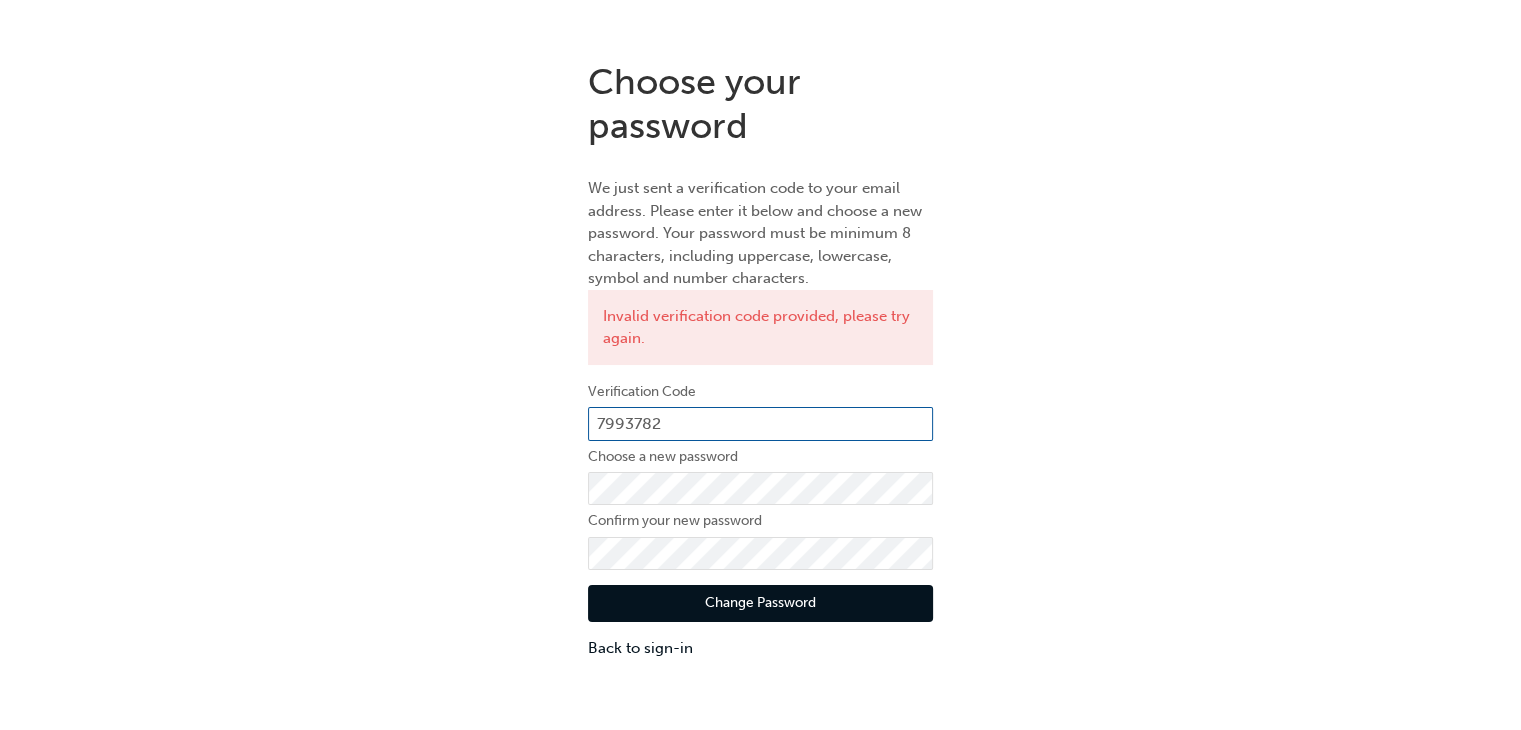 click on "7993782" at bounding box center (760, 424) 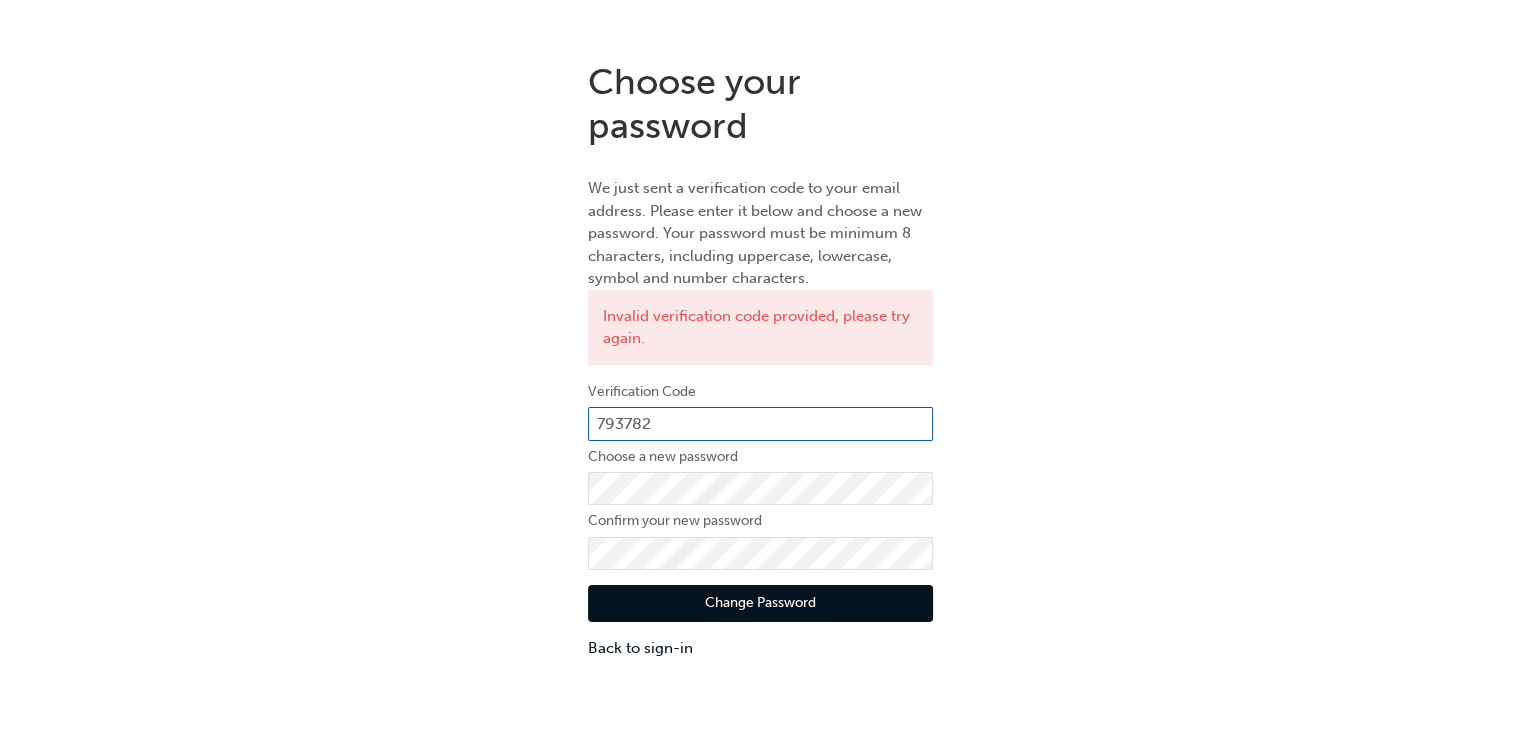 type on "793782" 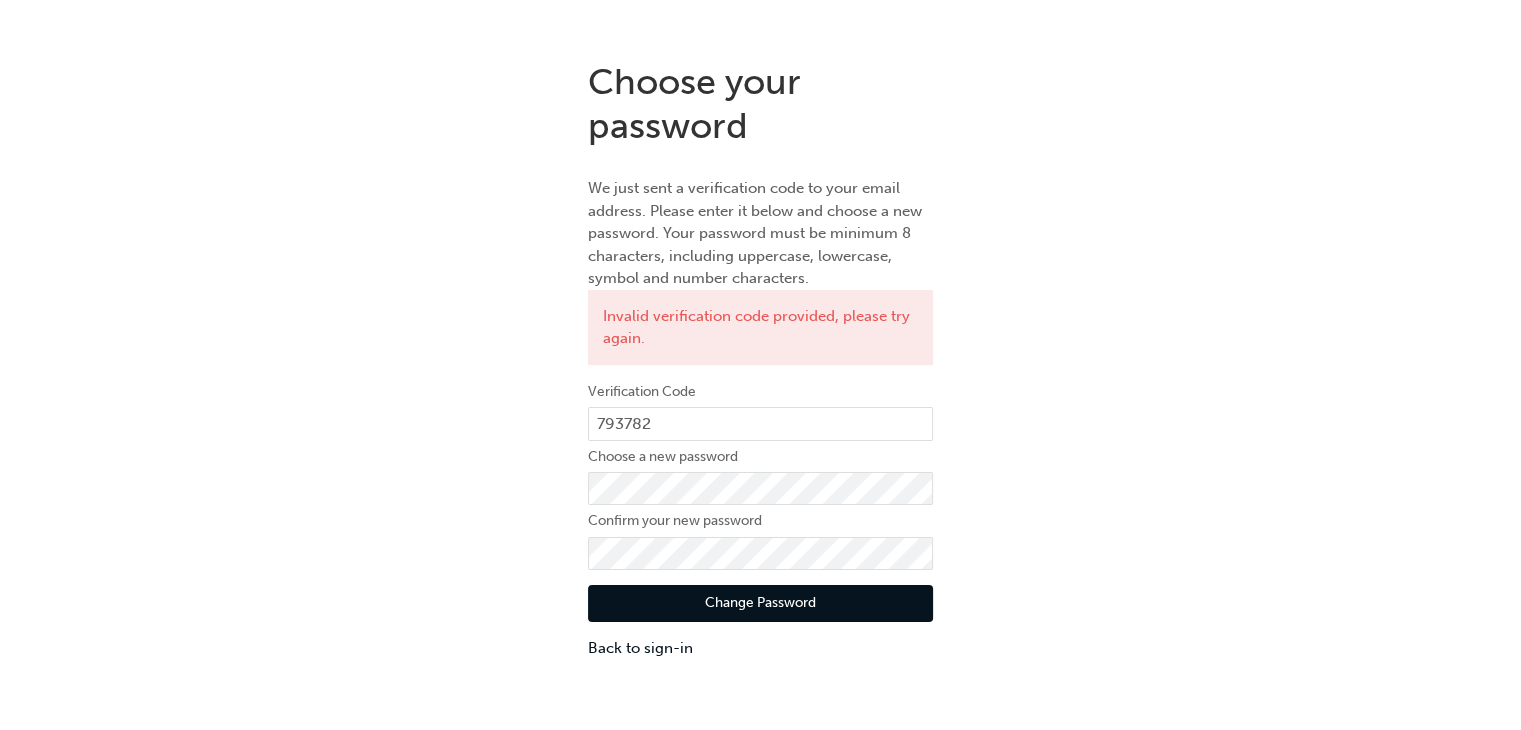 click on "Change Password" at bounding box center (760, 604) 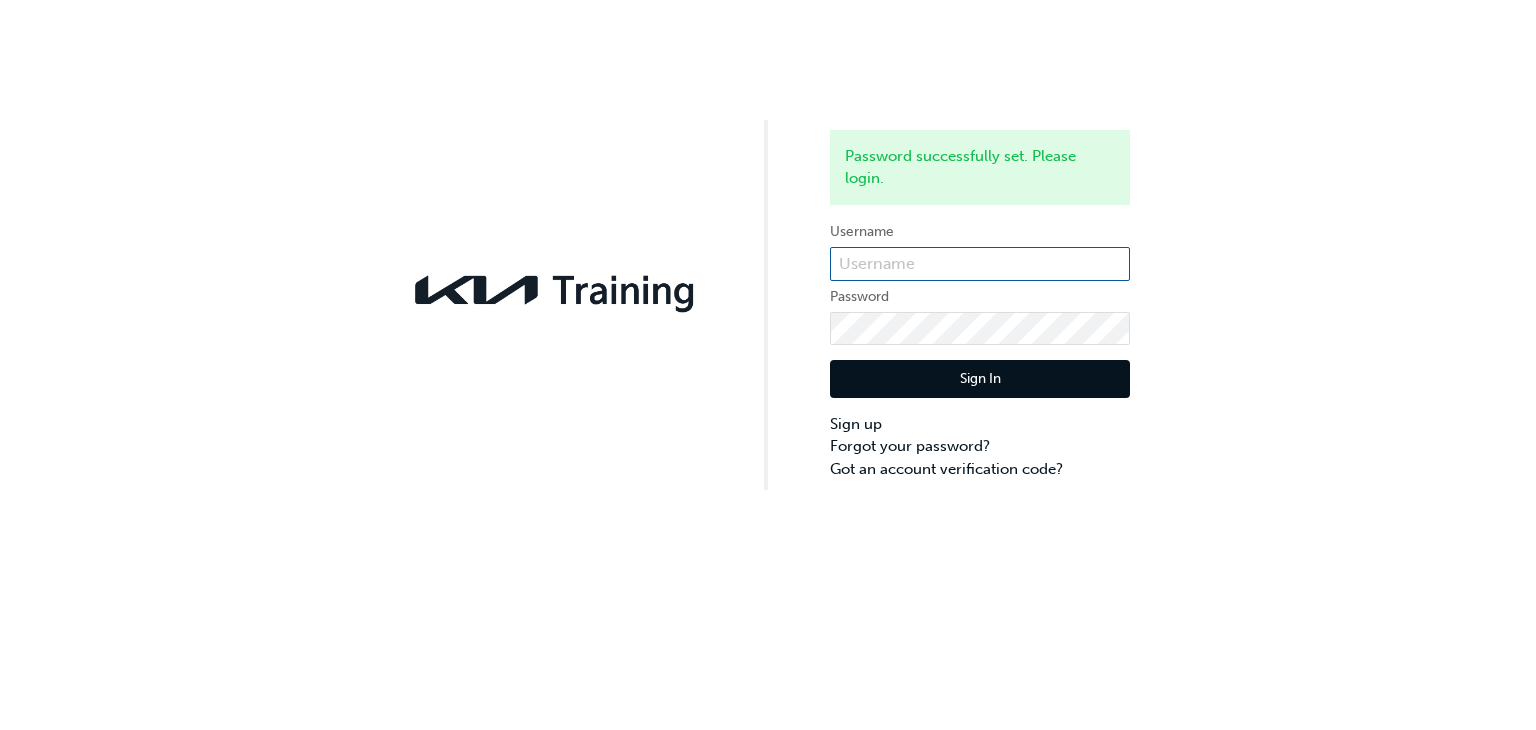 type on "KAU84660H8" 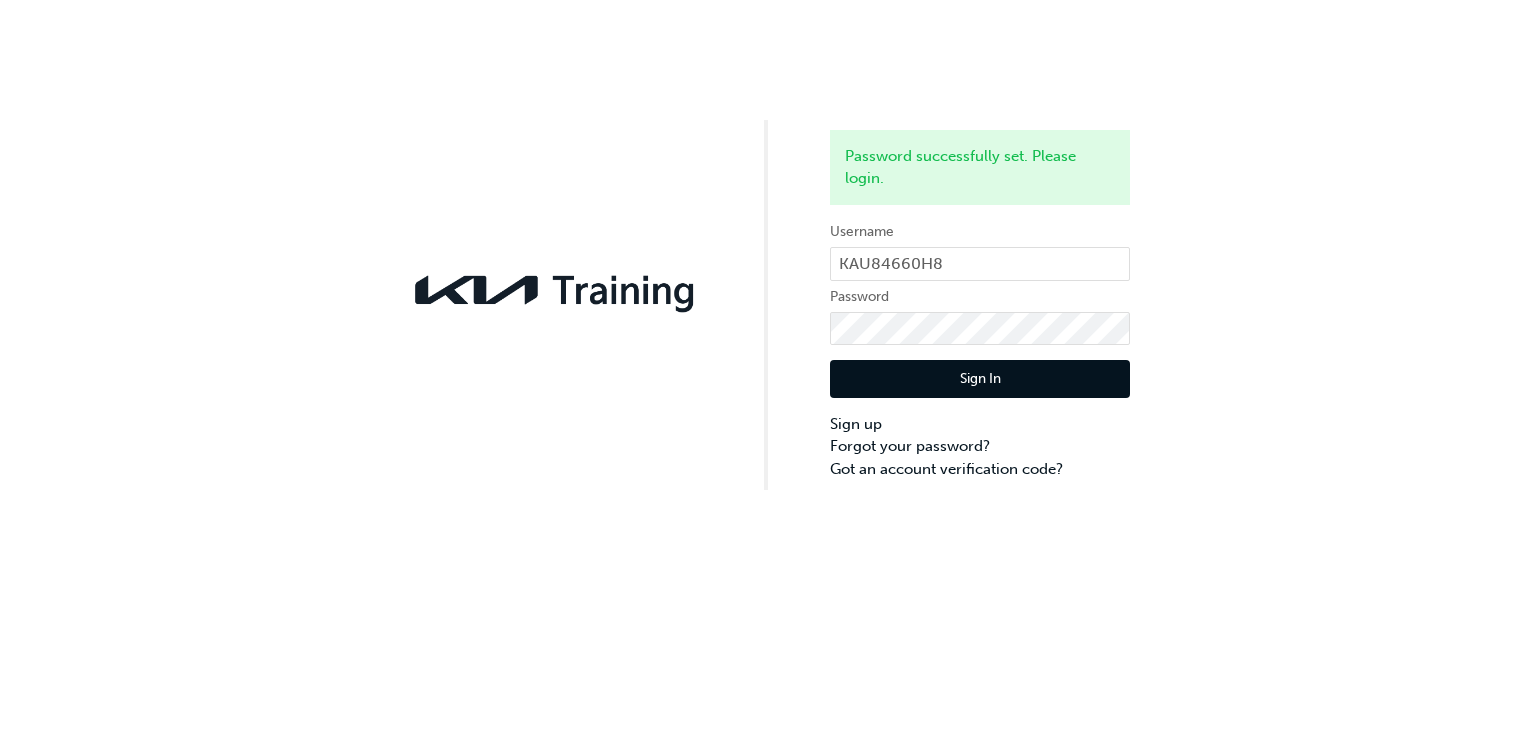 click on "Sign In" at bounding box center [980, 379] 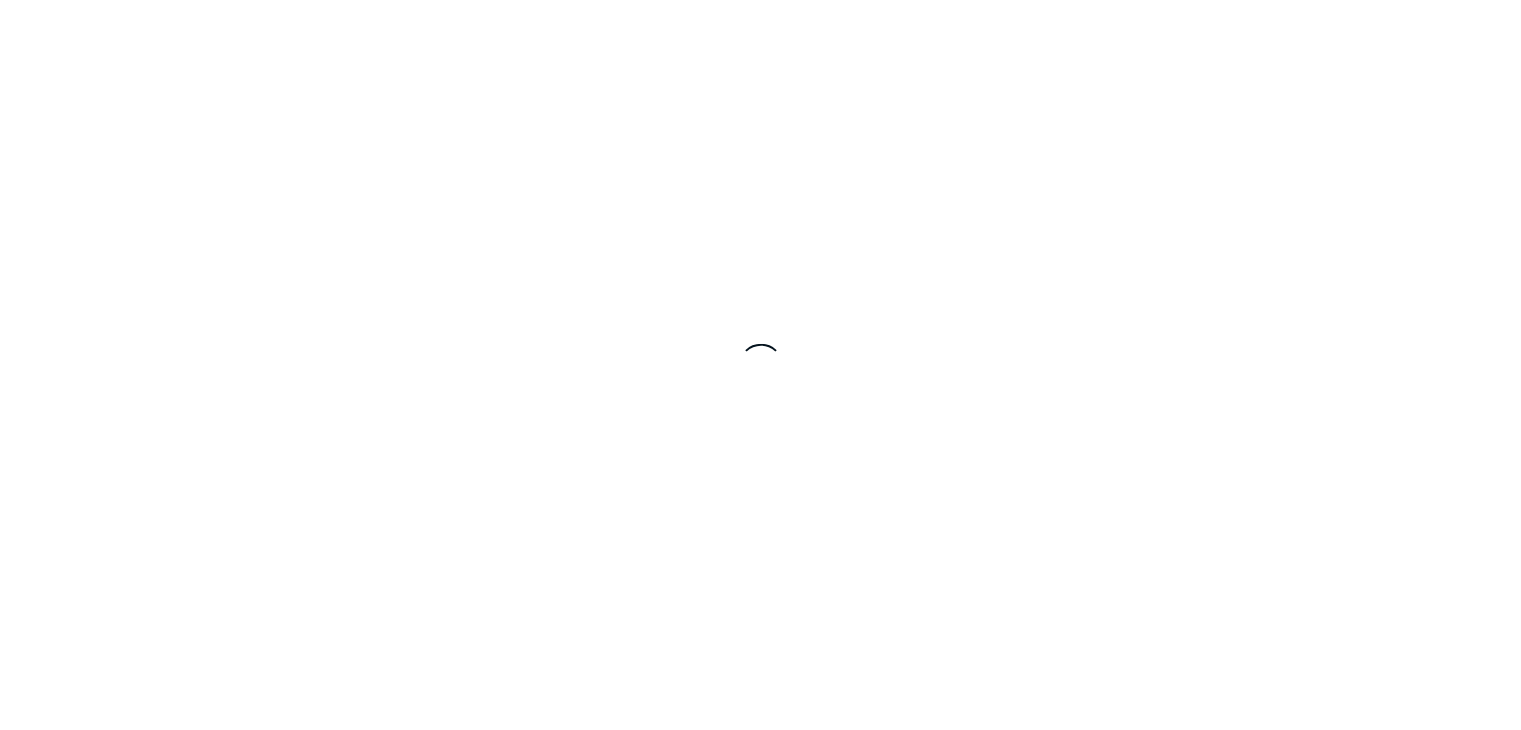 scroll, scrollTop: 0, scrollLeft: 0, axis: both 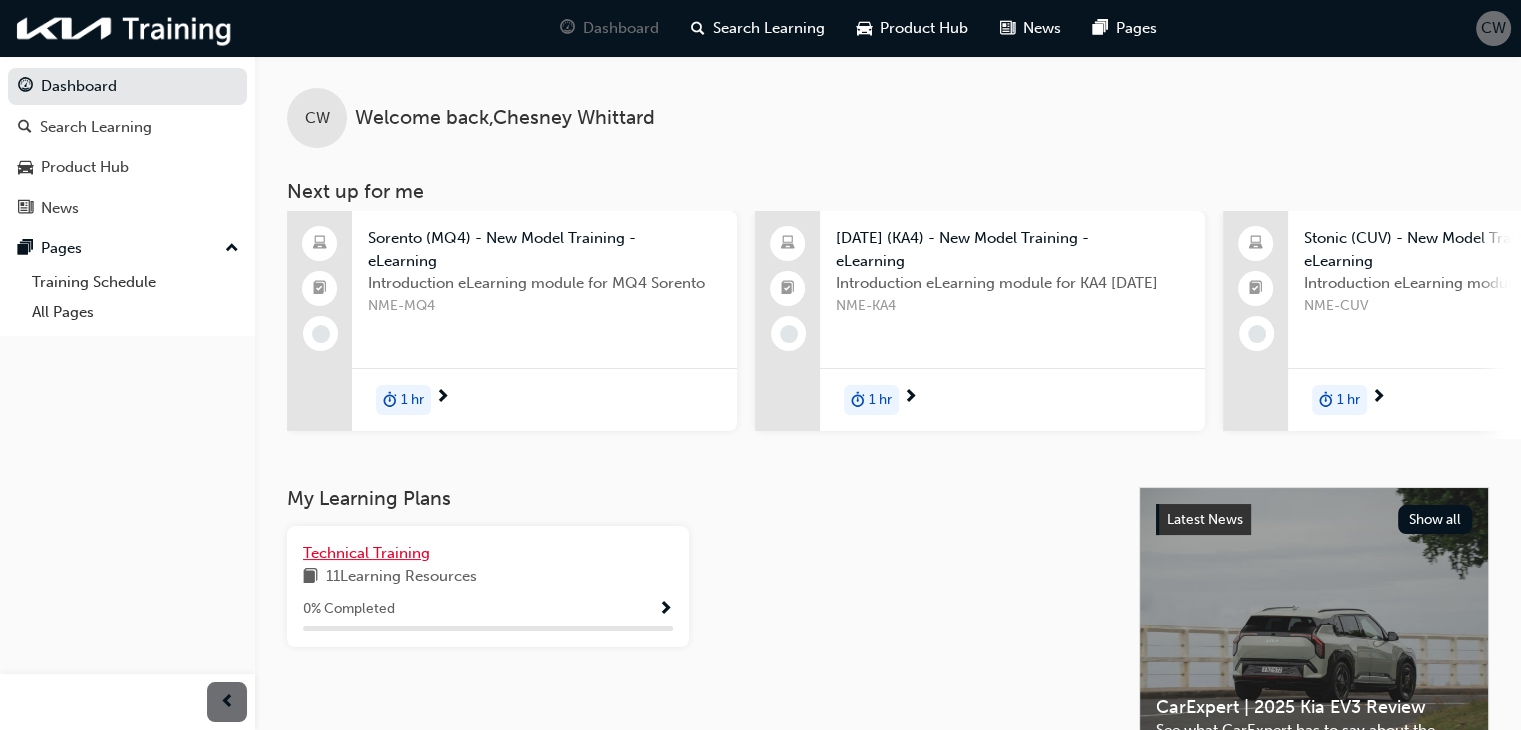 click on "Technical Training" at bounding box center (488, 553) 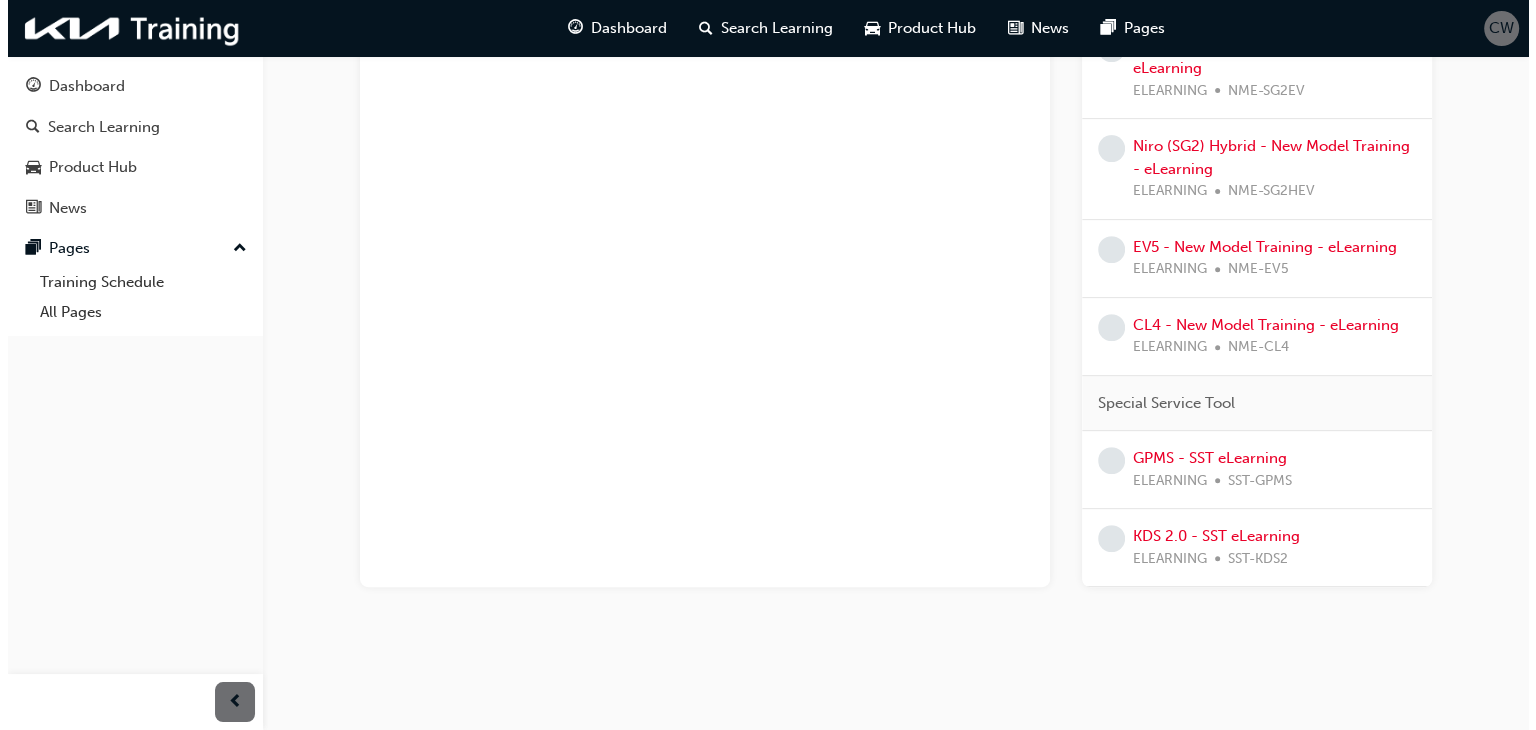 scroll, scrollTop: 0, scrollLeft: 0, axis: both 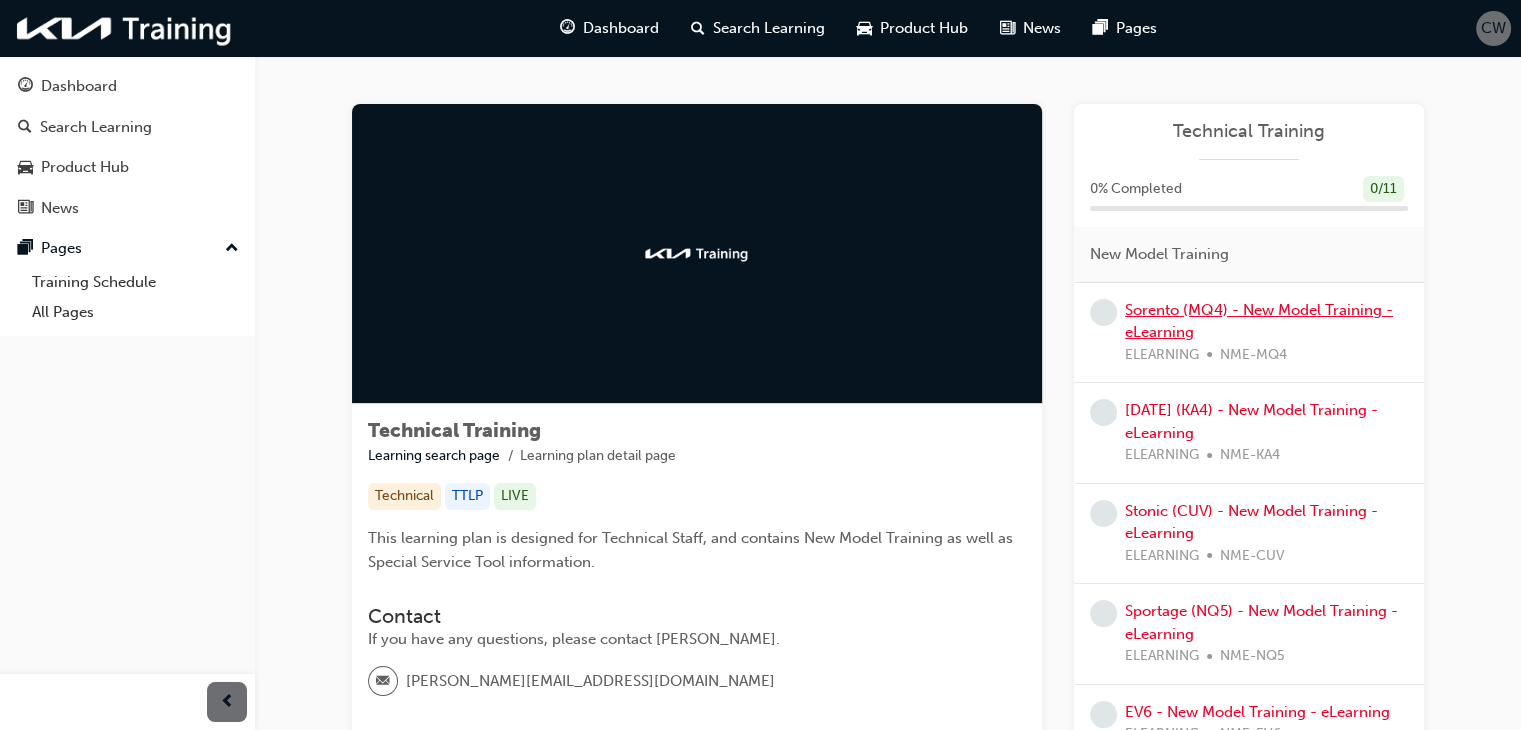 click on "Sorento (MQ4) - New Model Training - eLearning" at bounding box center (1259, 321) 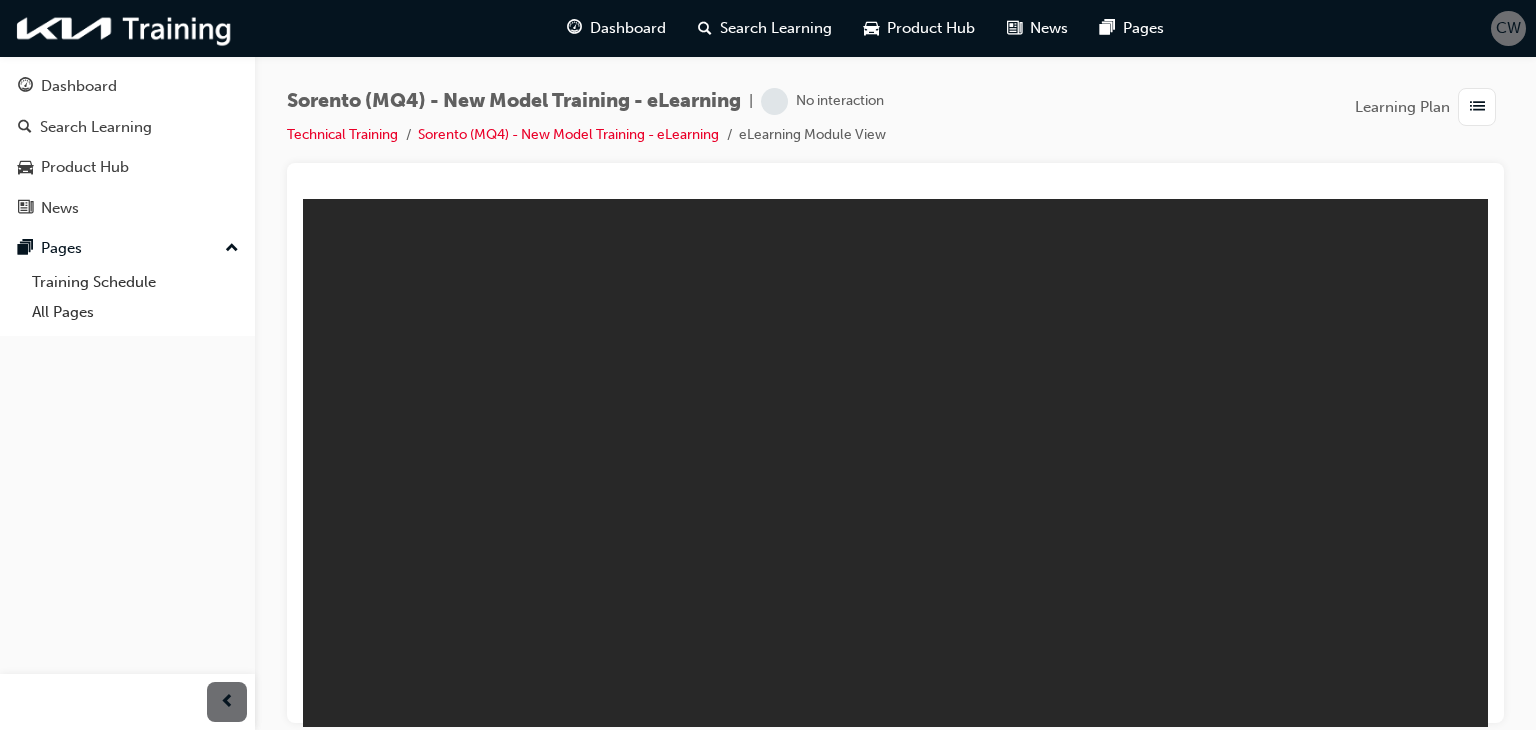 scroll, scrollTop: 0, scrollLeft: 0, axis: both 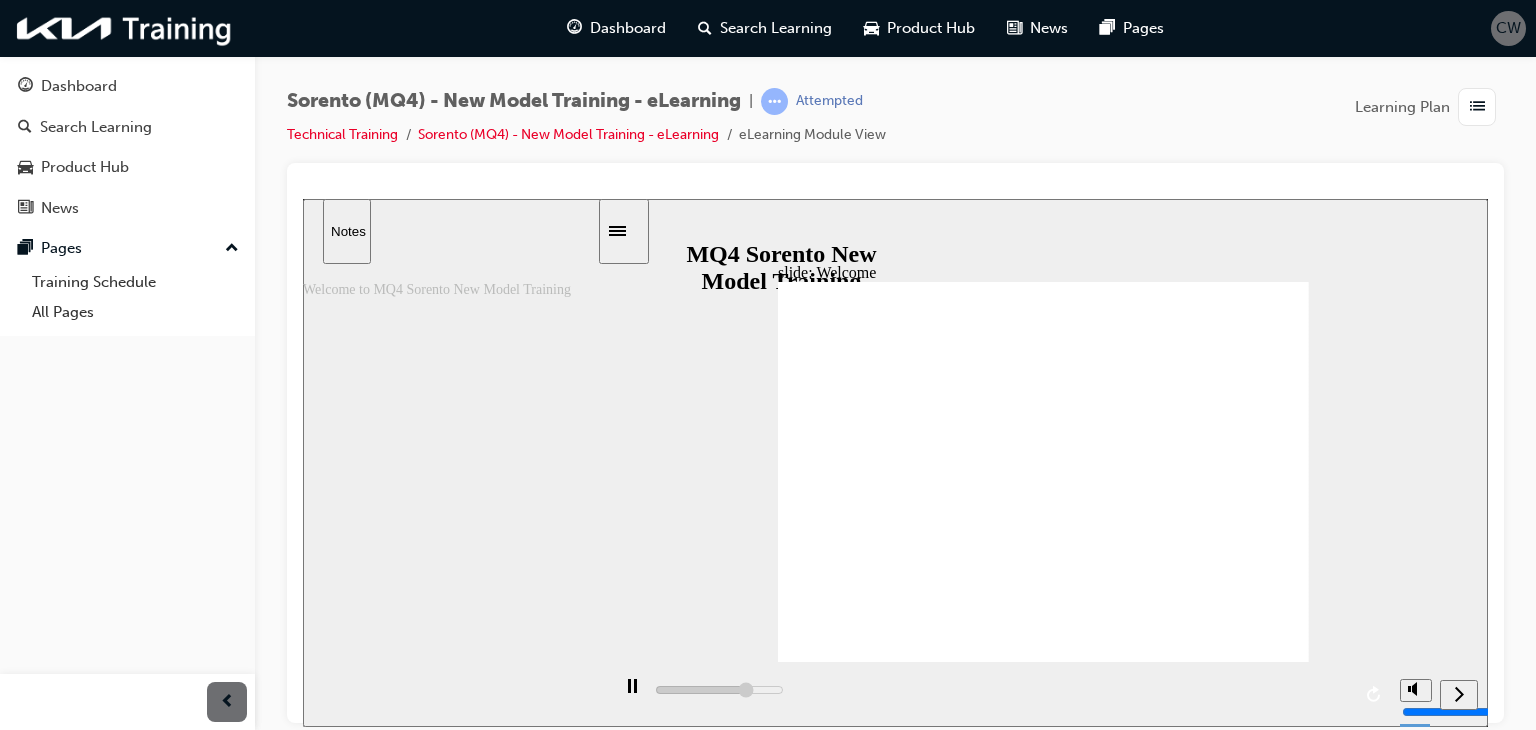 click at bounding box center [1459, 694] 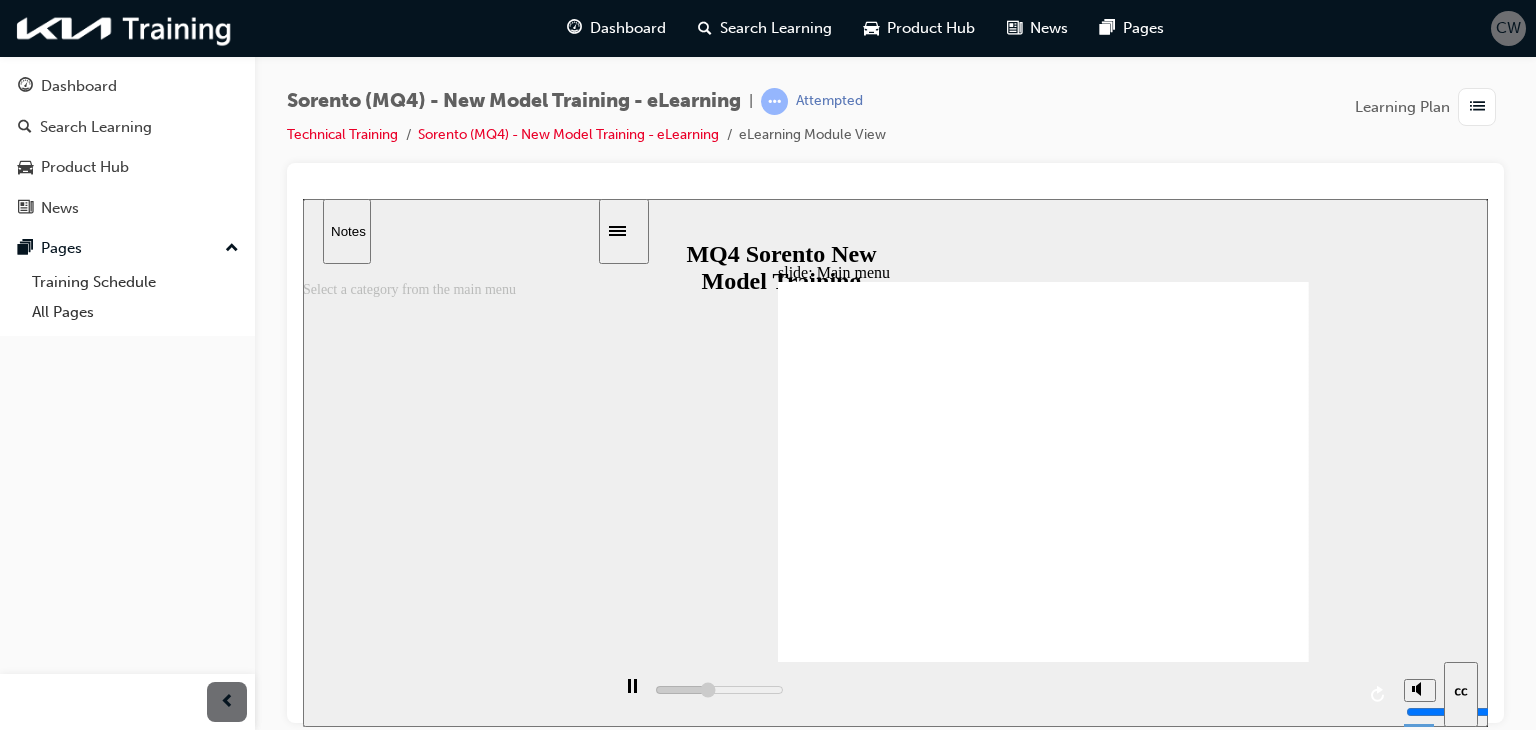 click 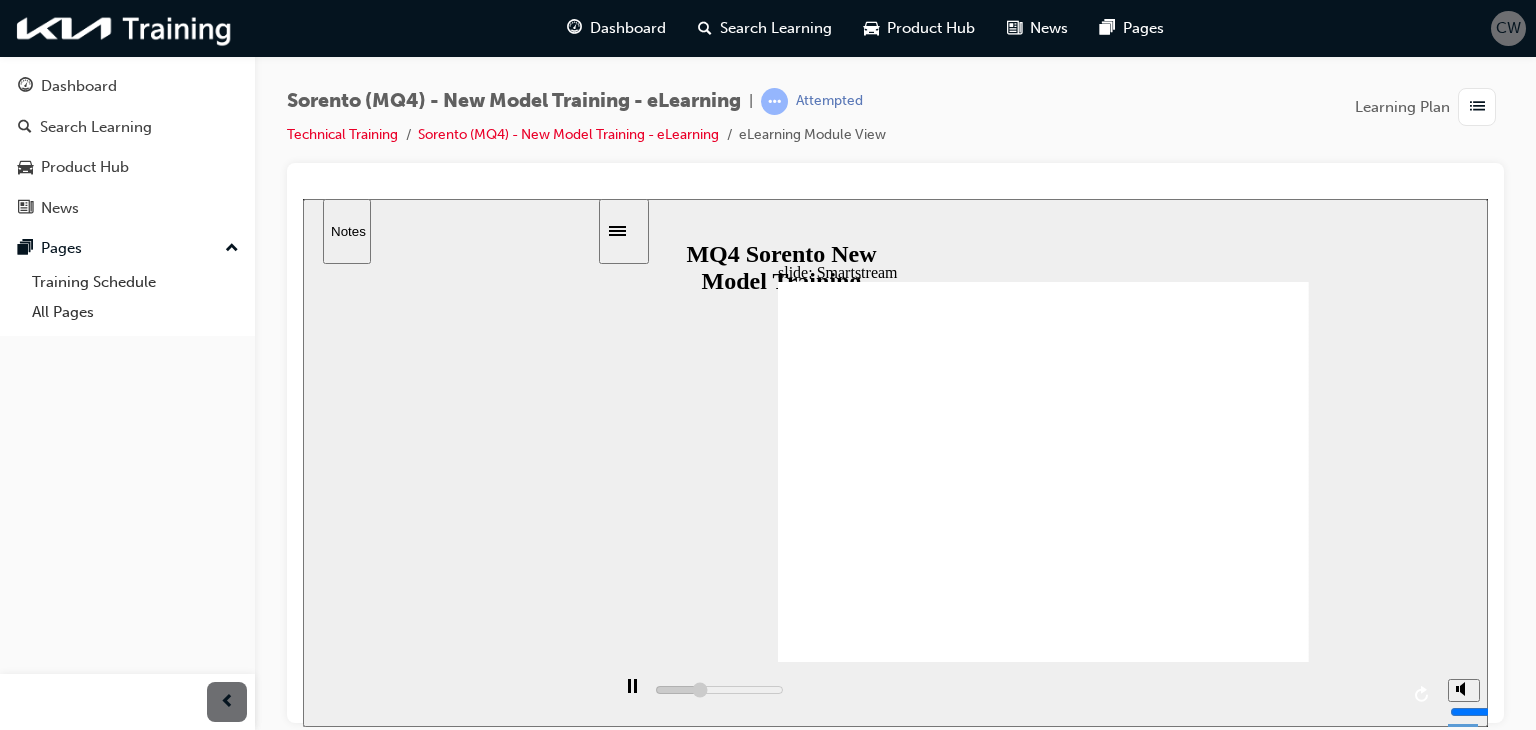 click 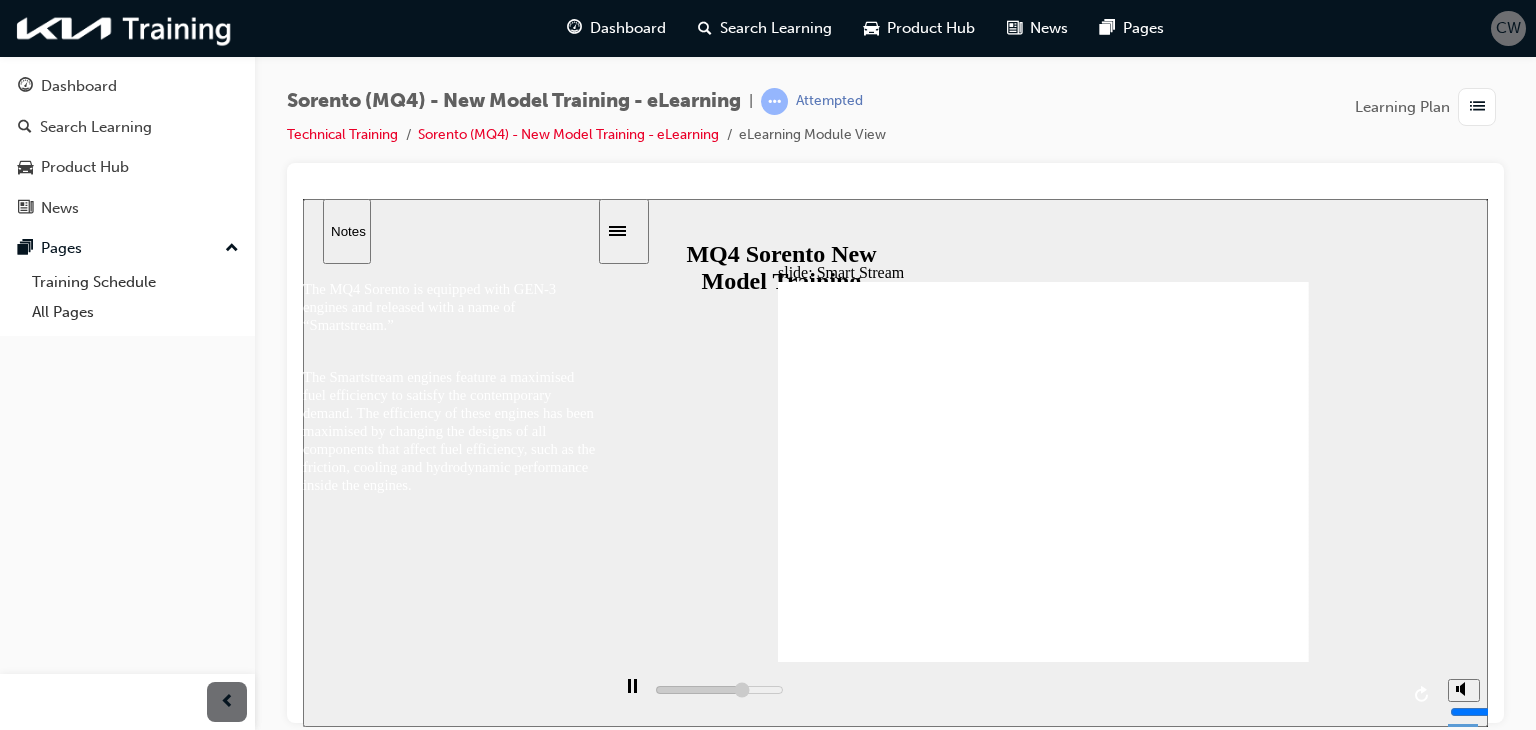 click at bounding box center [1043, 1223] 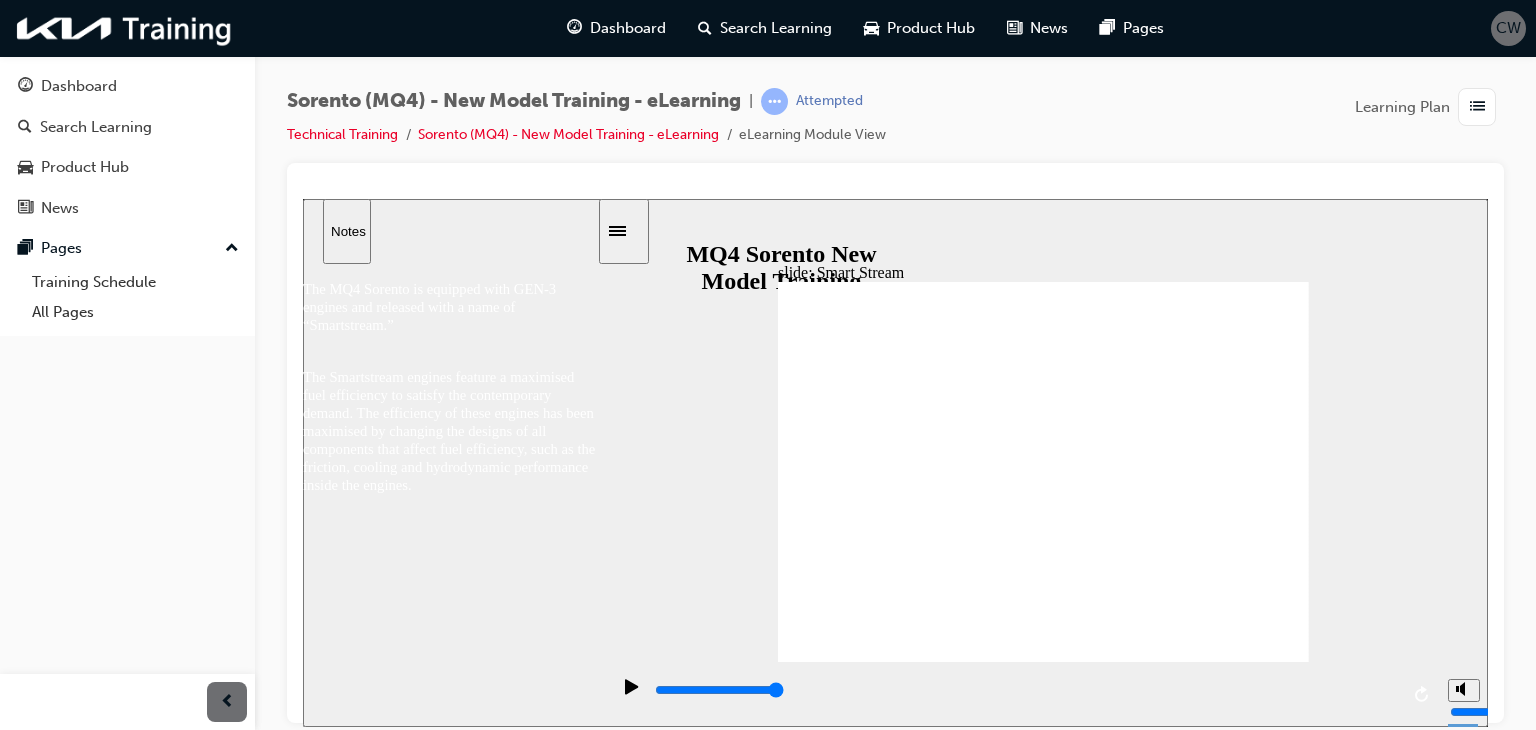 click 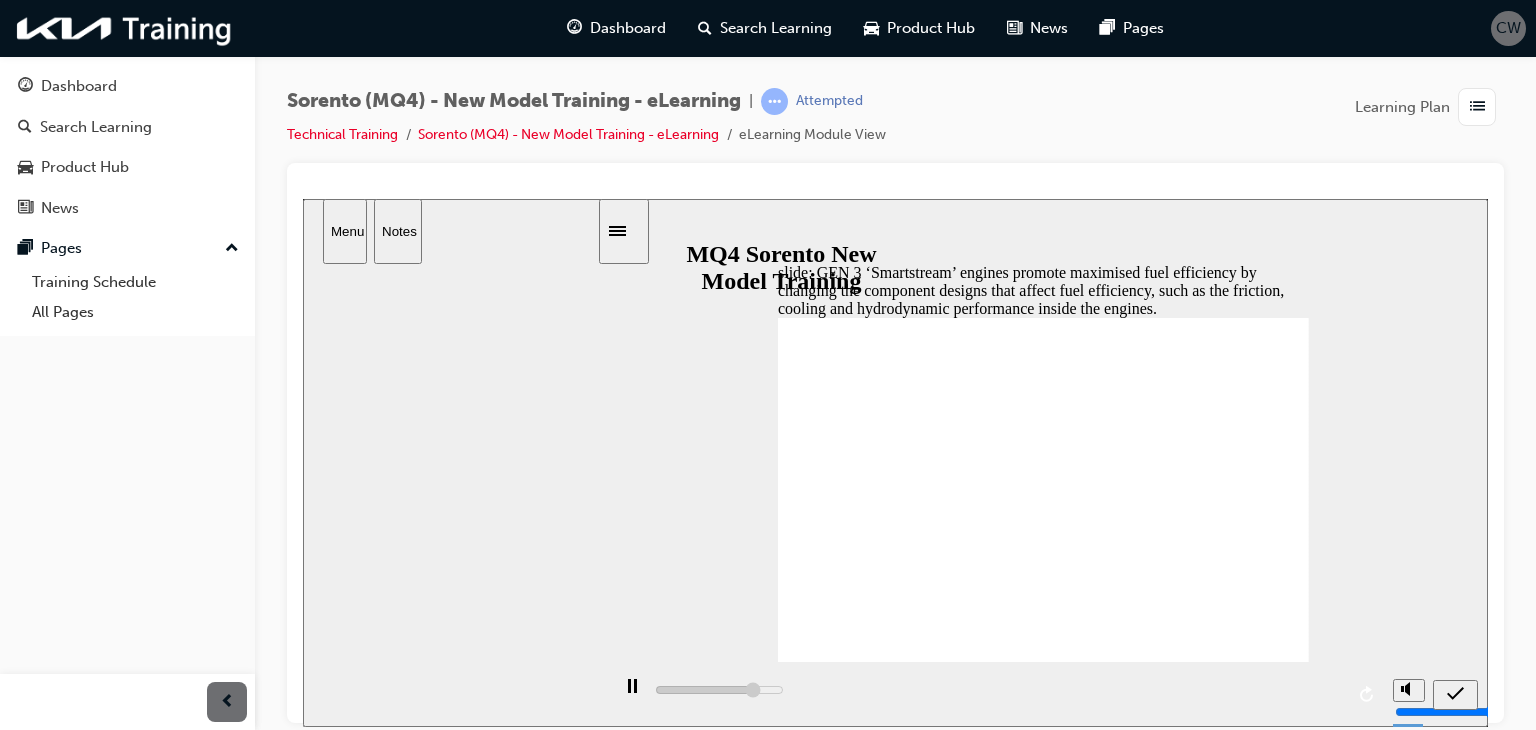 click 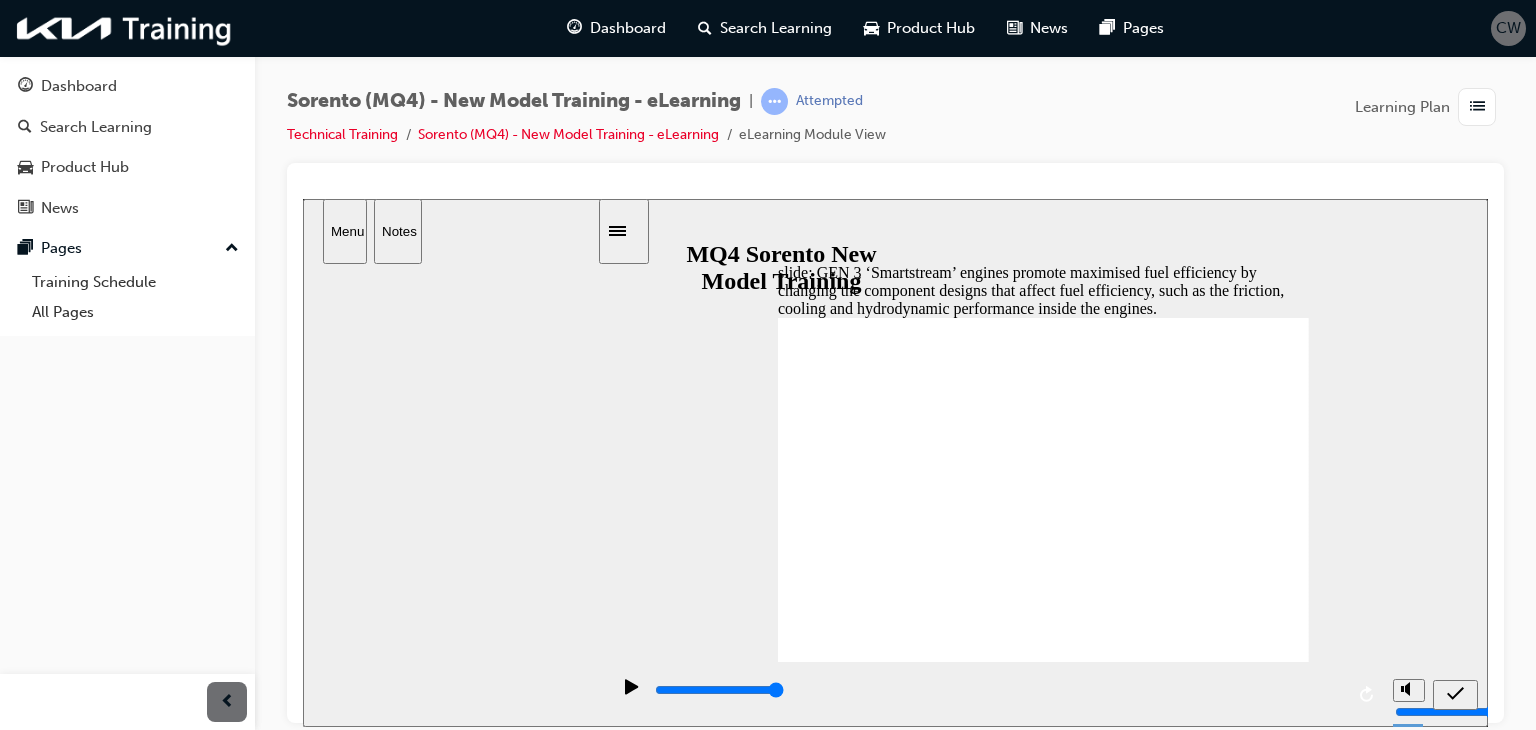 click at bounding box center [1455, 694] 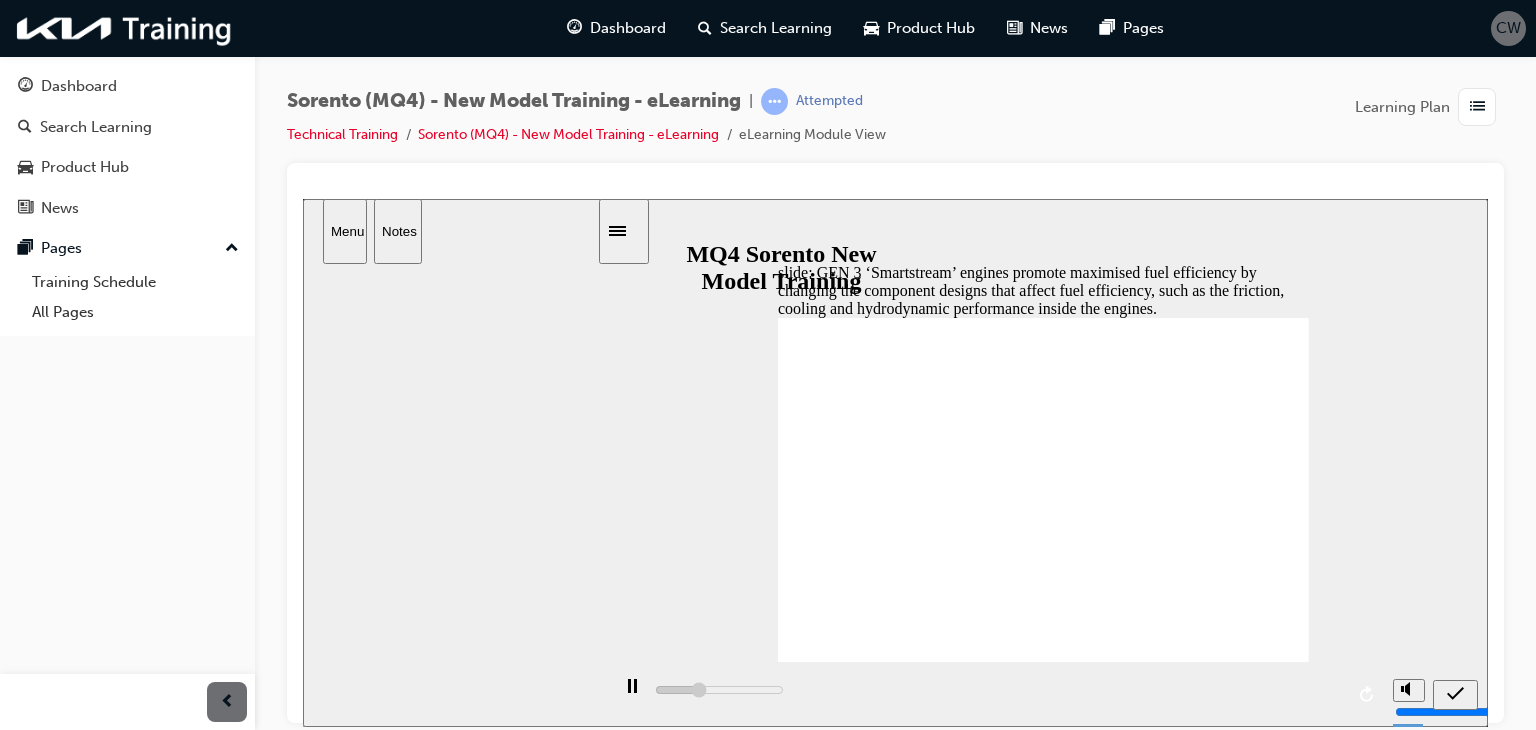 click 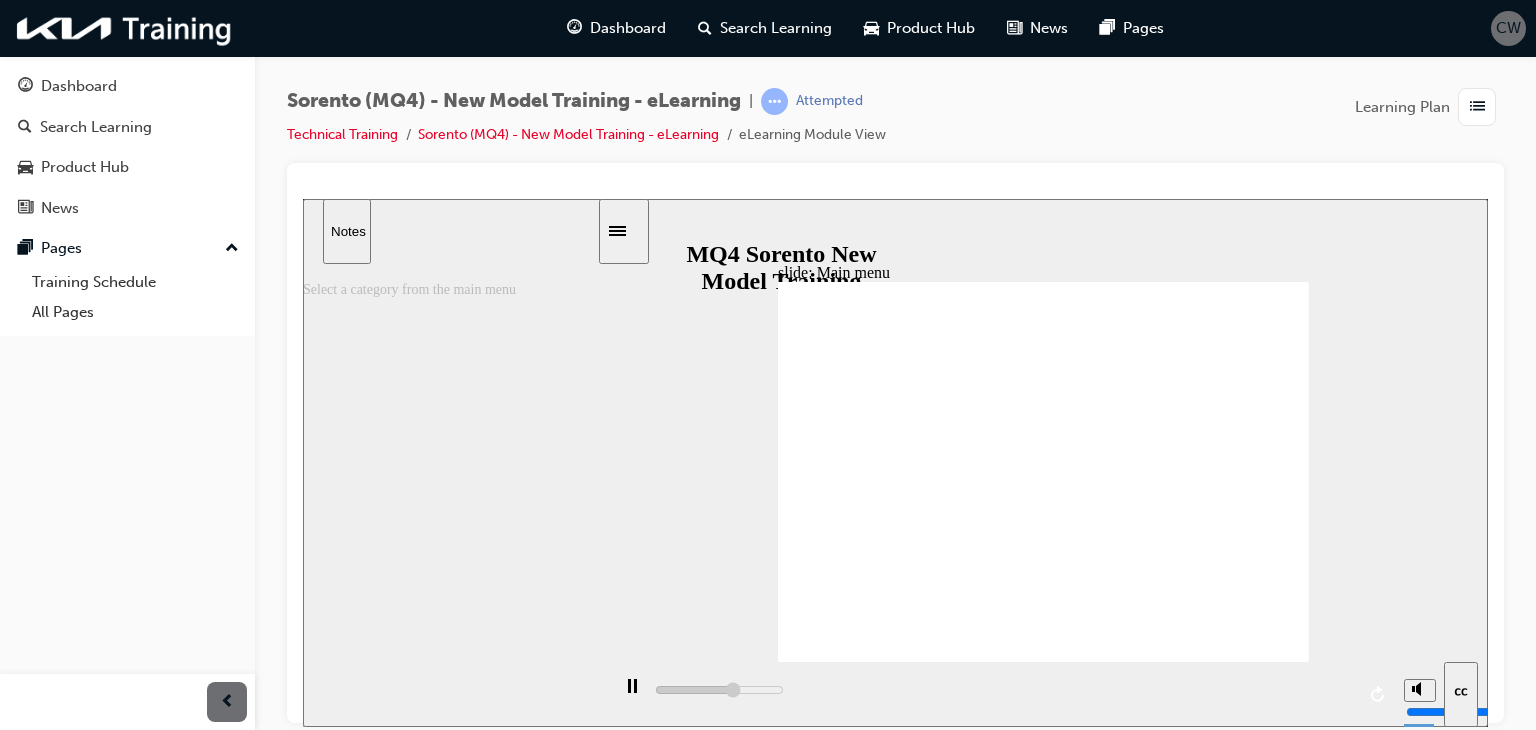 click 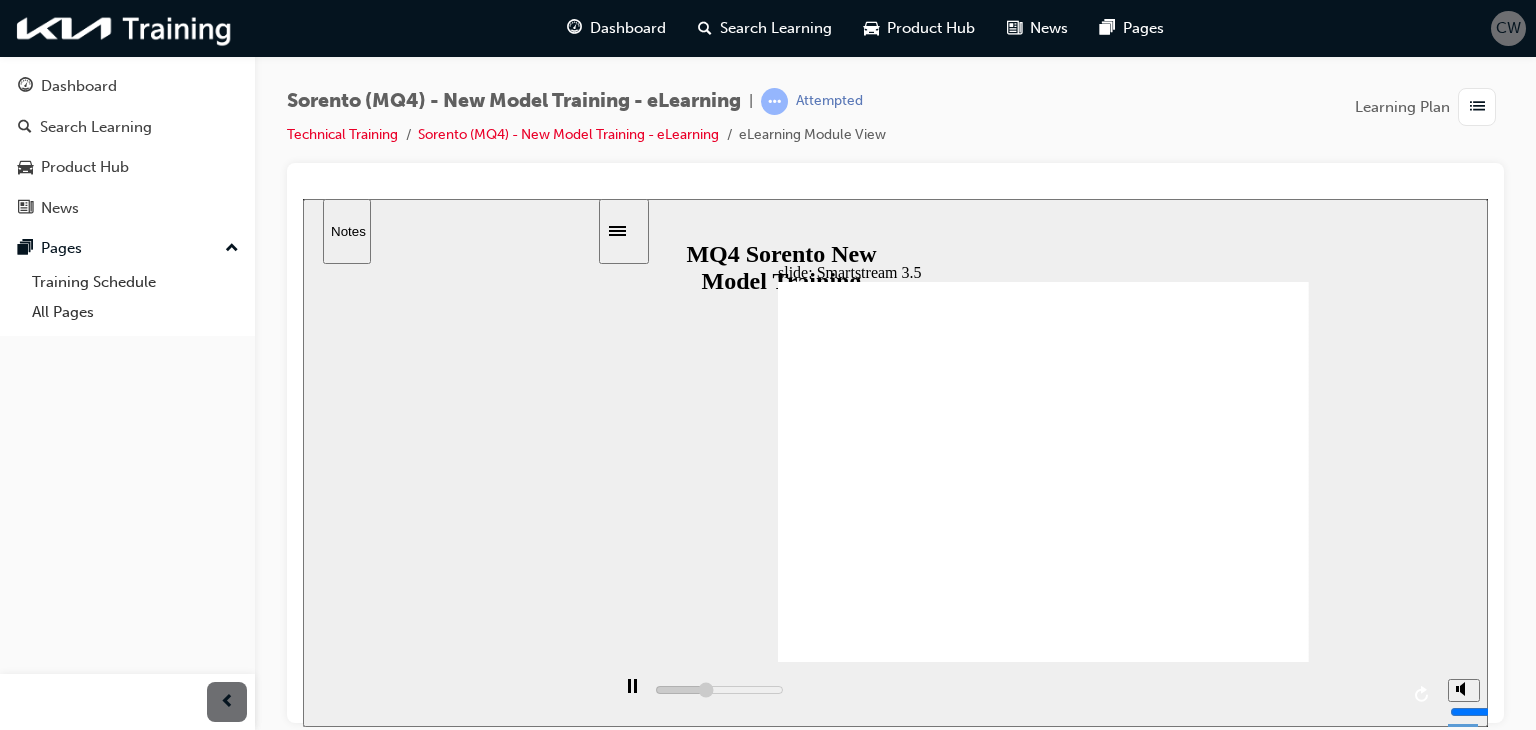 click 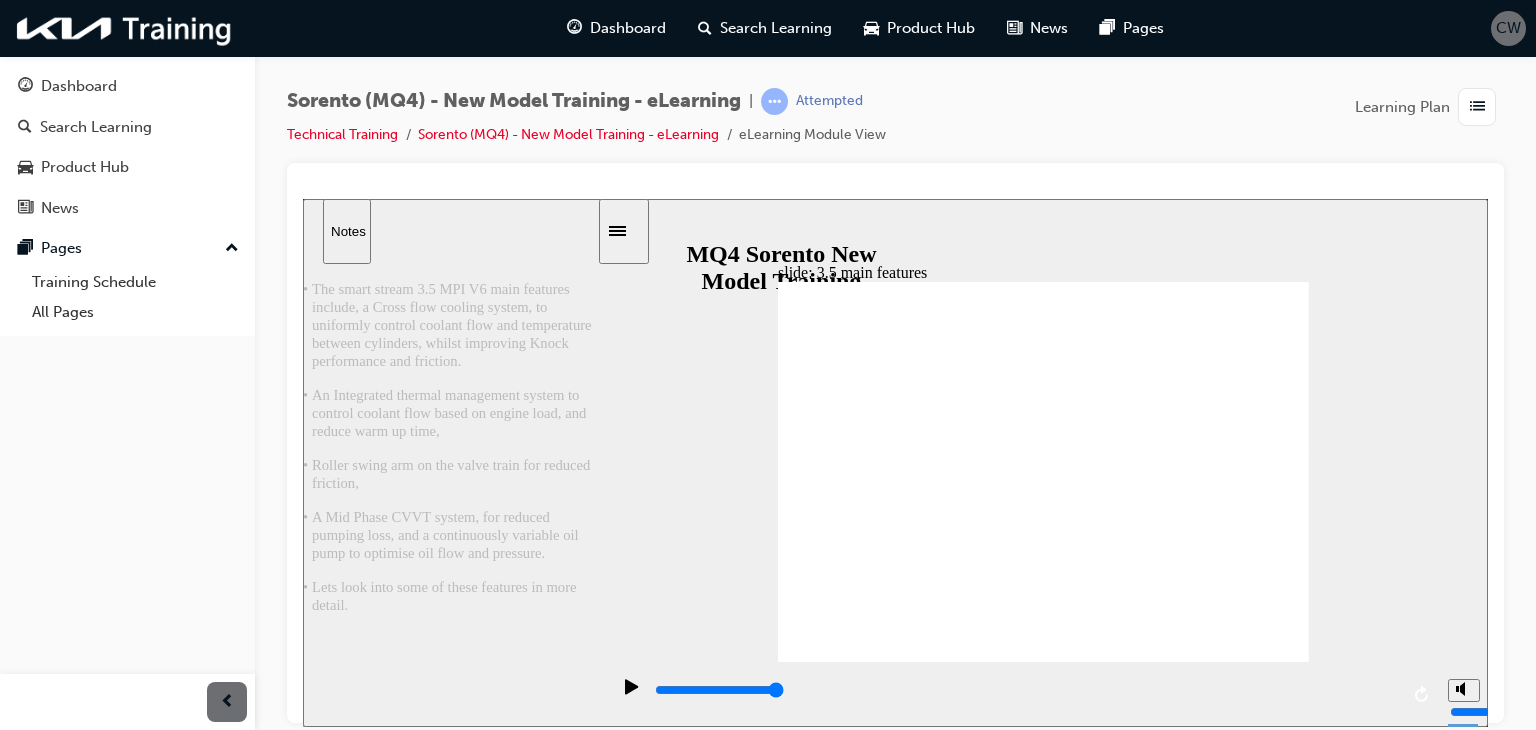 click 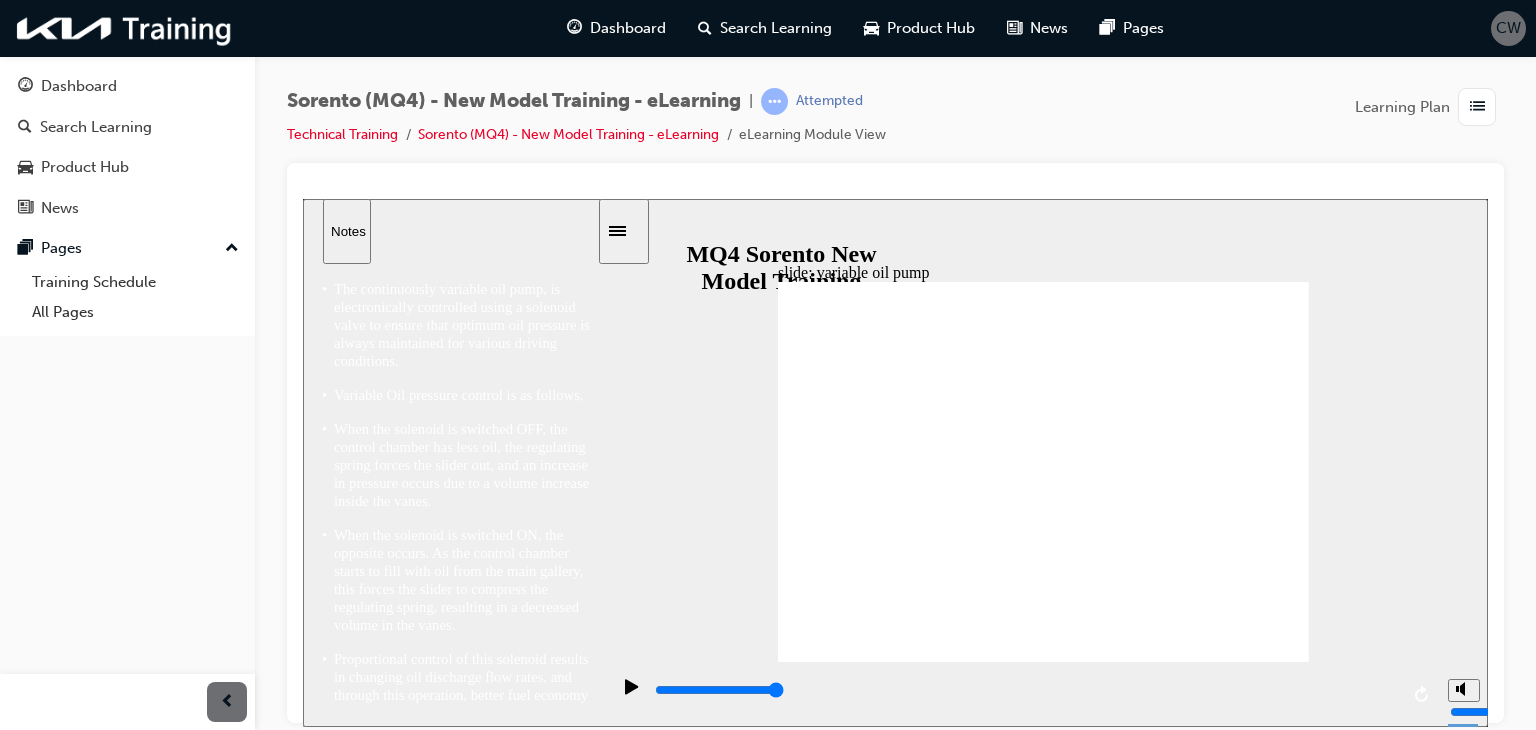 click 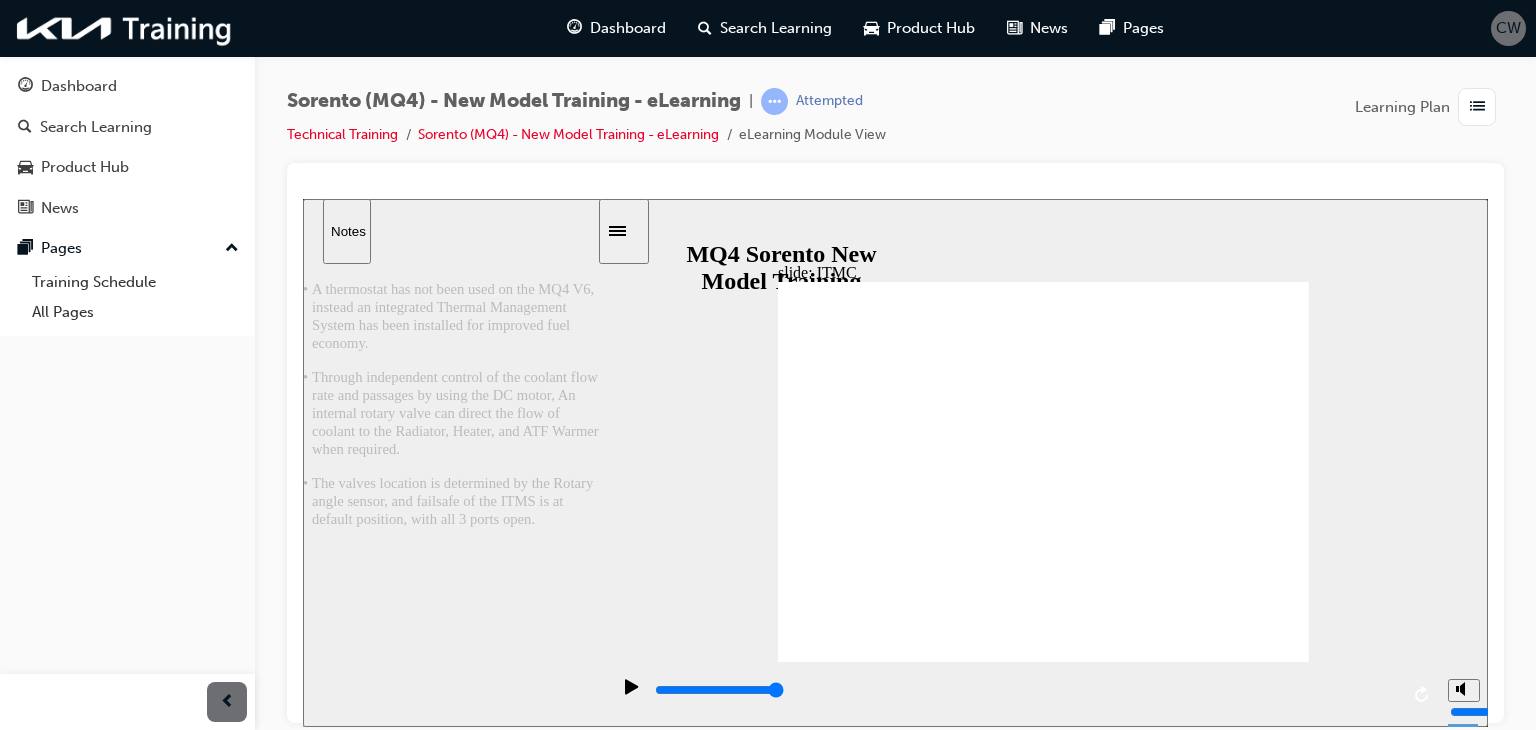 click 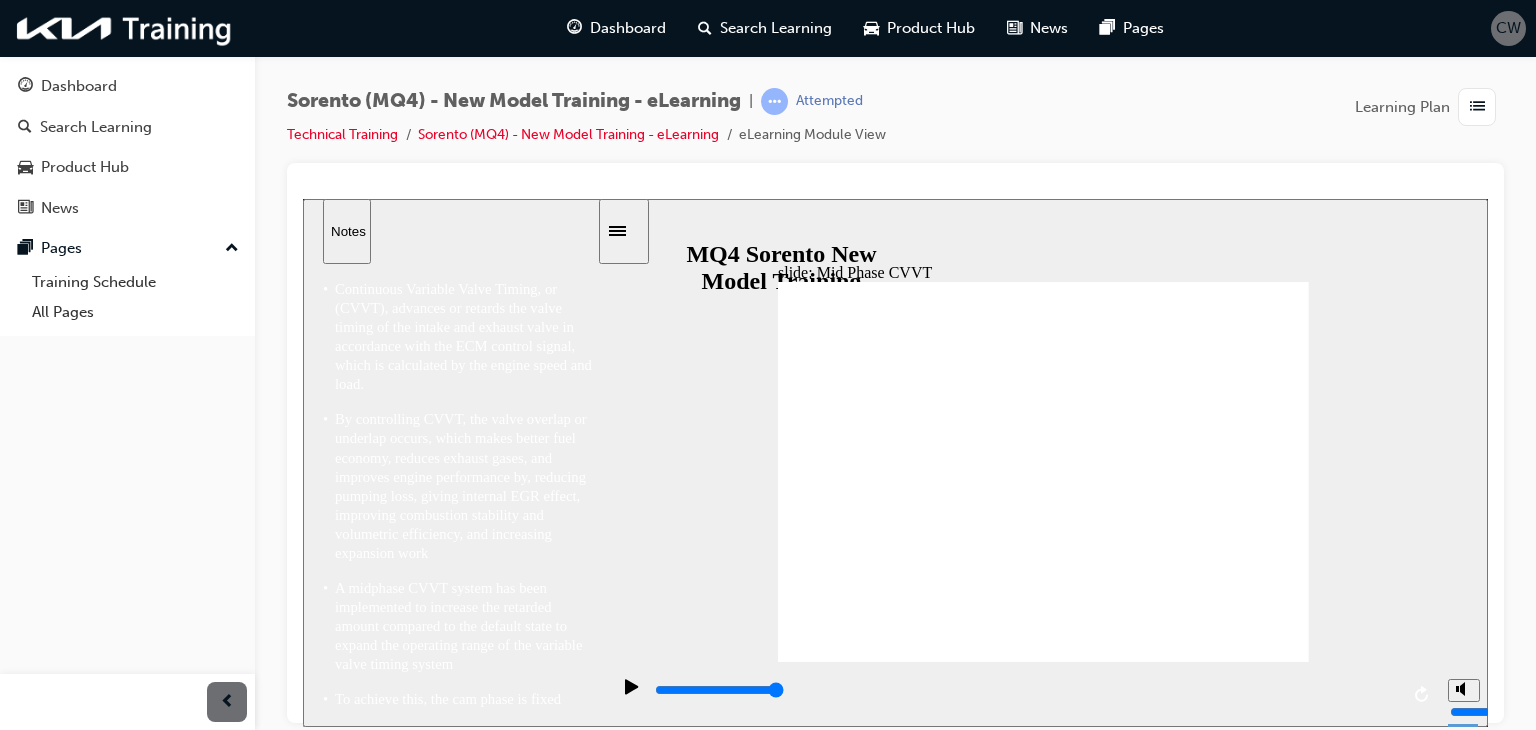 click 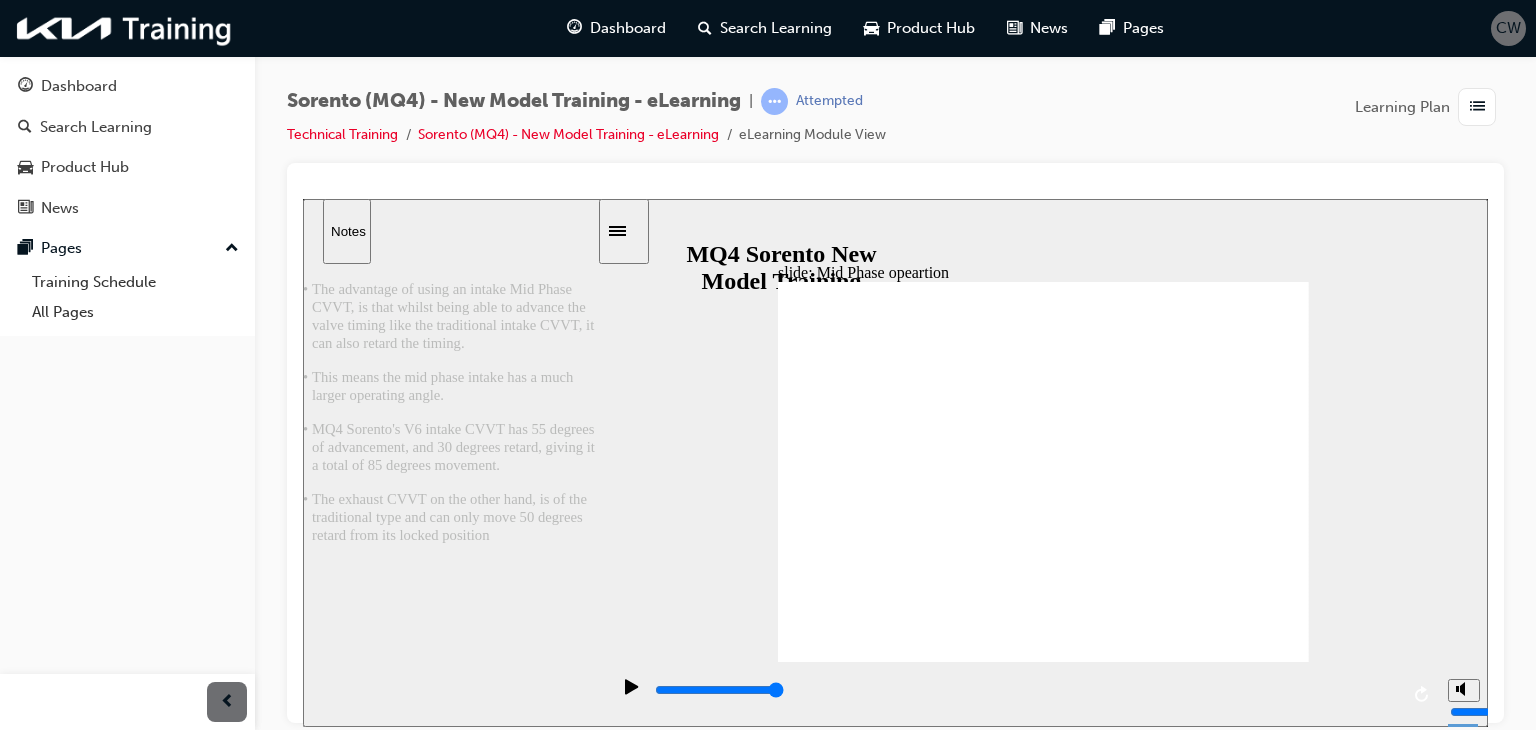 click 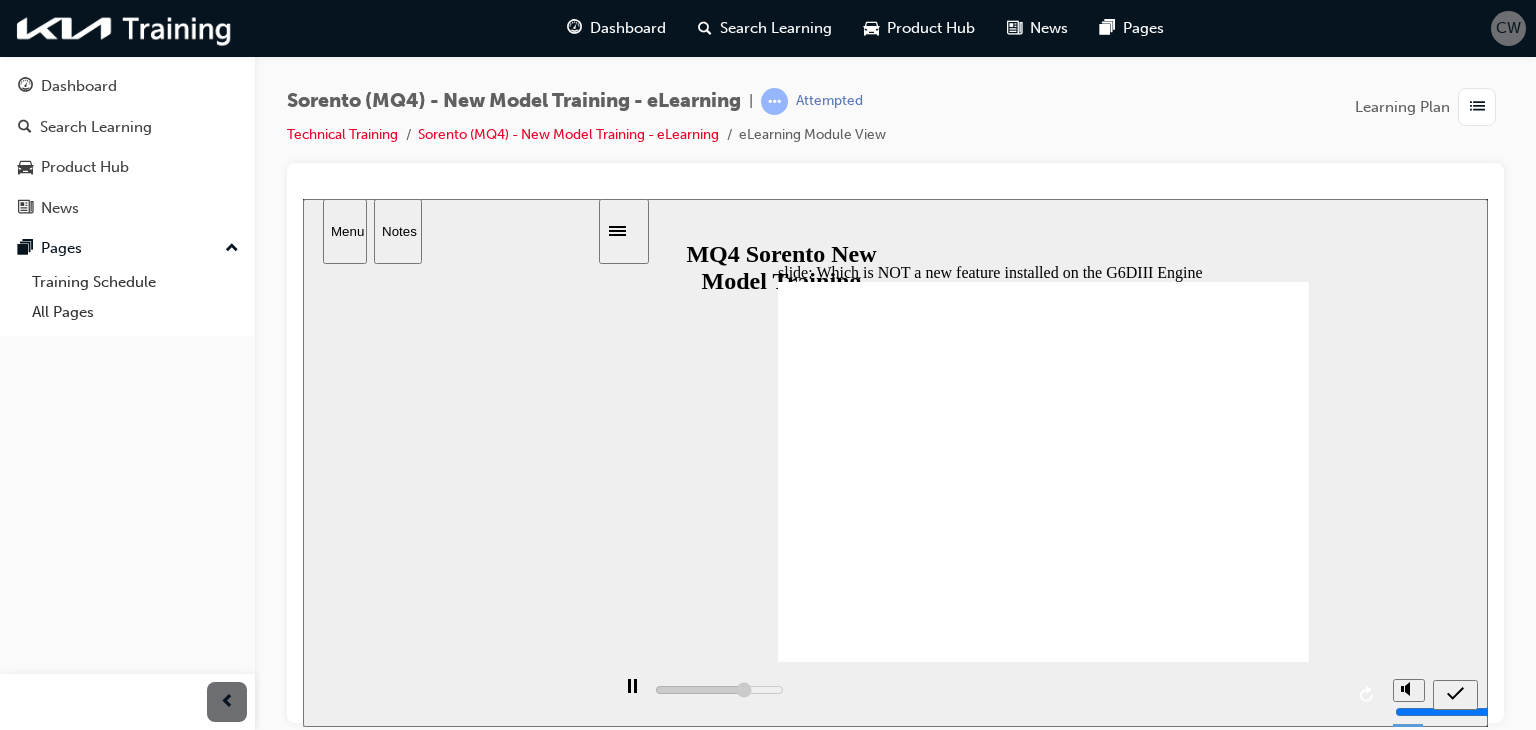 click 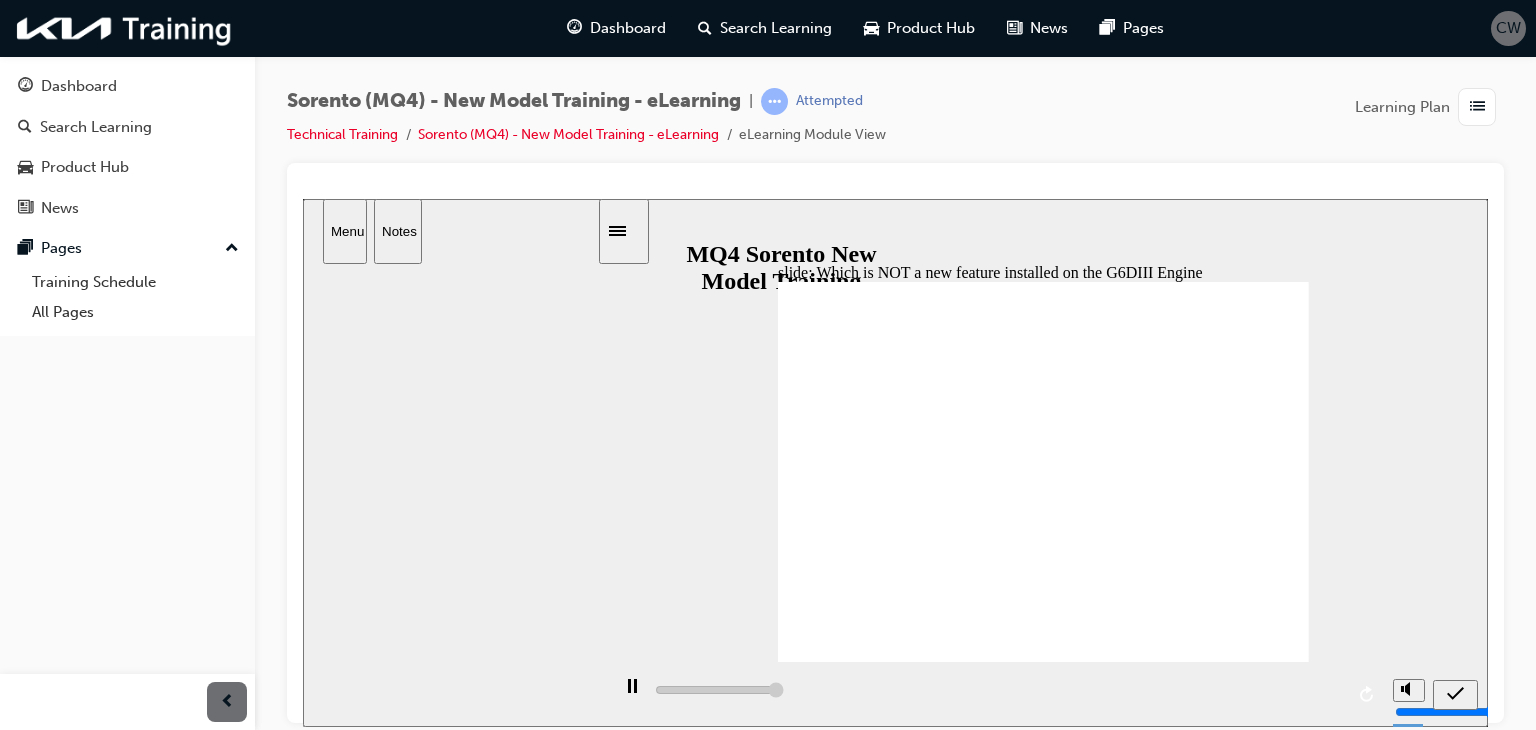 click 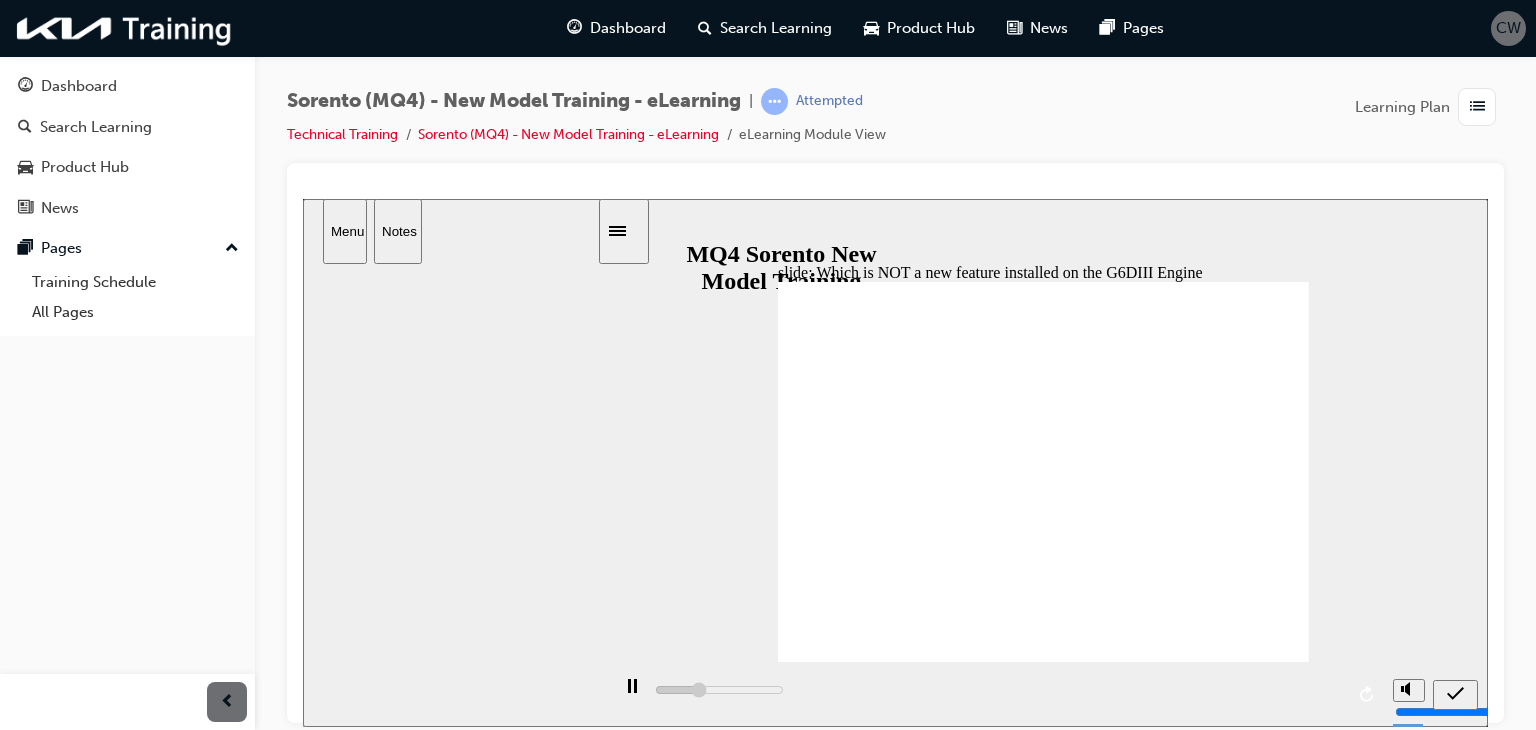 click 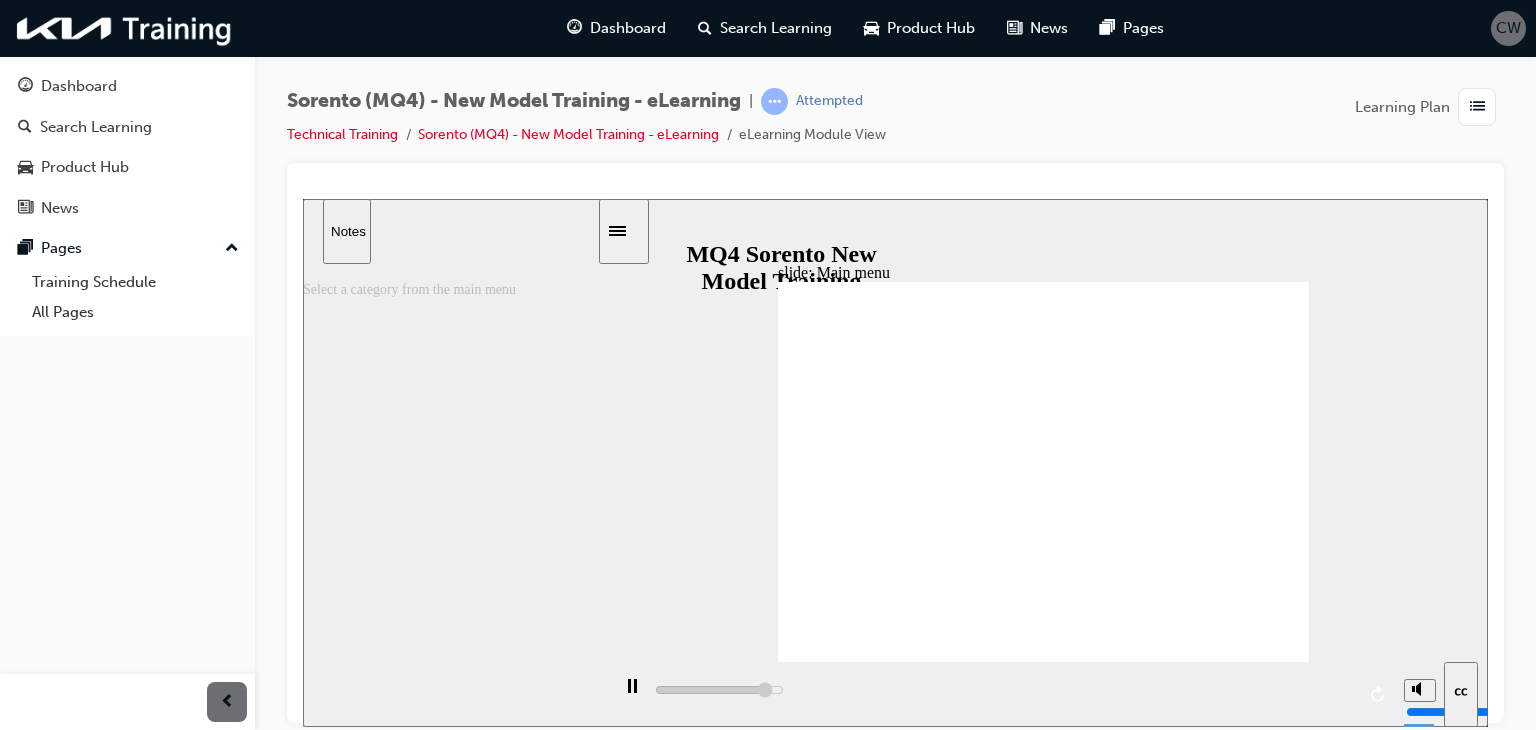 click 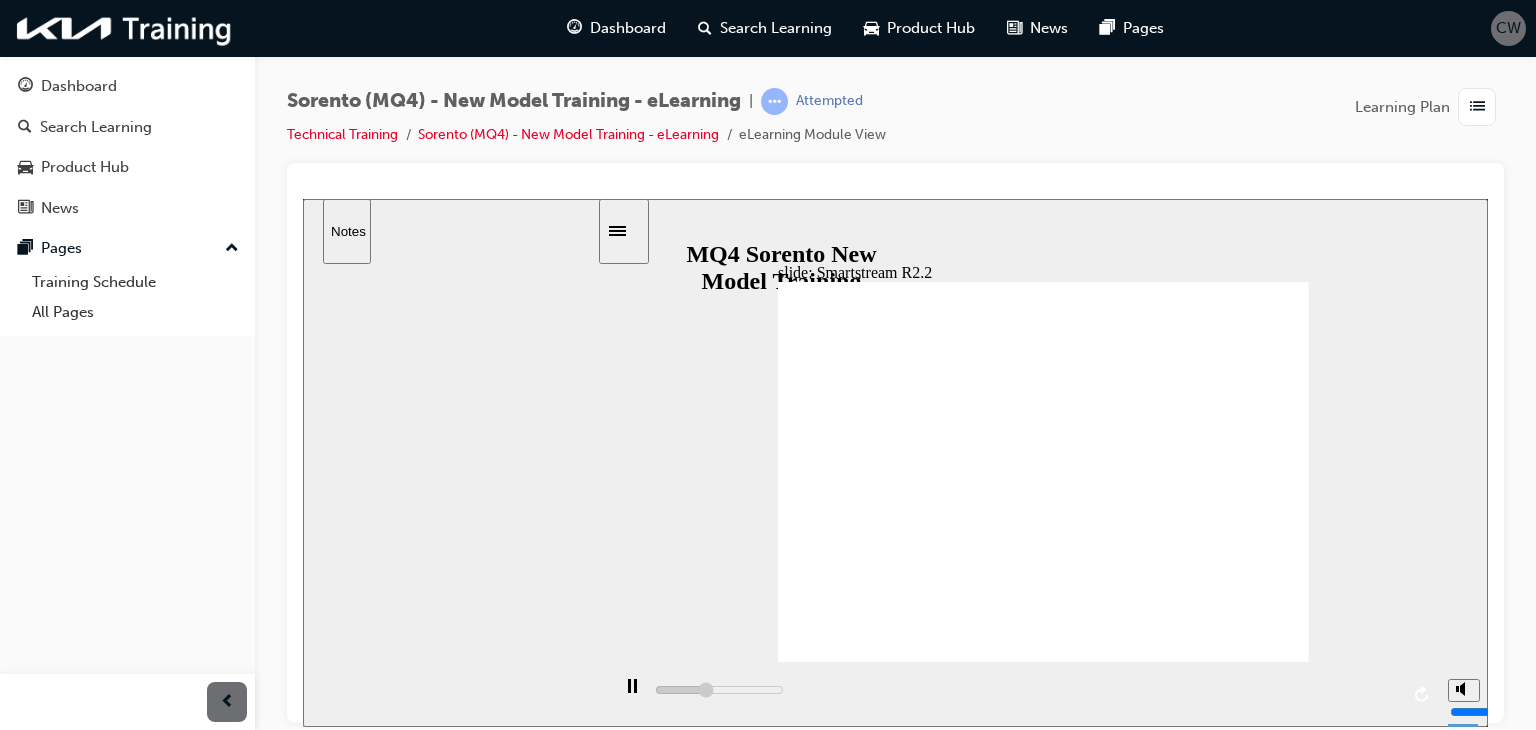 click 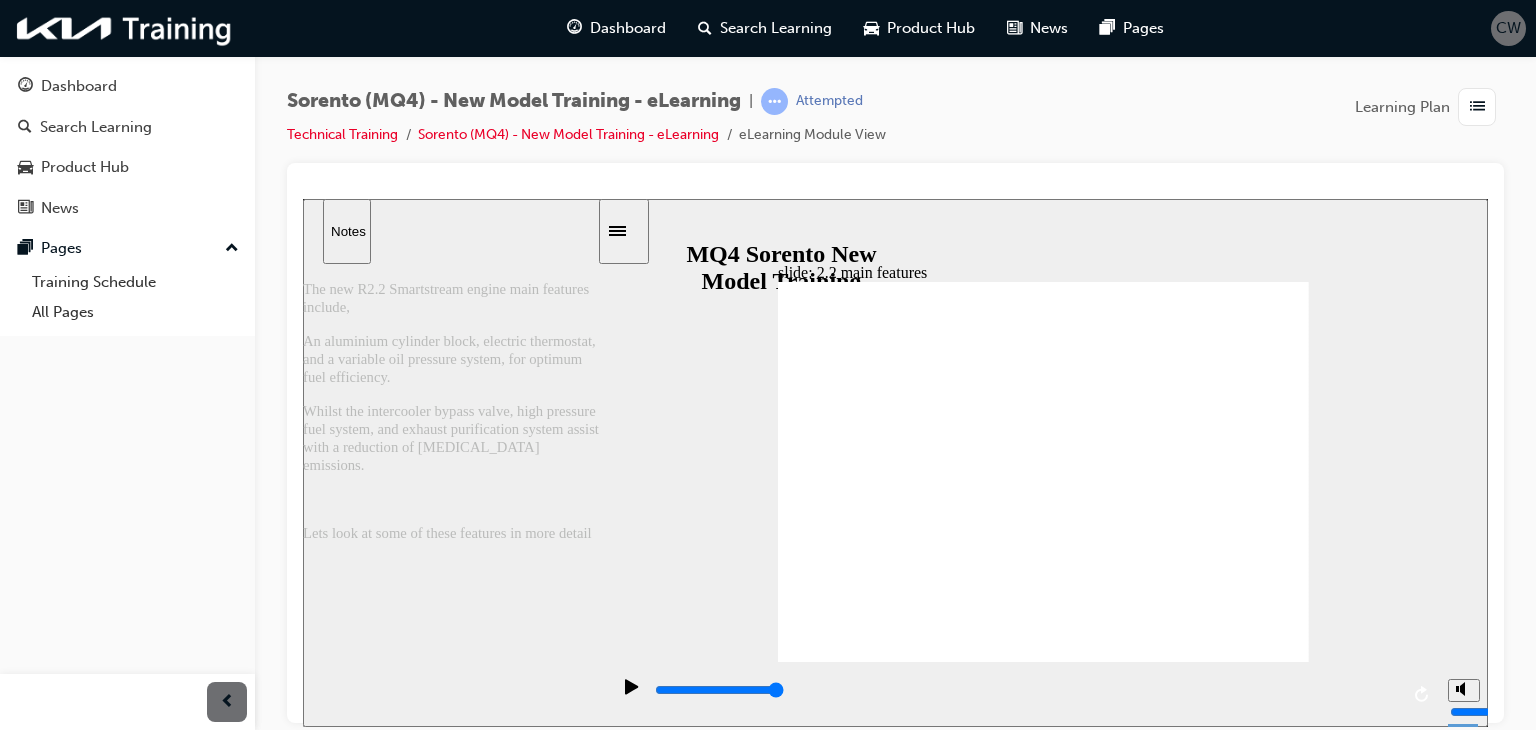 click 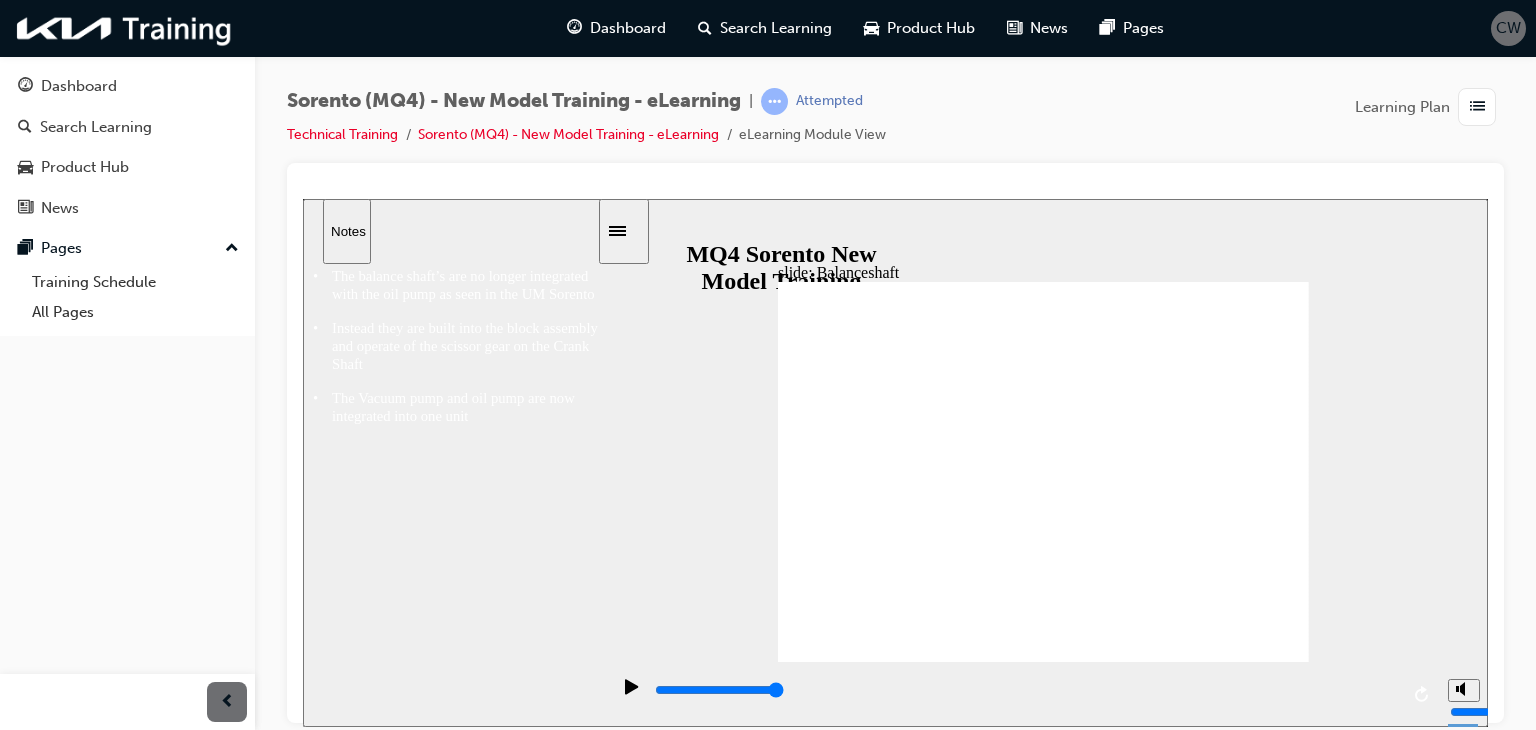 click 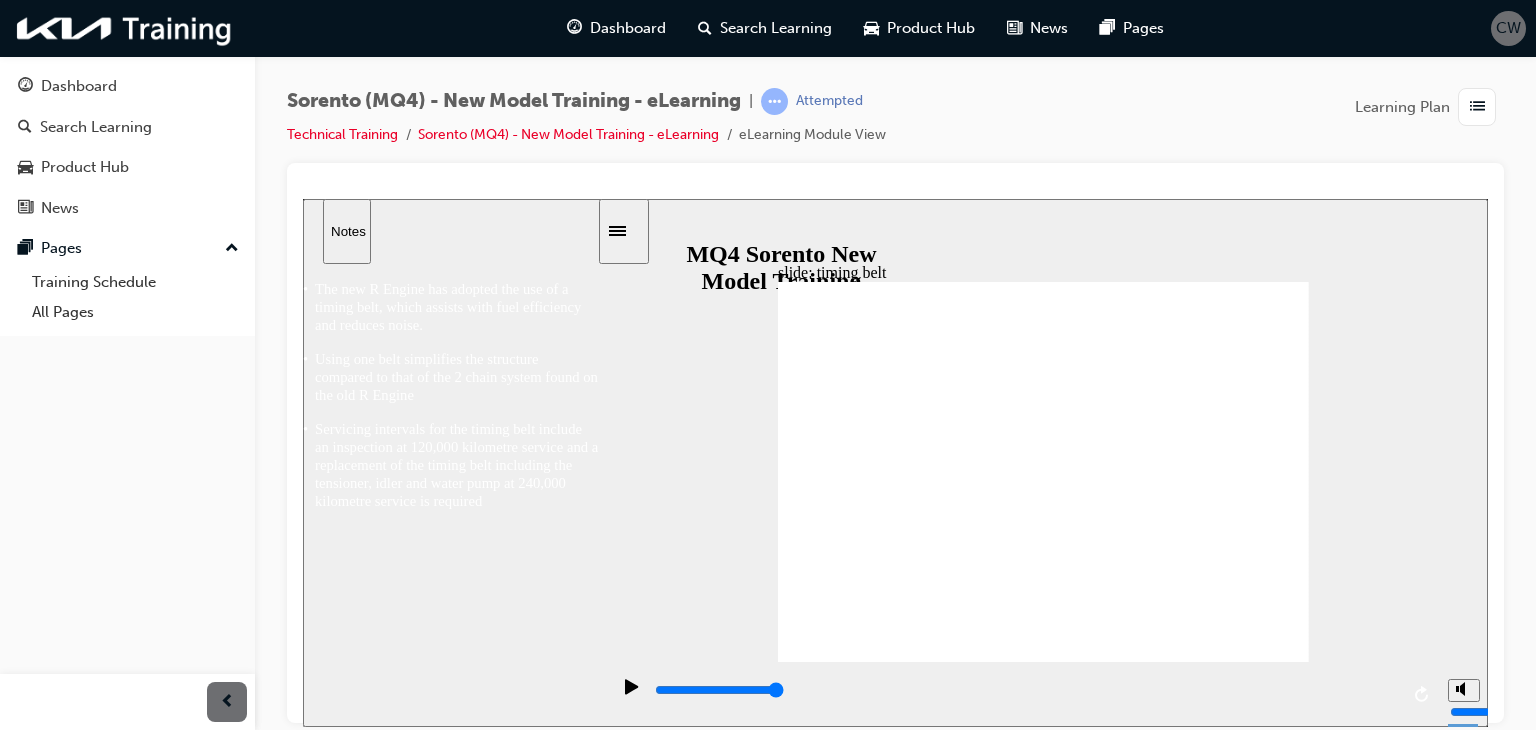 click 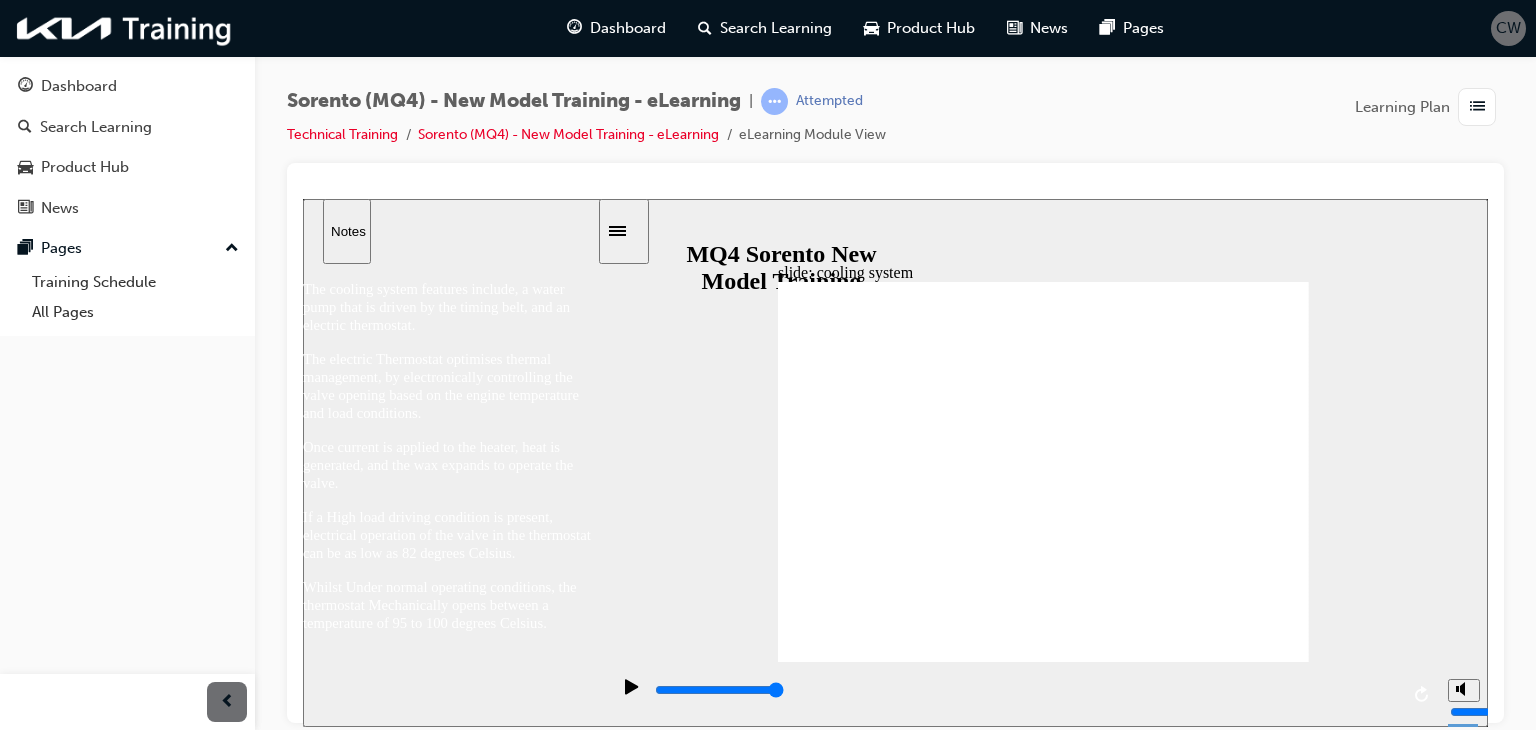 click 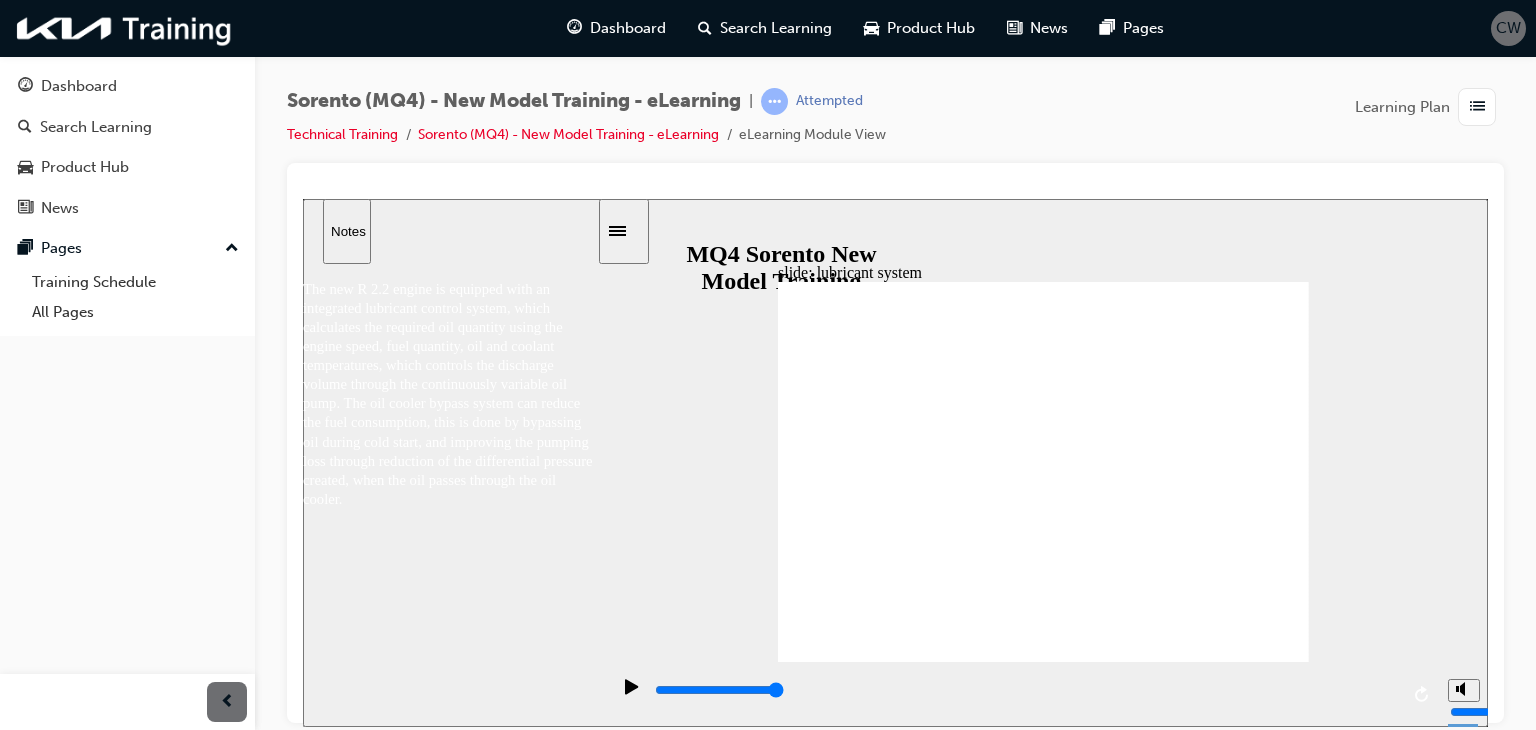 click 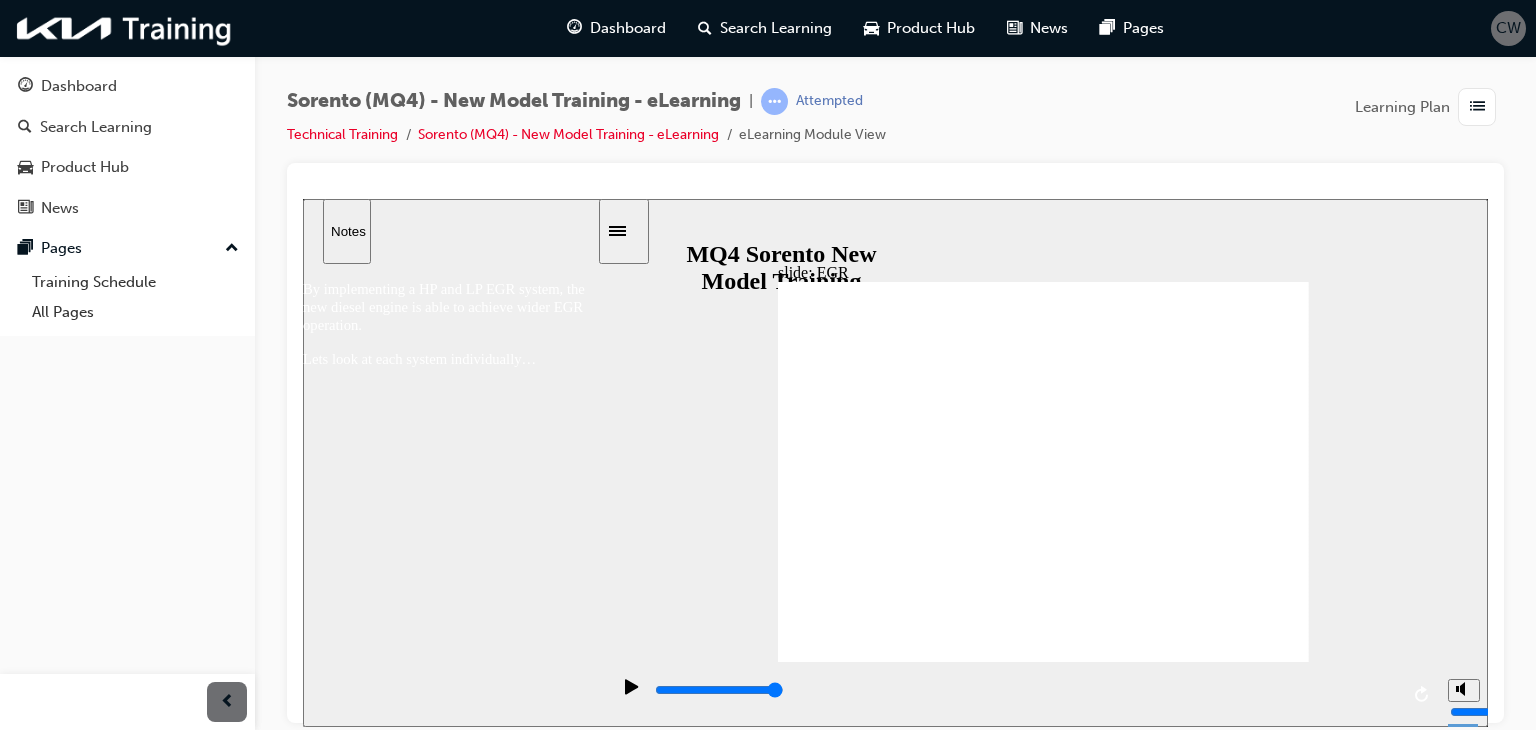 click 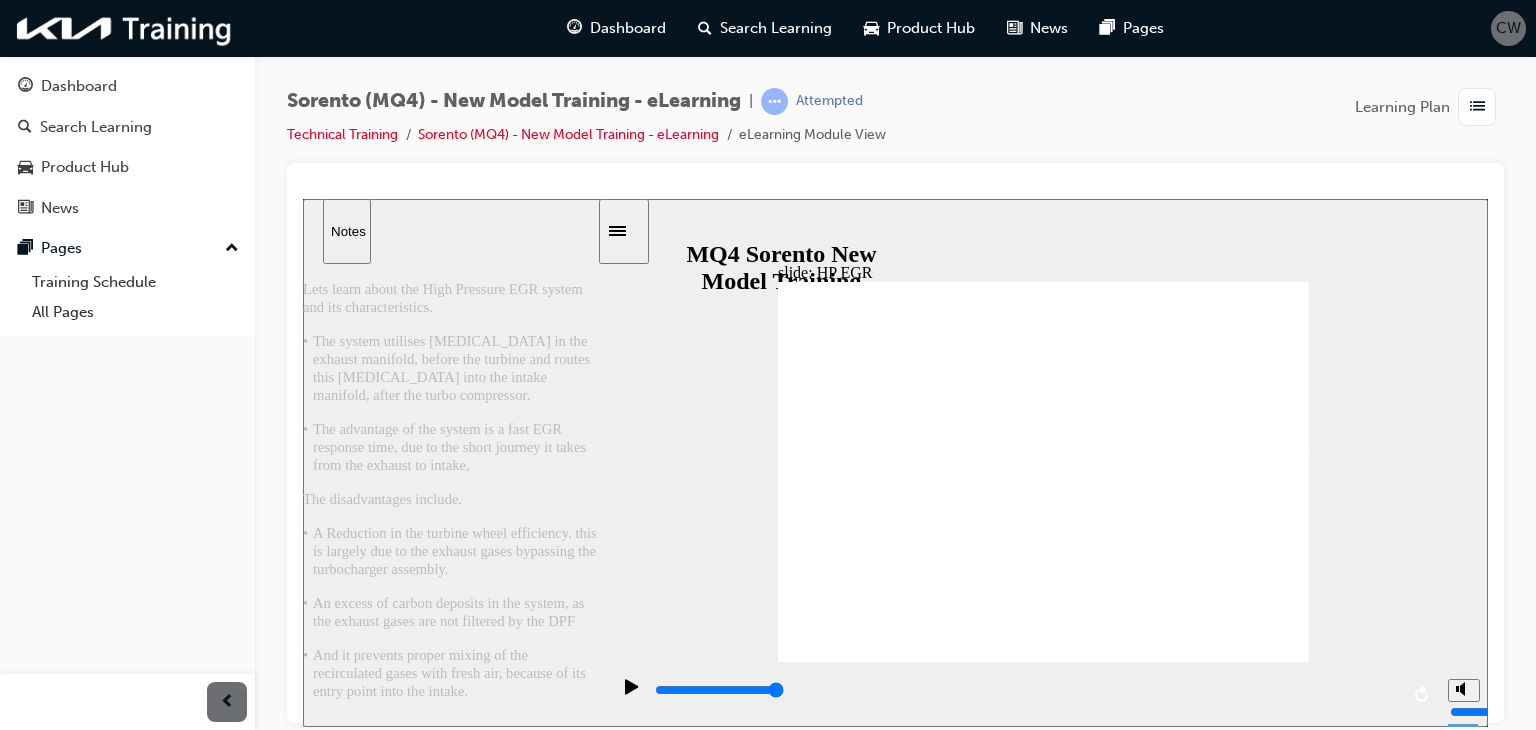 click 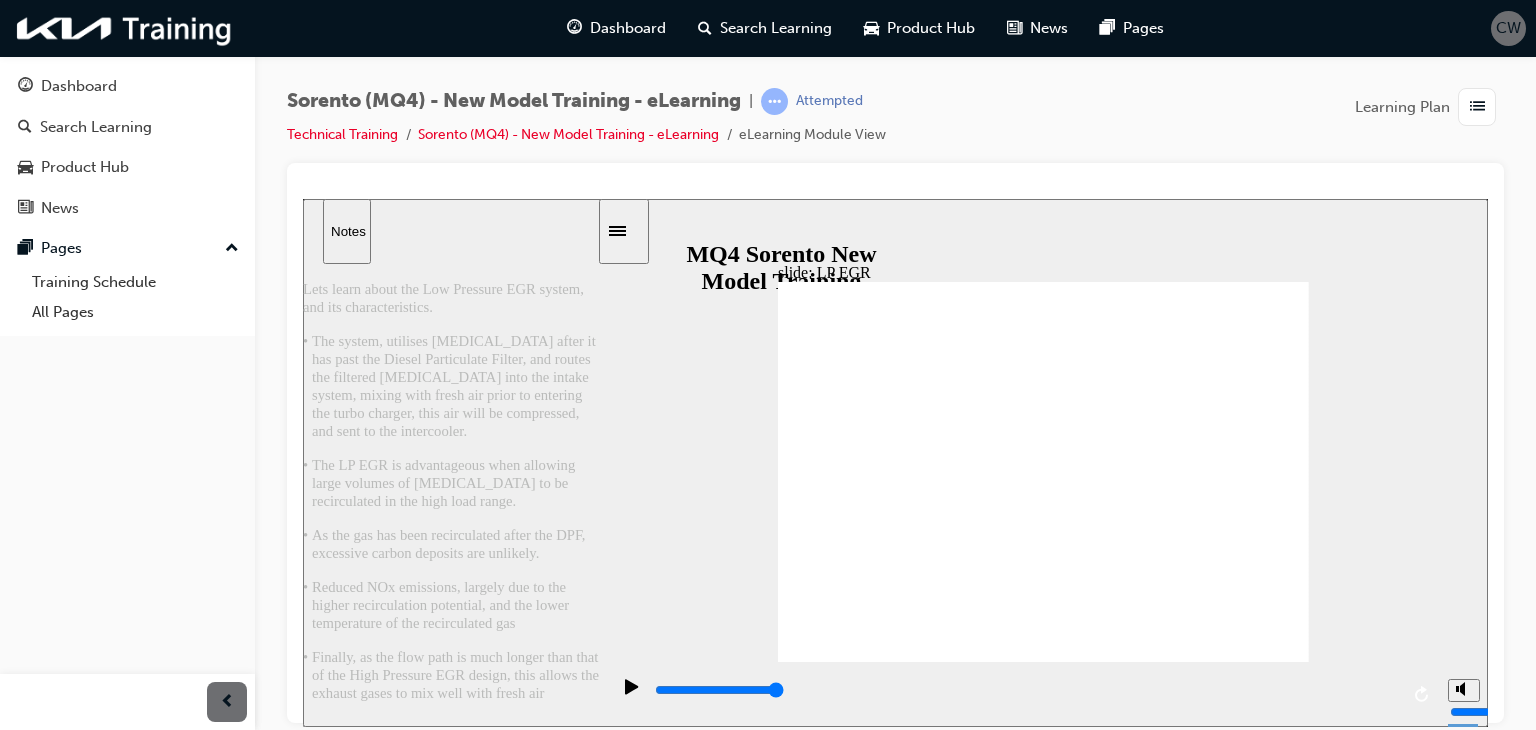click 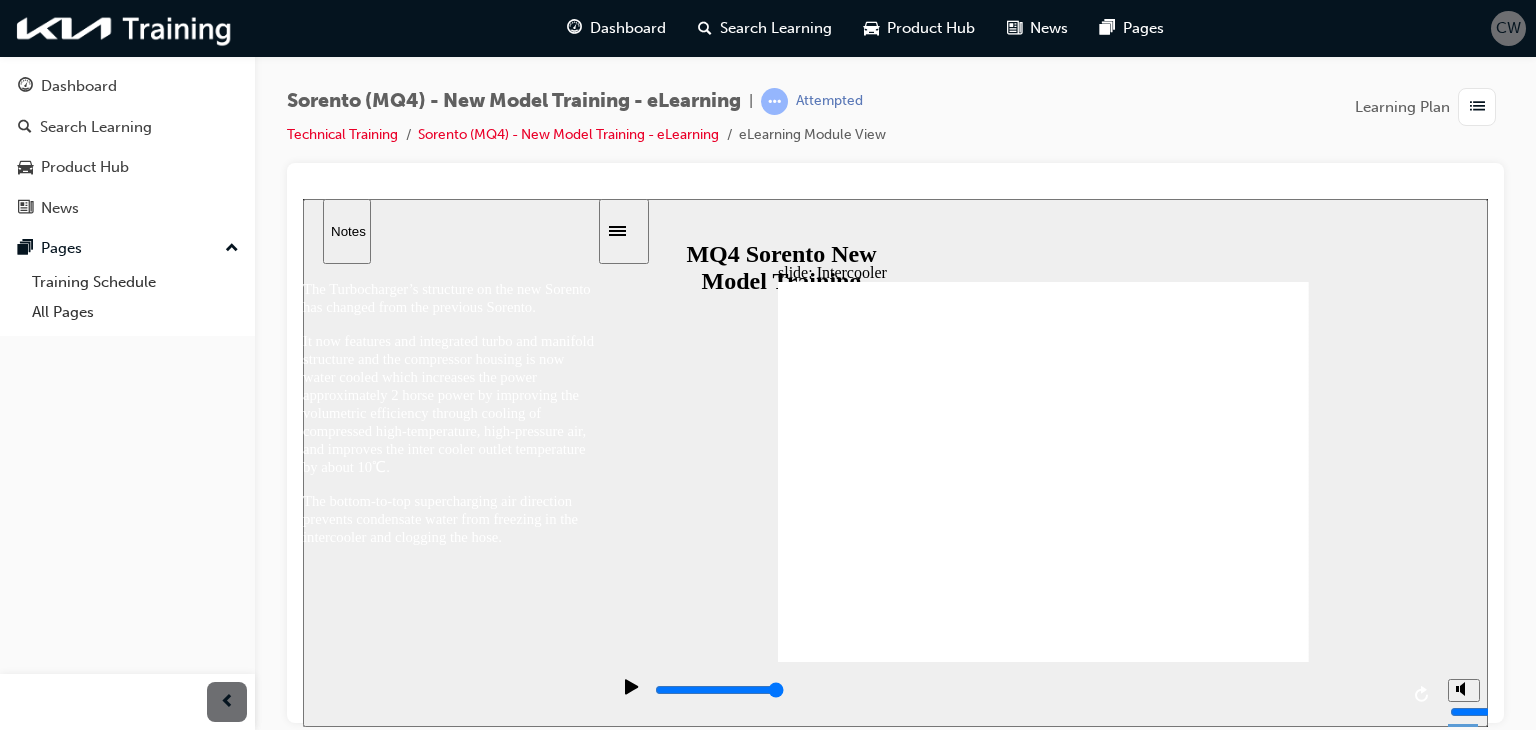 click 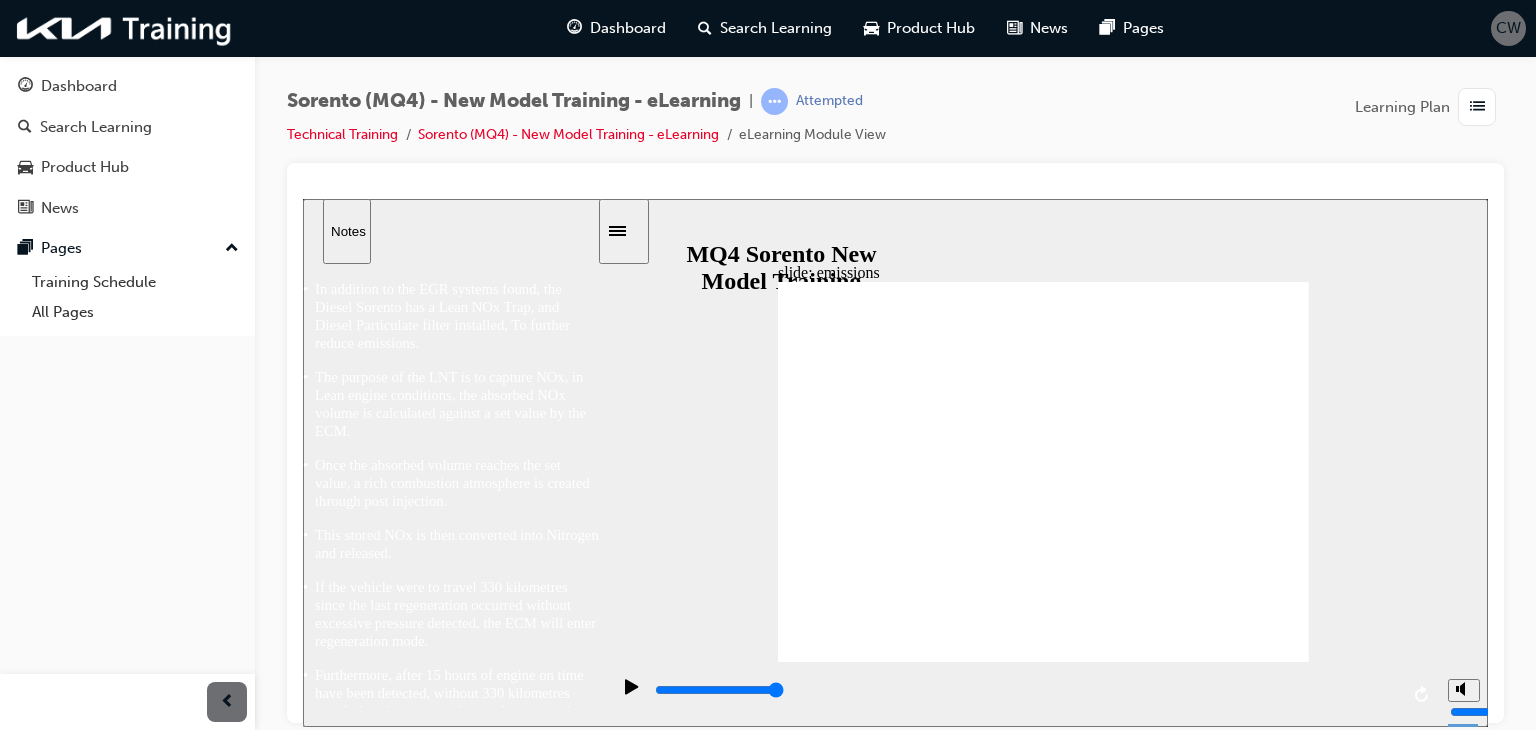 click 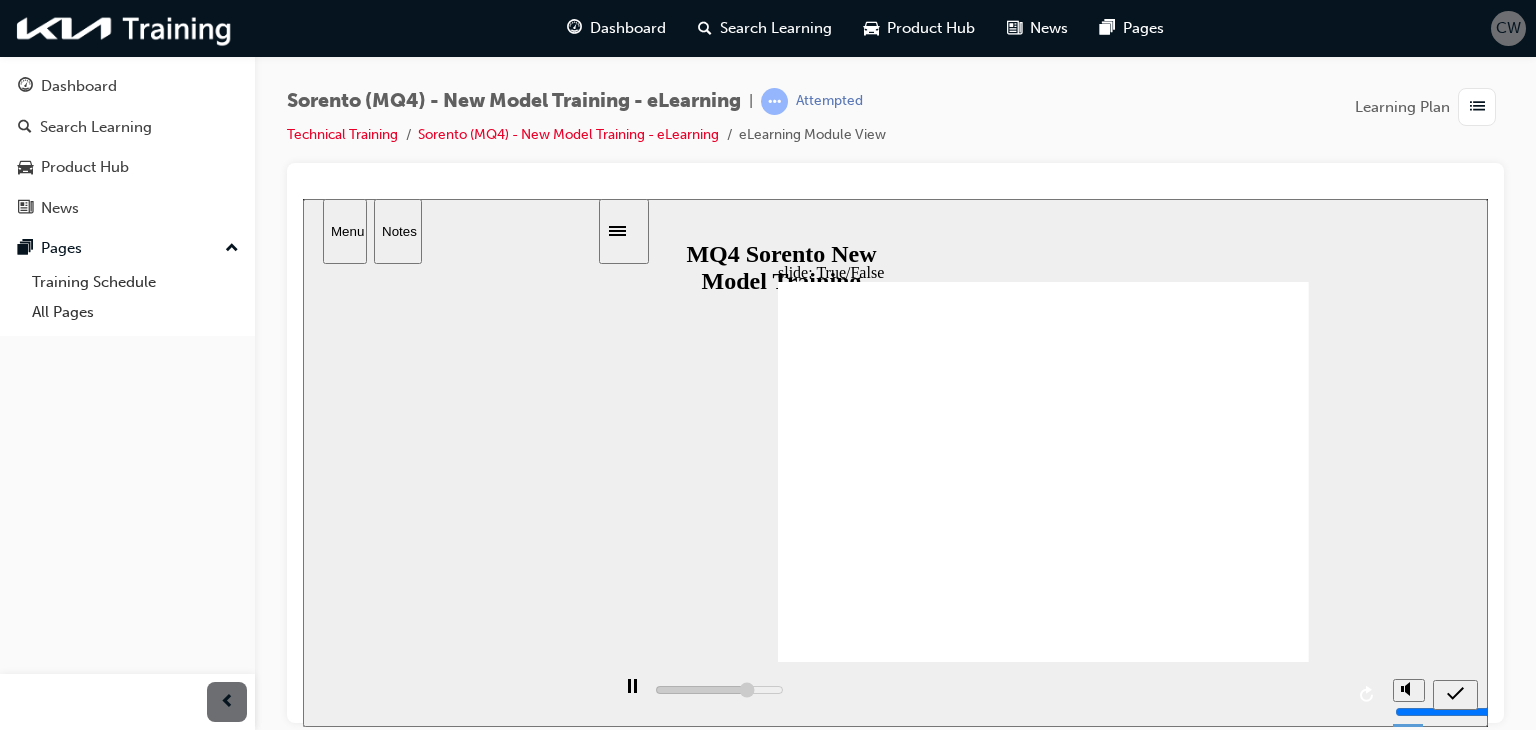 click 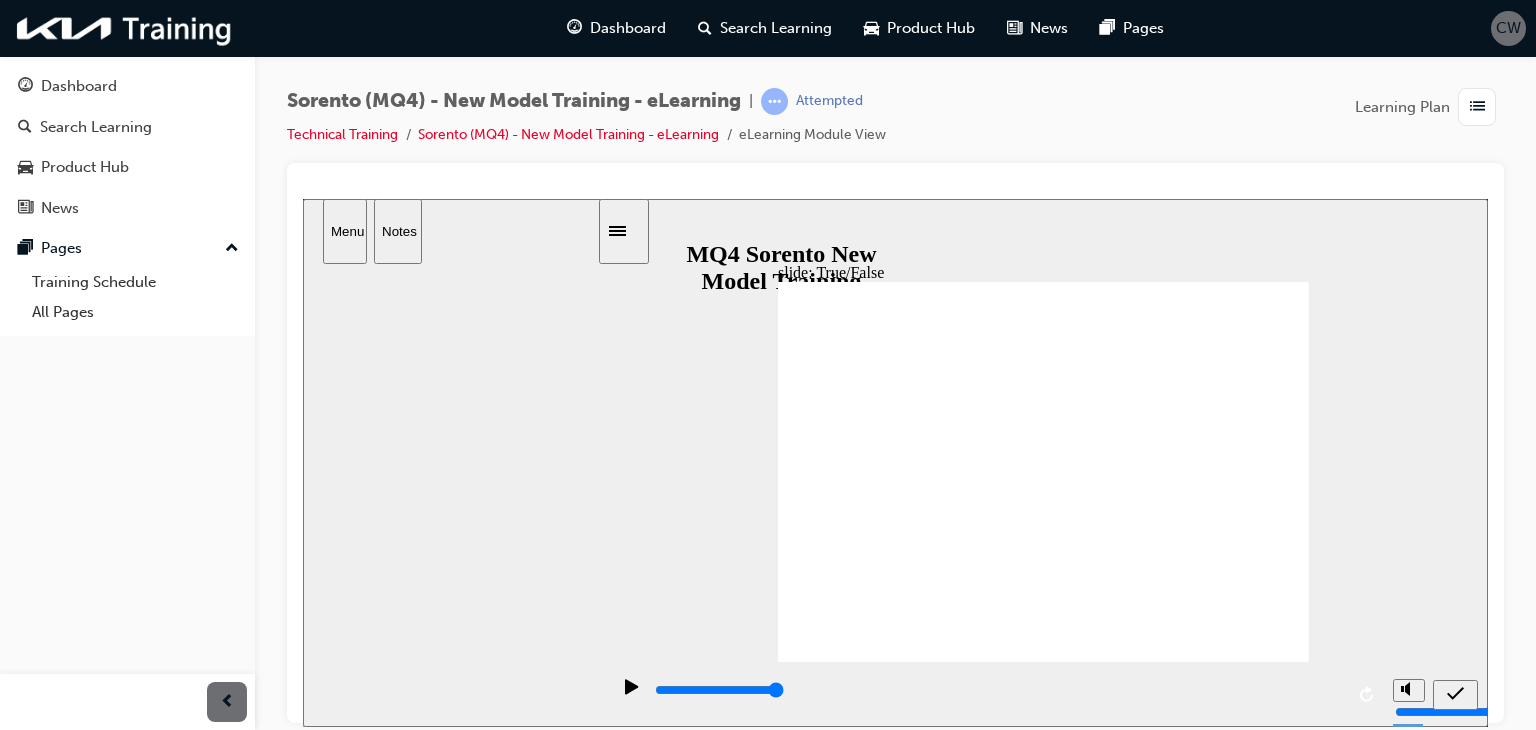 click 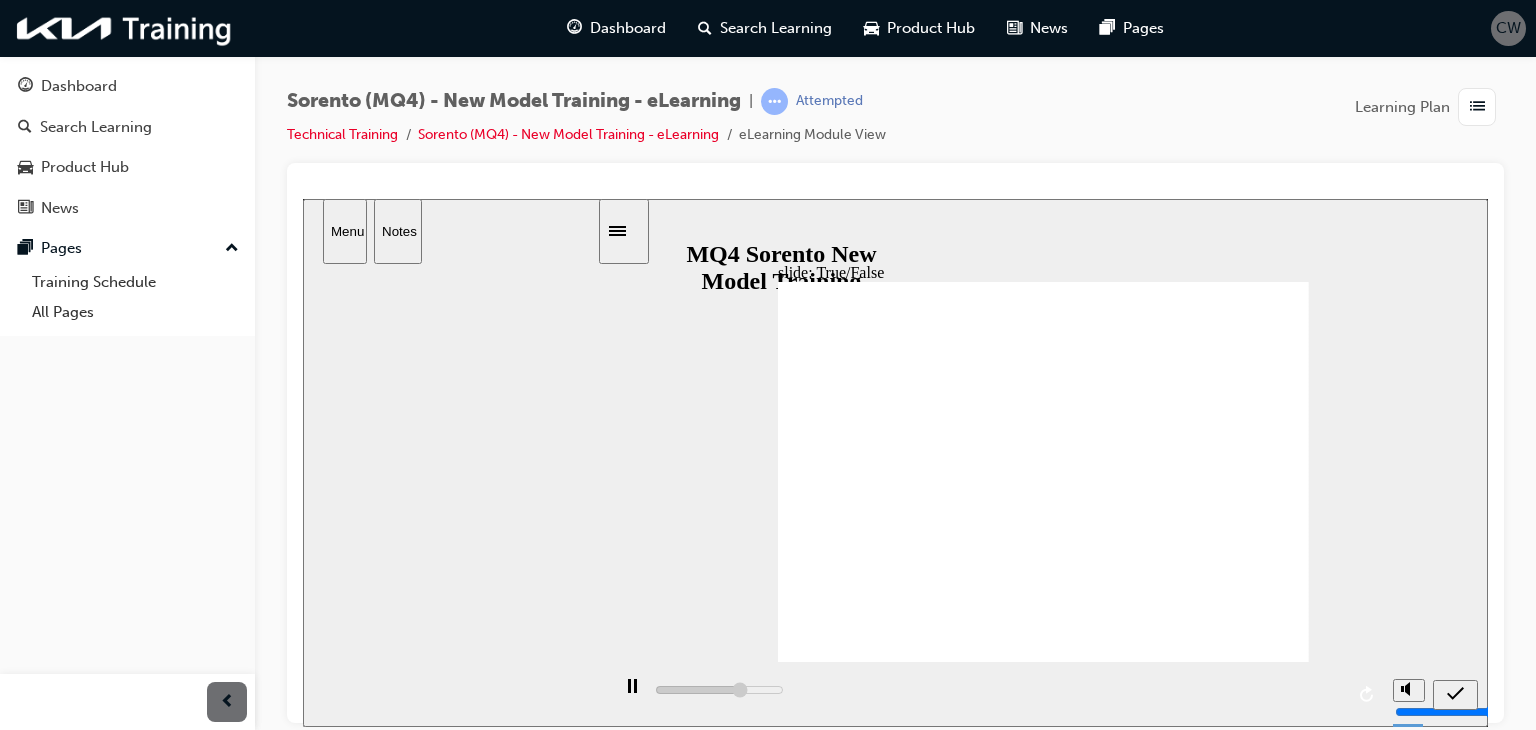 click 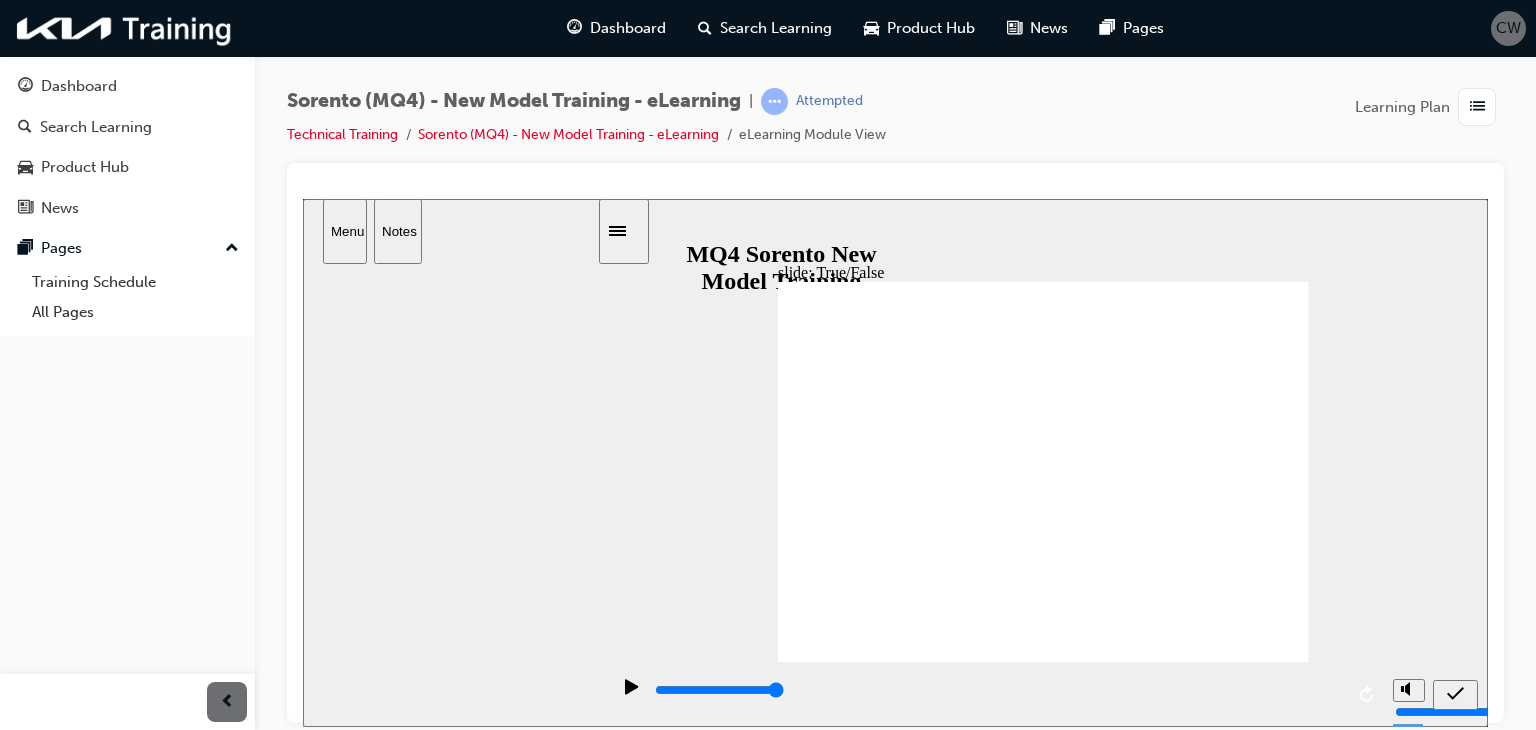 click 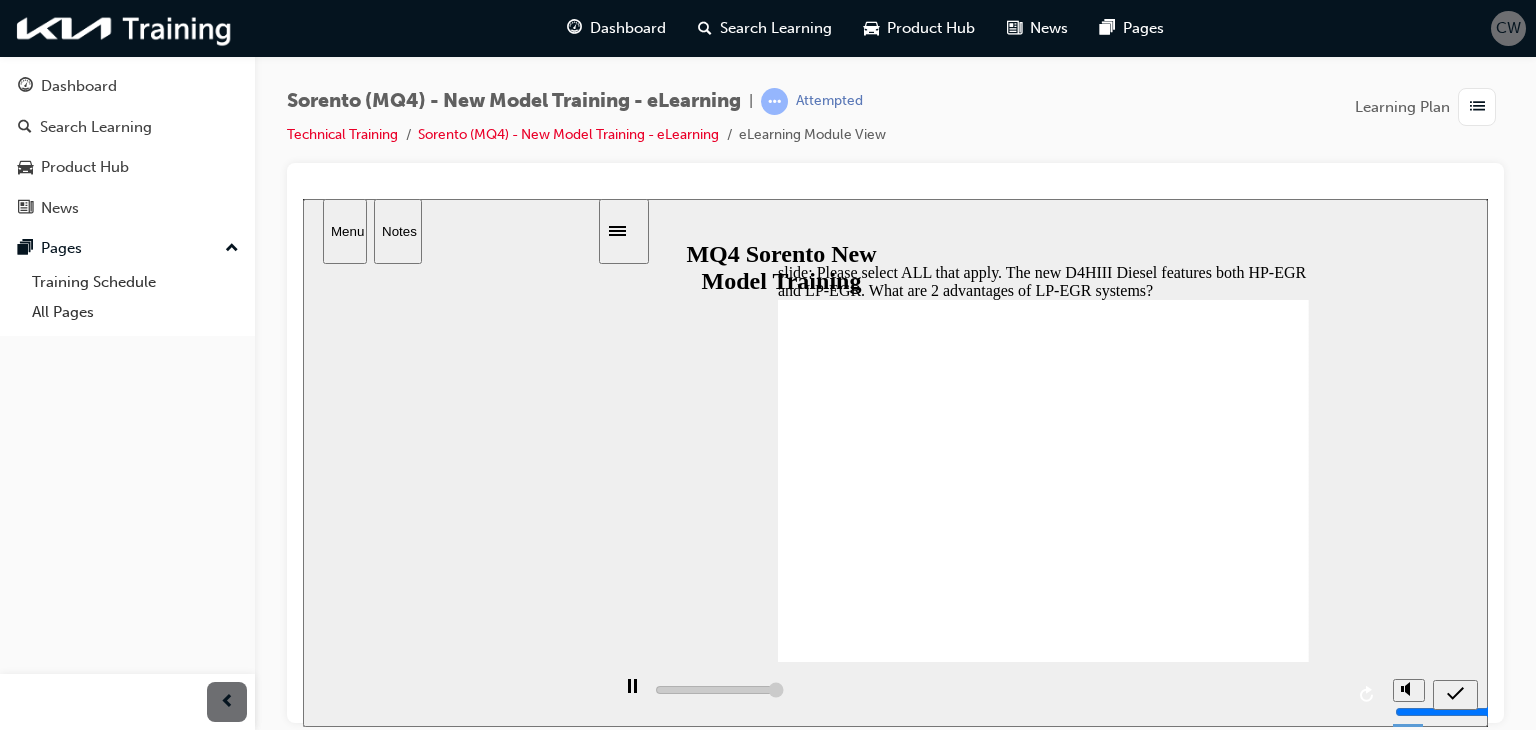 type on "5000" 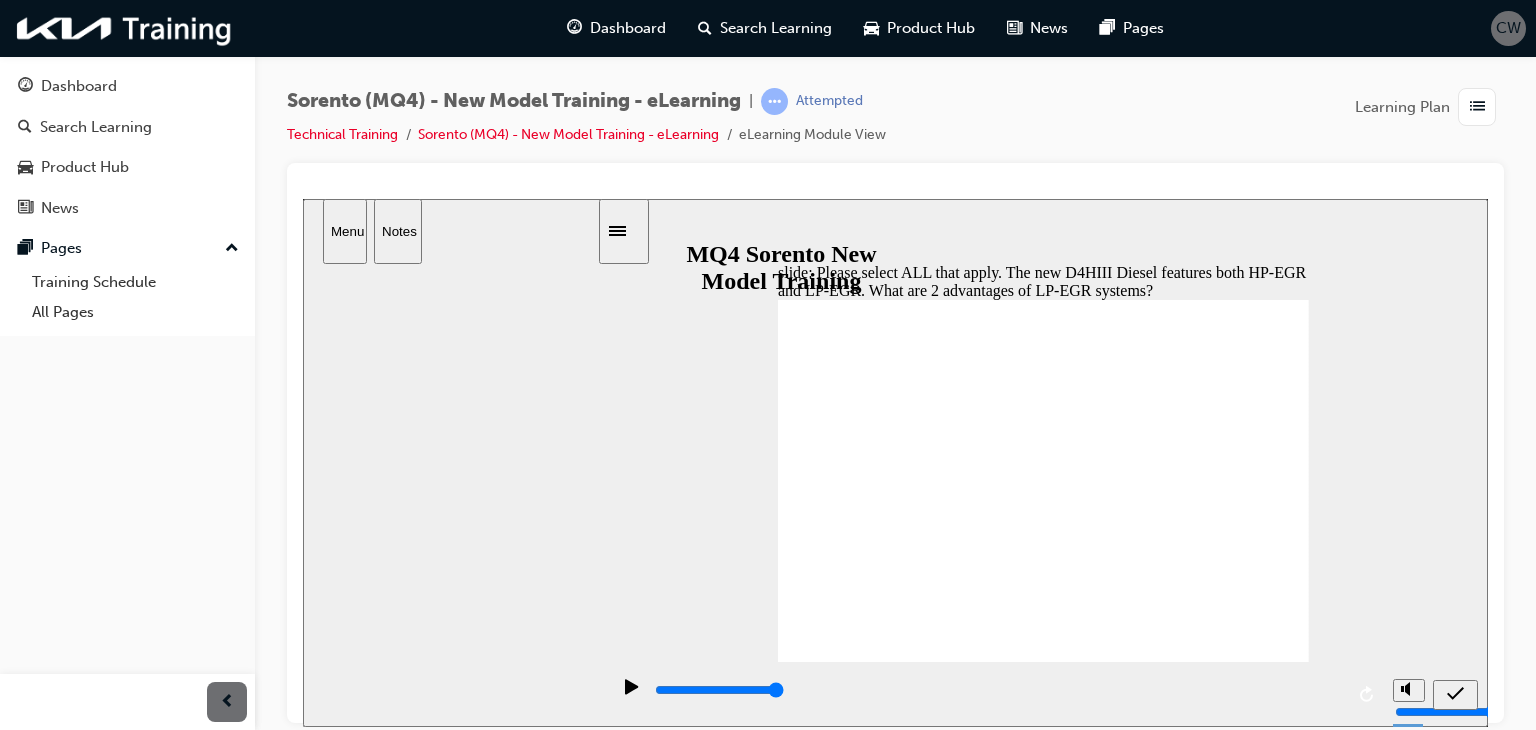 click 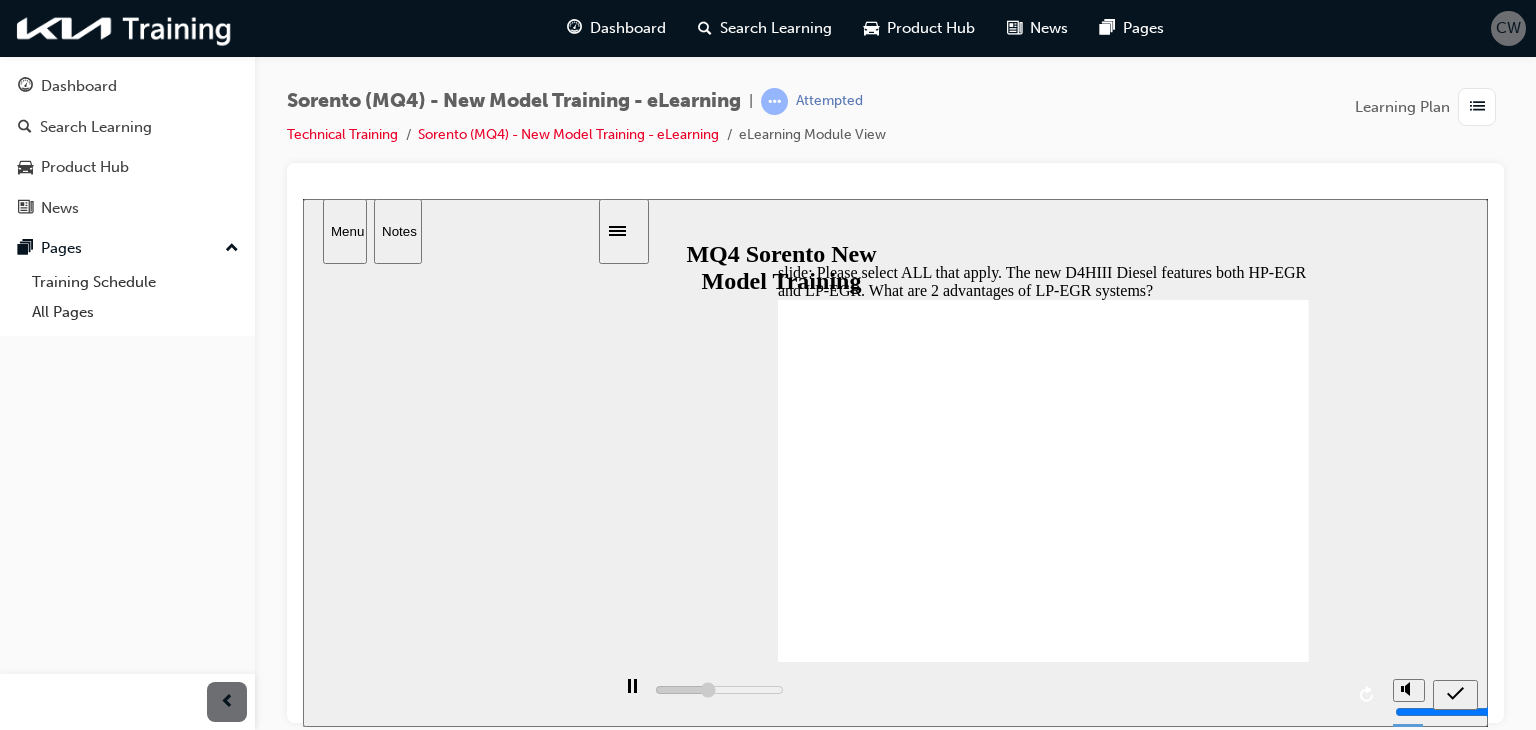 click 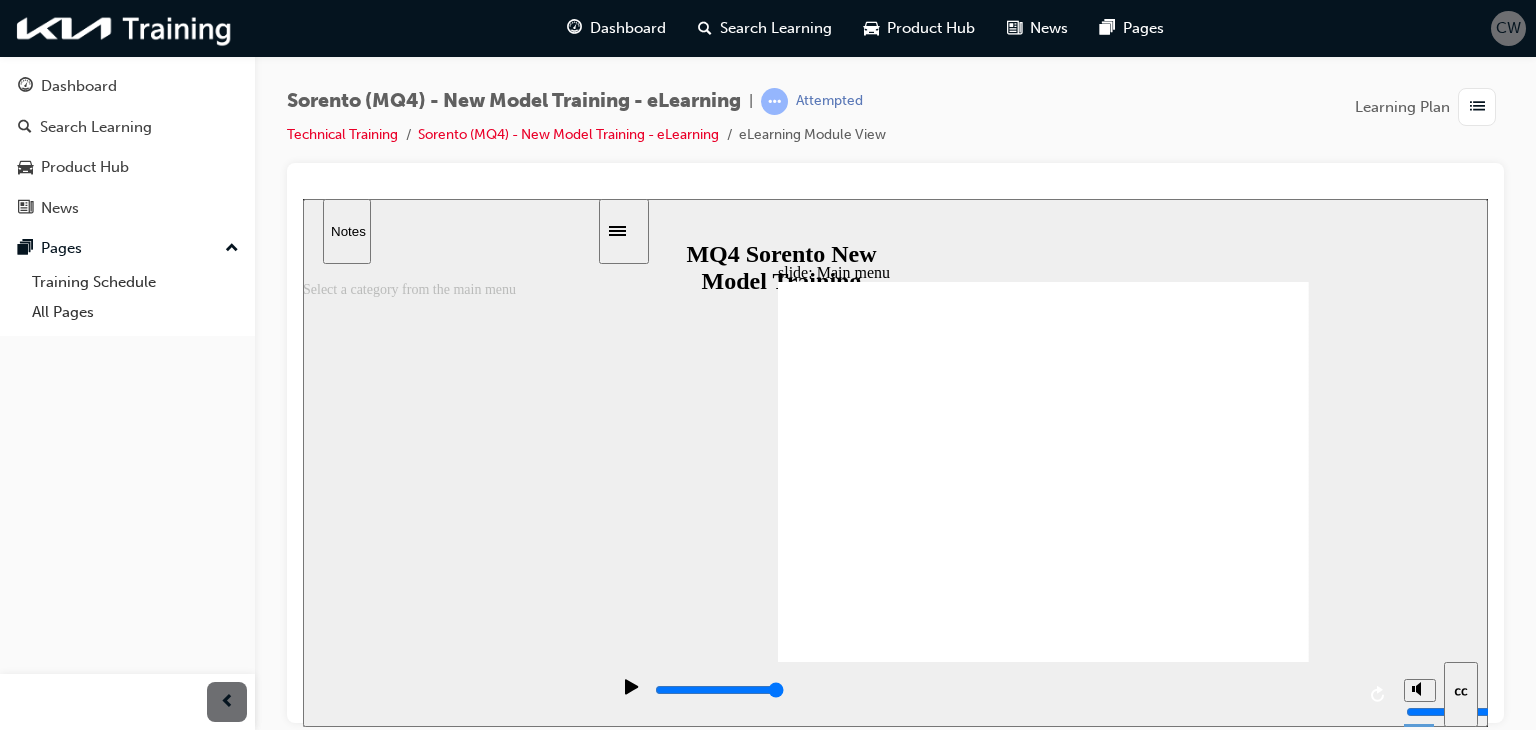 click 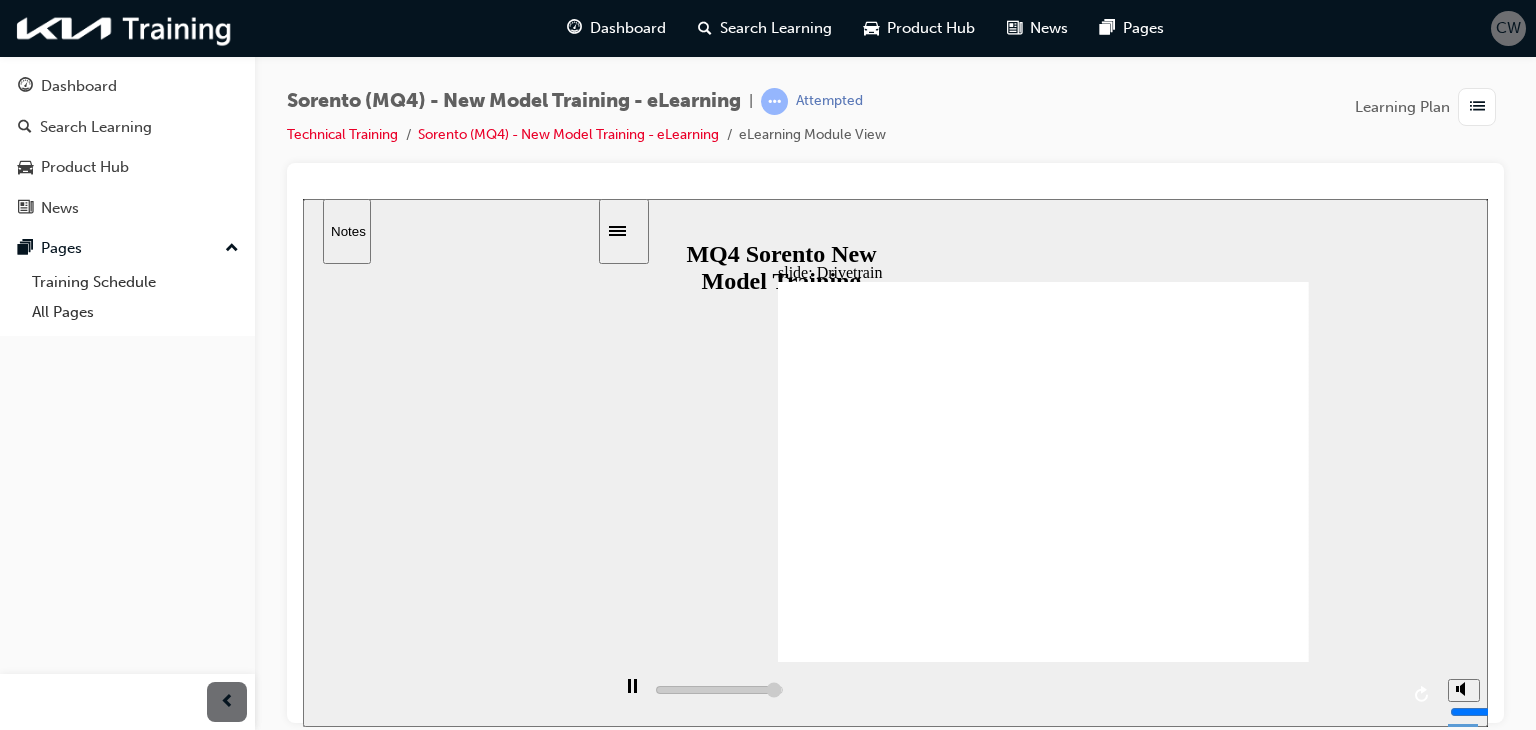 click 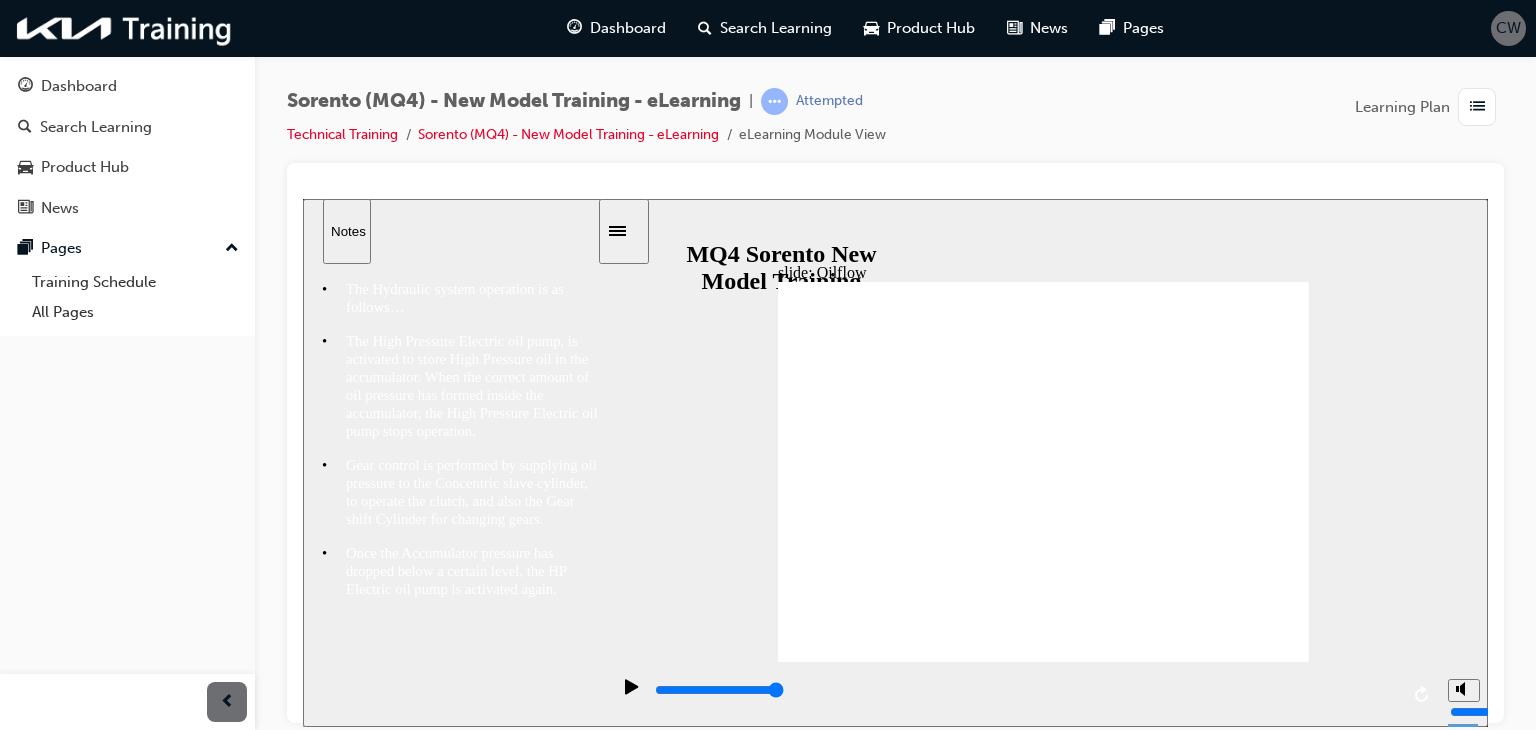 click 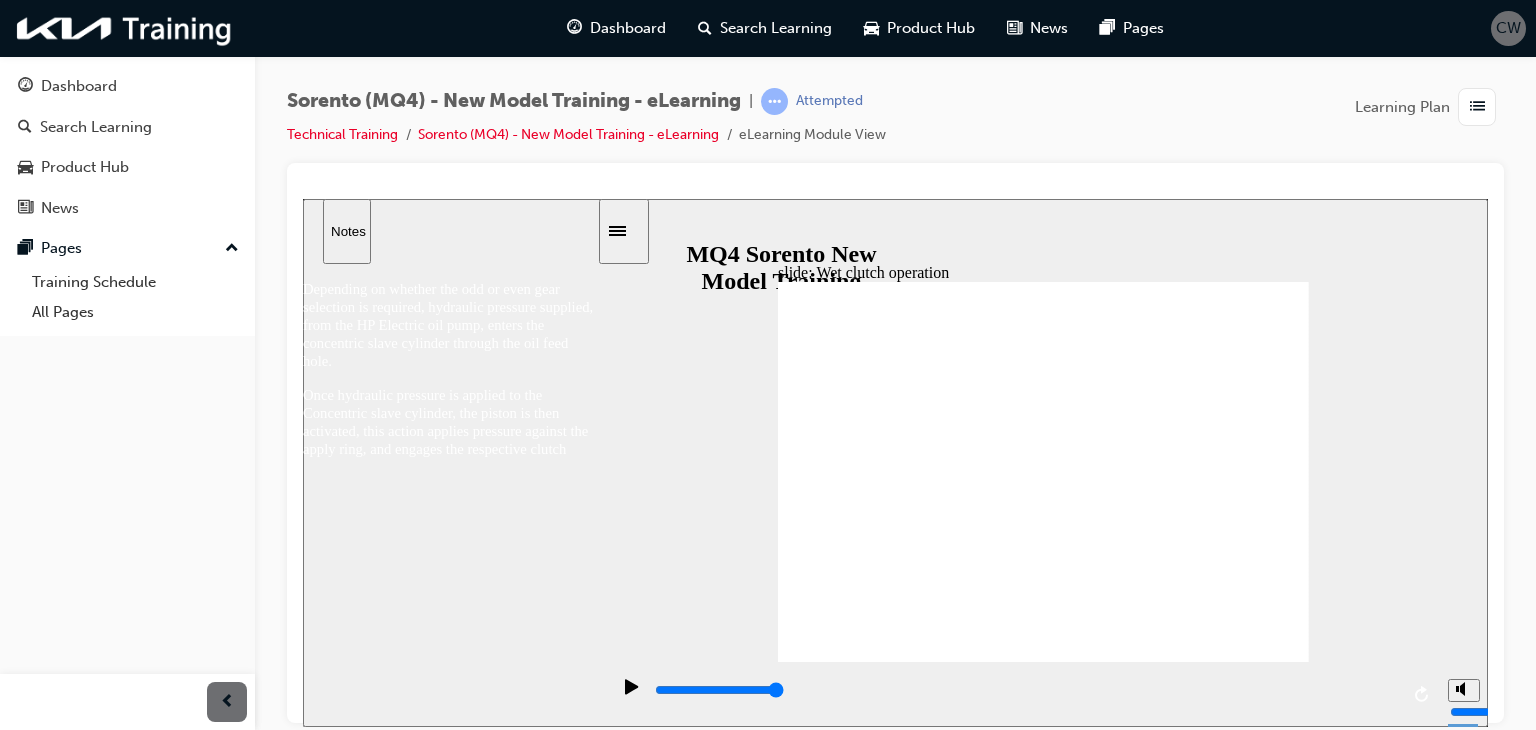 click 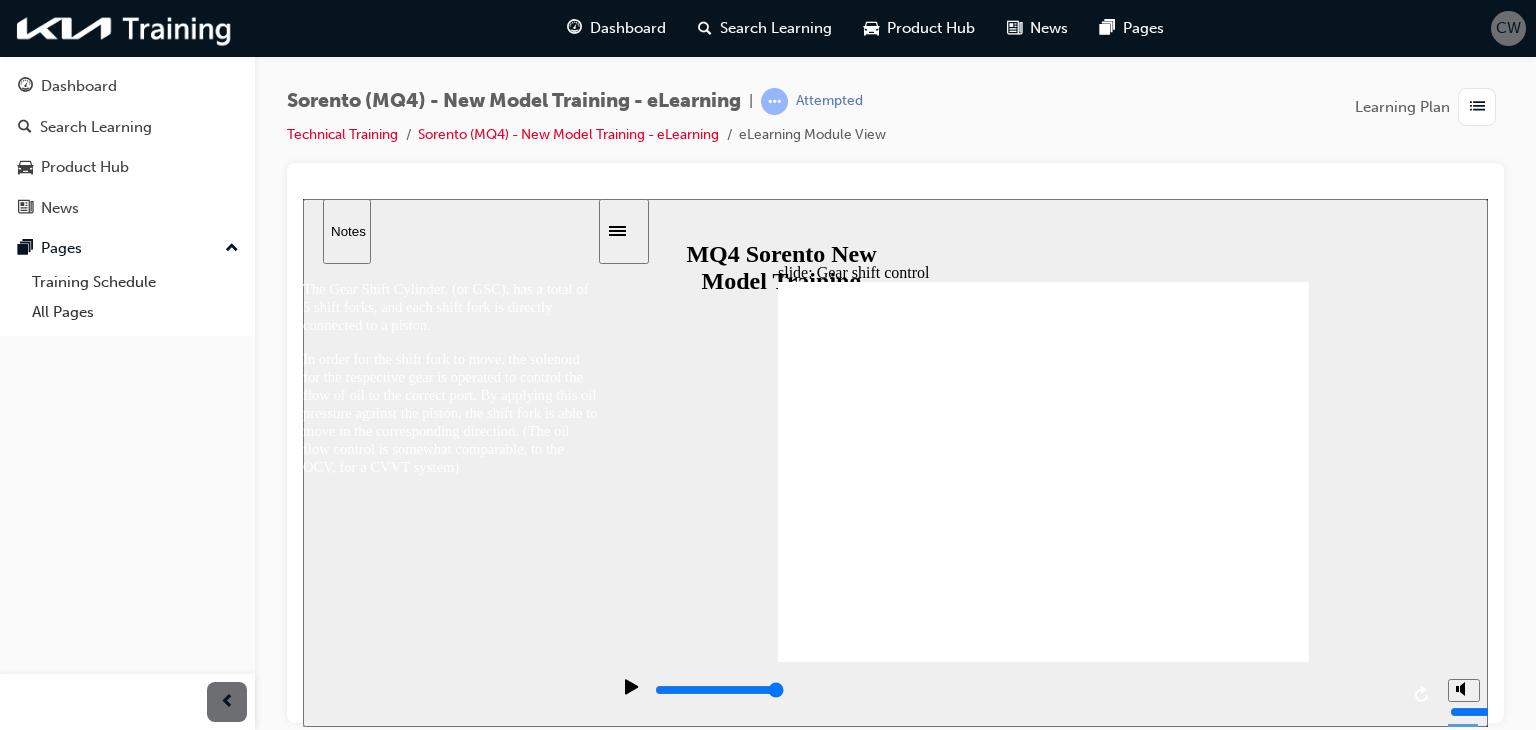 click 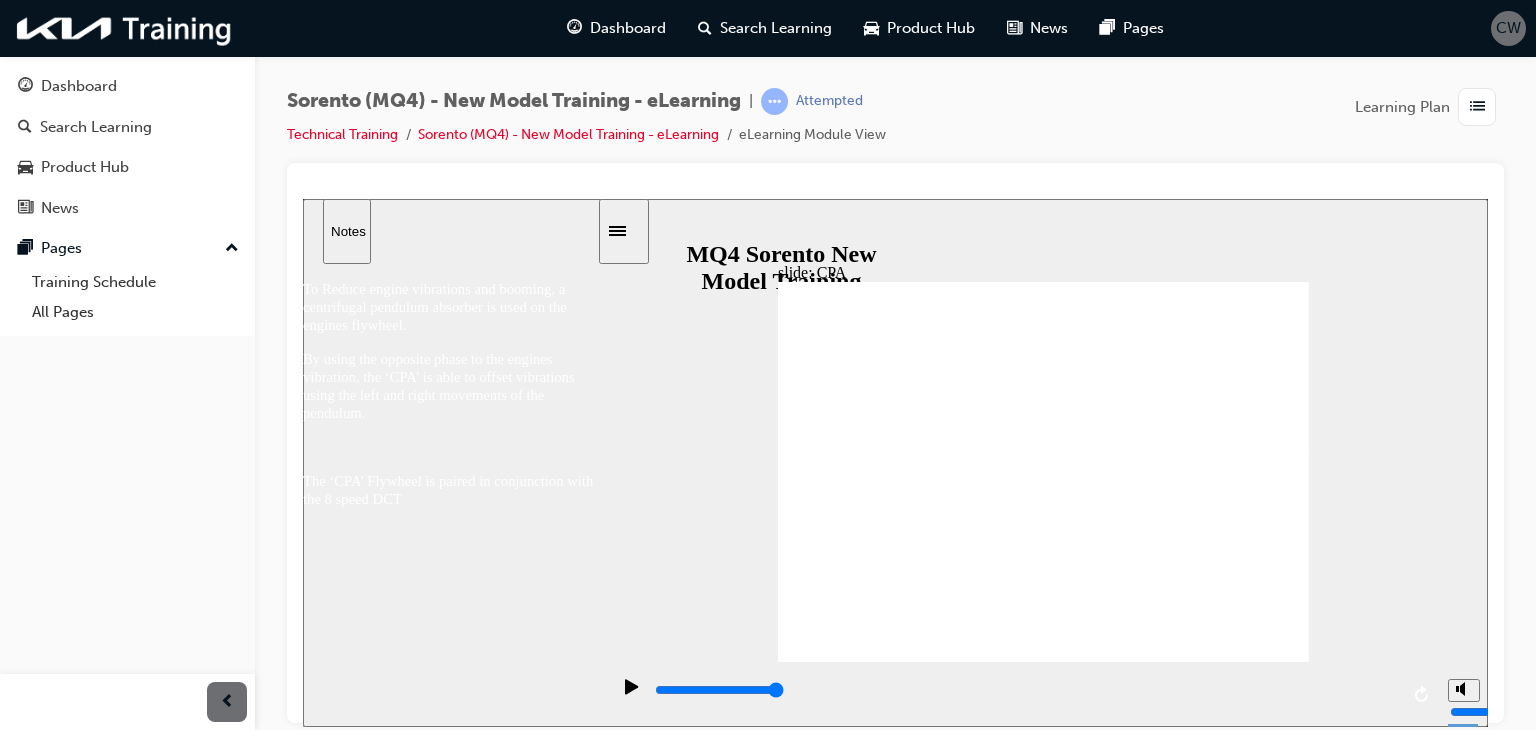 click 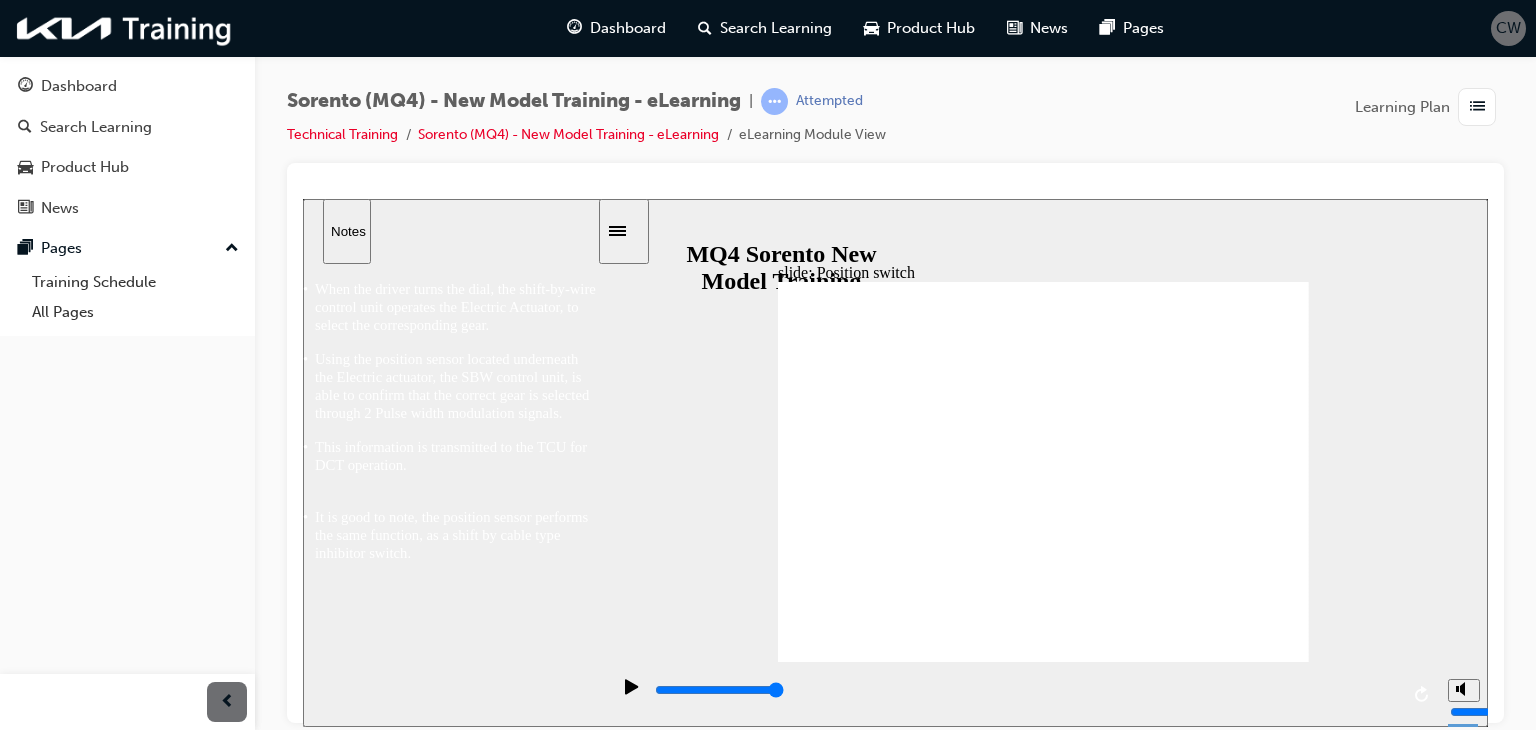 click 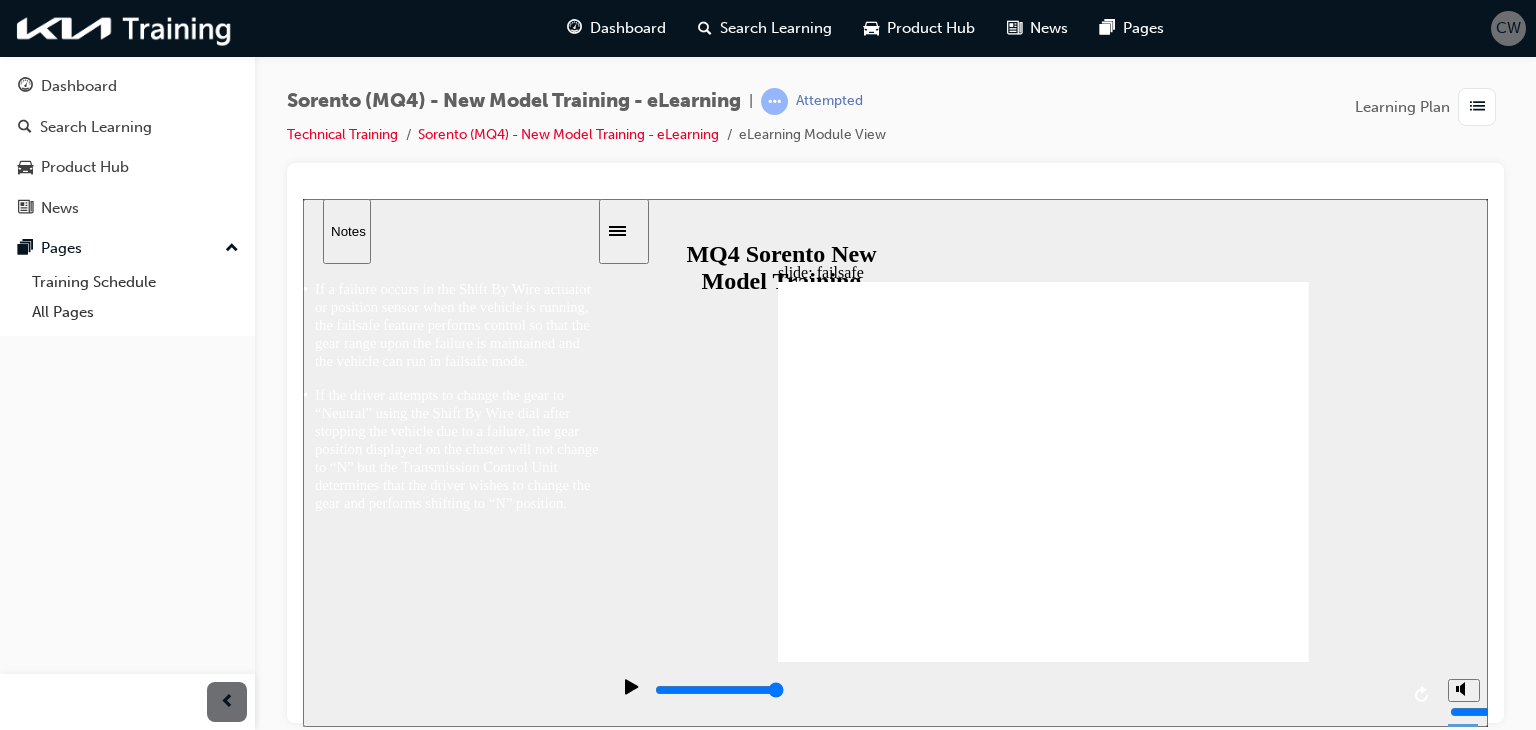click 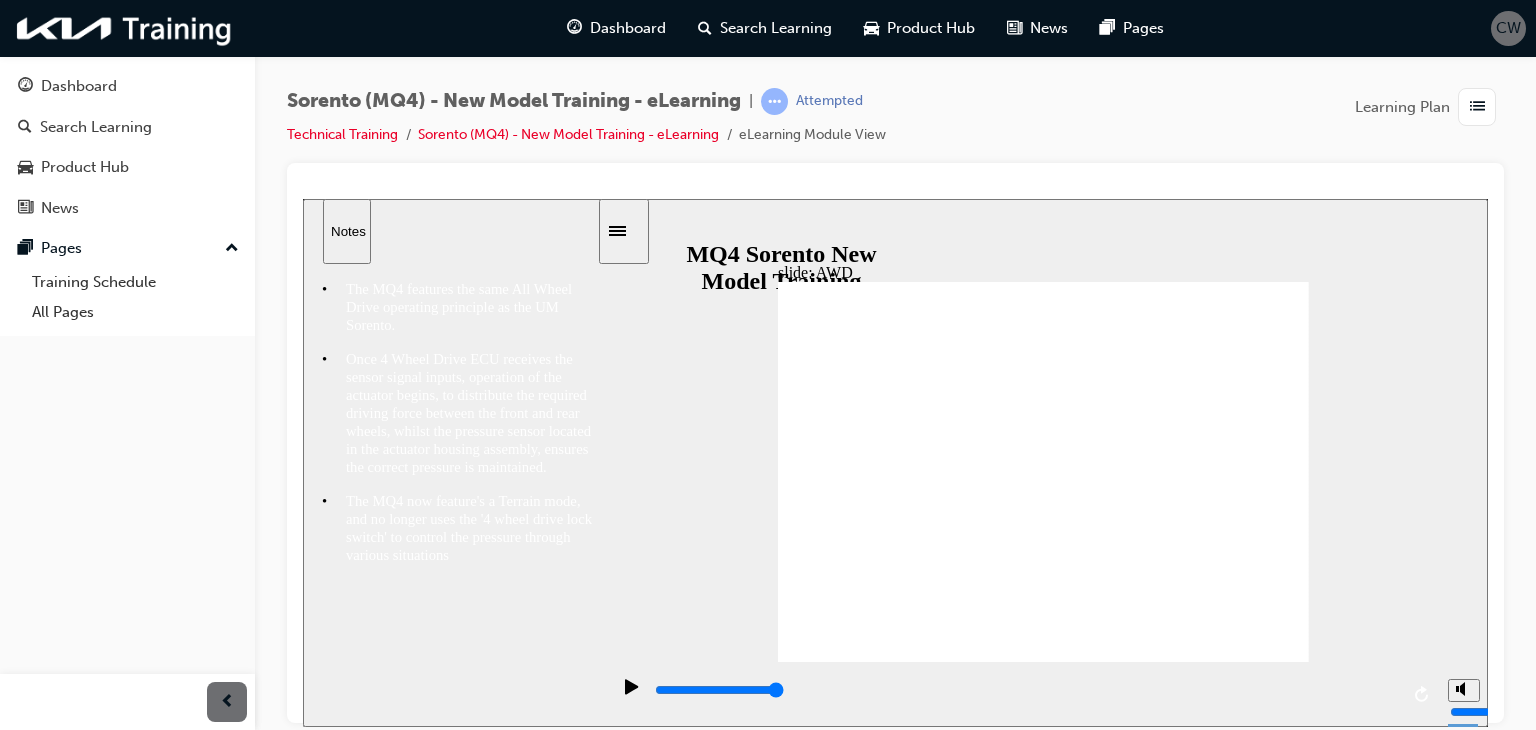 click 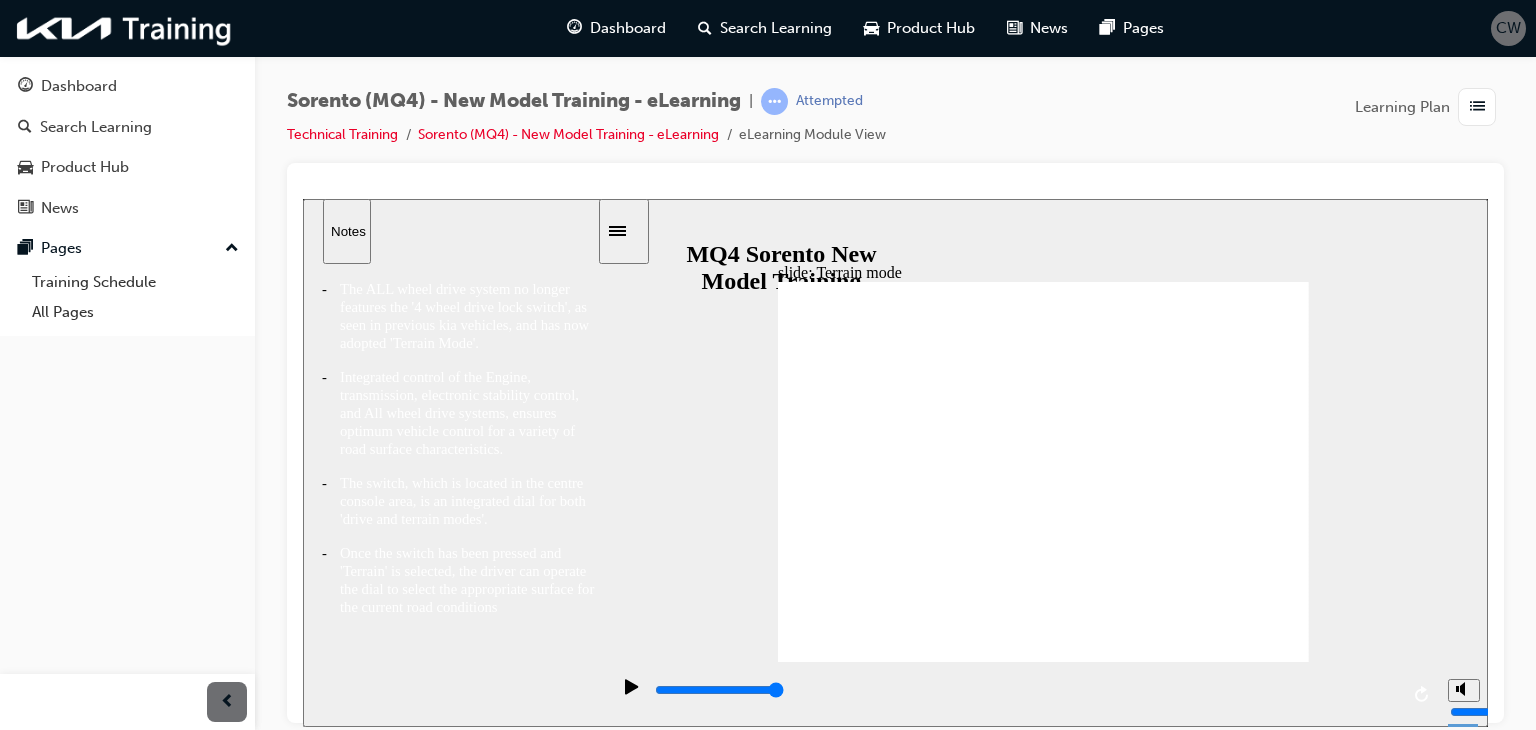click 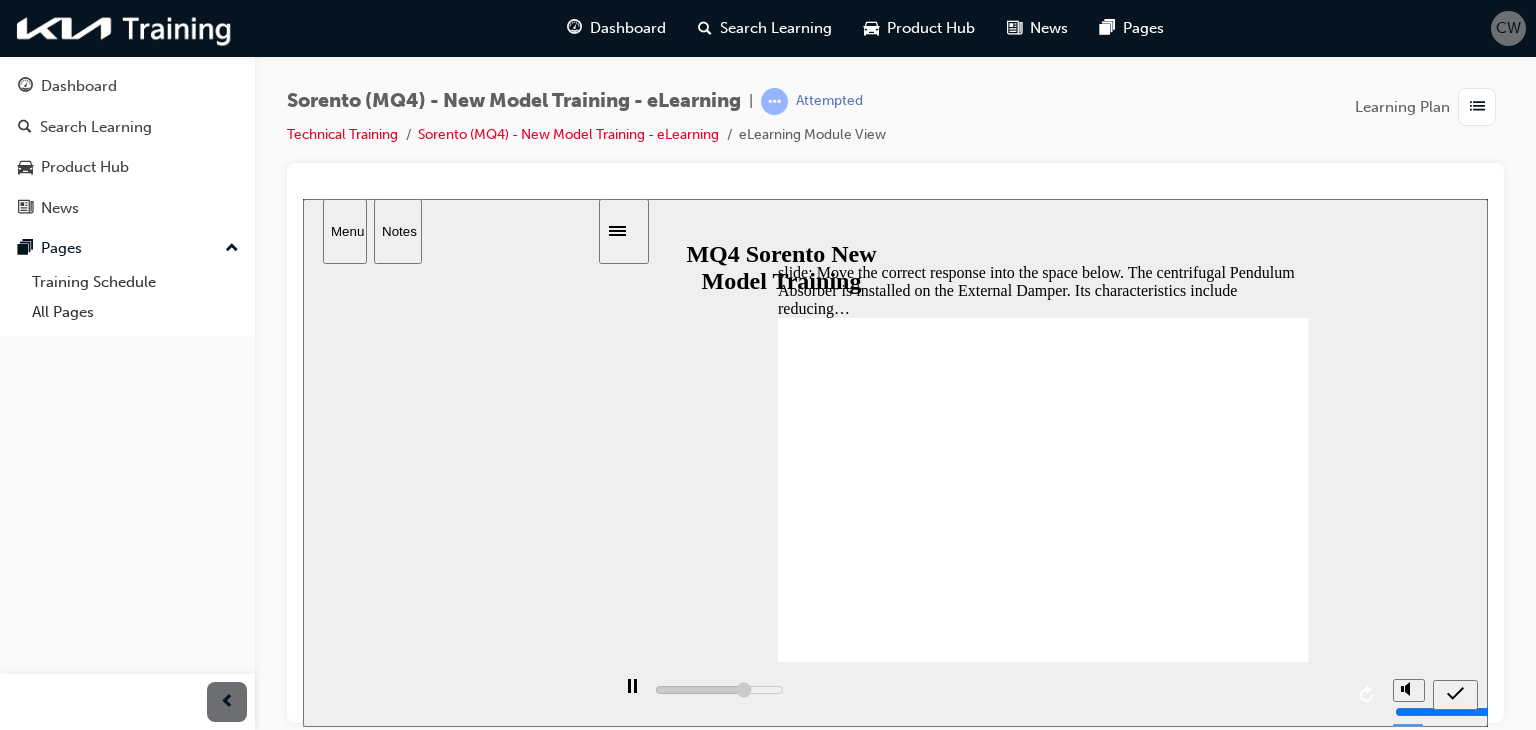 click 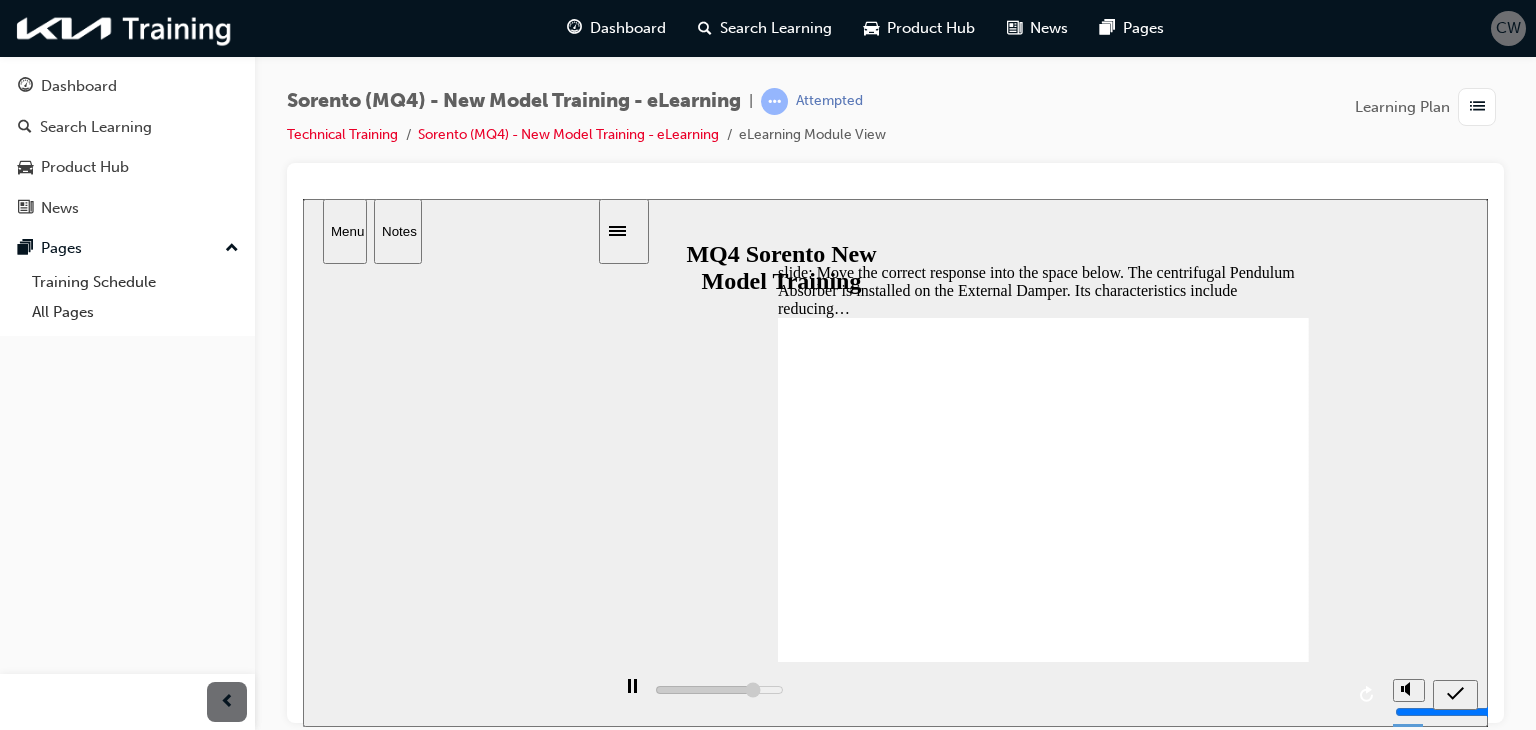 click 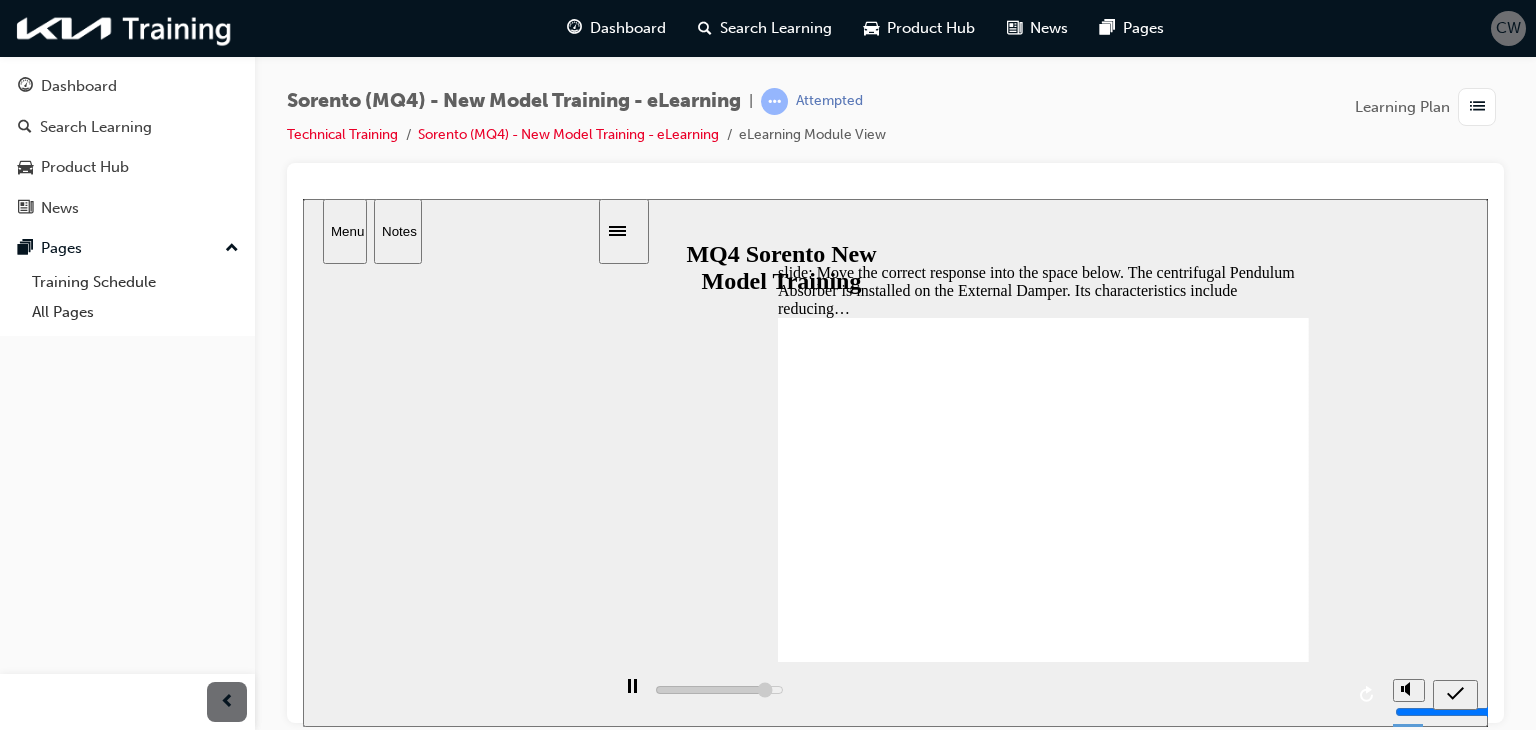 click 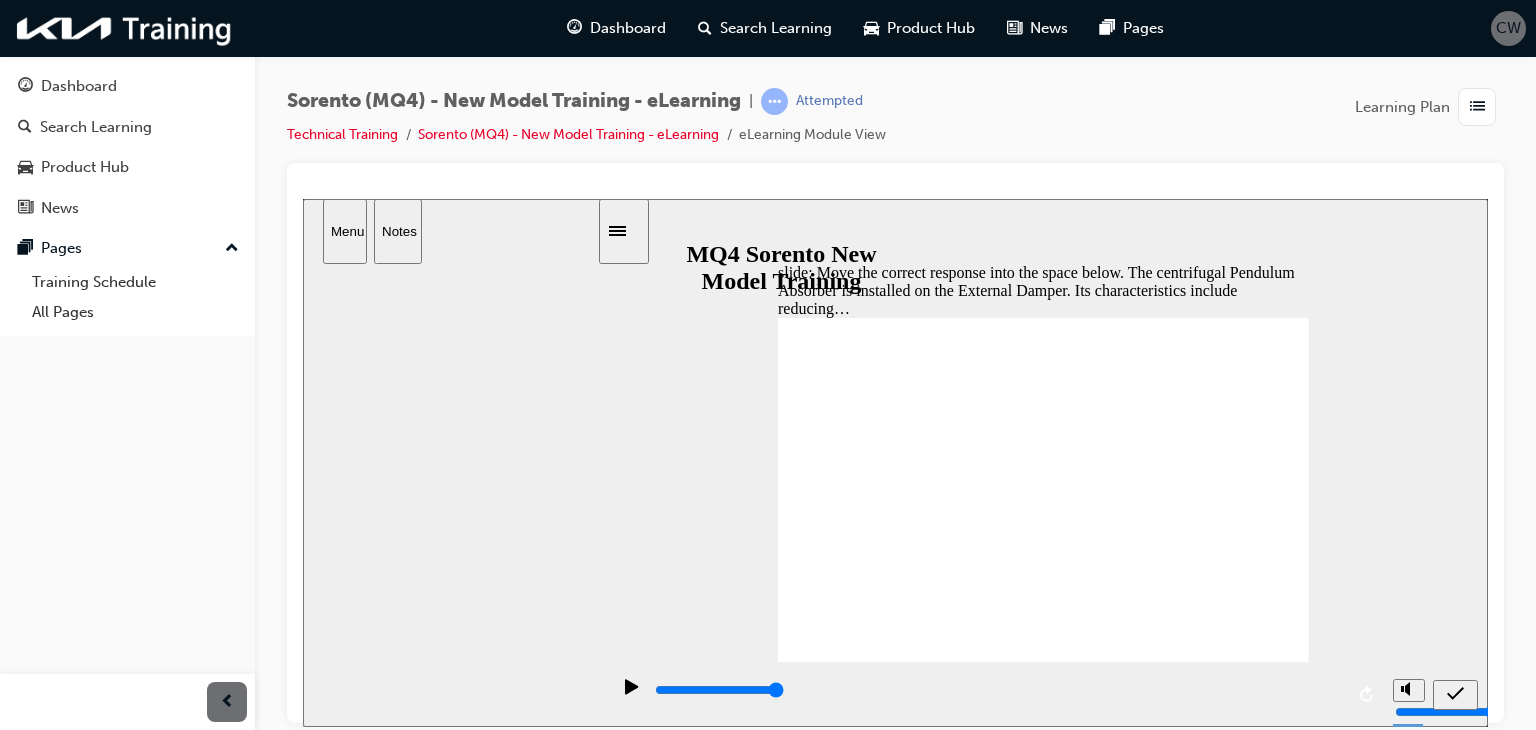 drag, startPoint x: 918, startPoint y: 575, endPoint x: 922, endPoint y: 366, distance: 209.03827 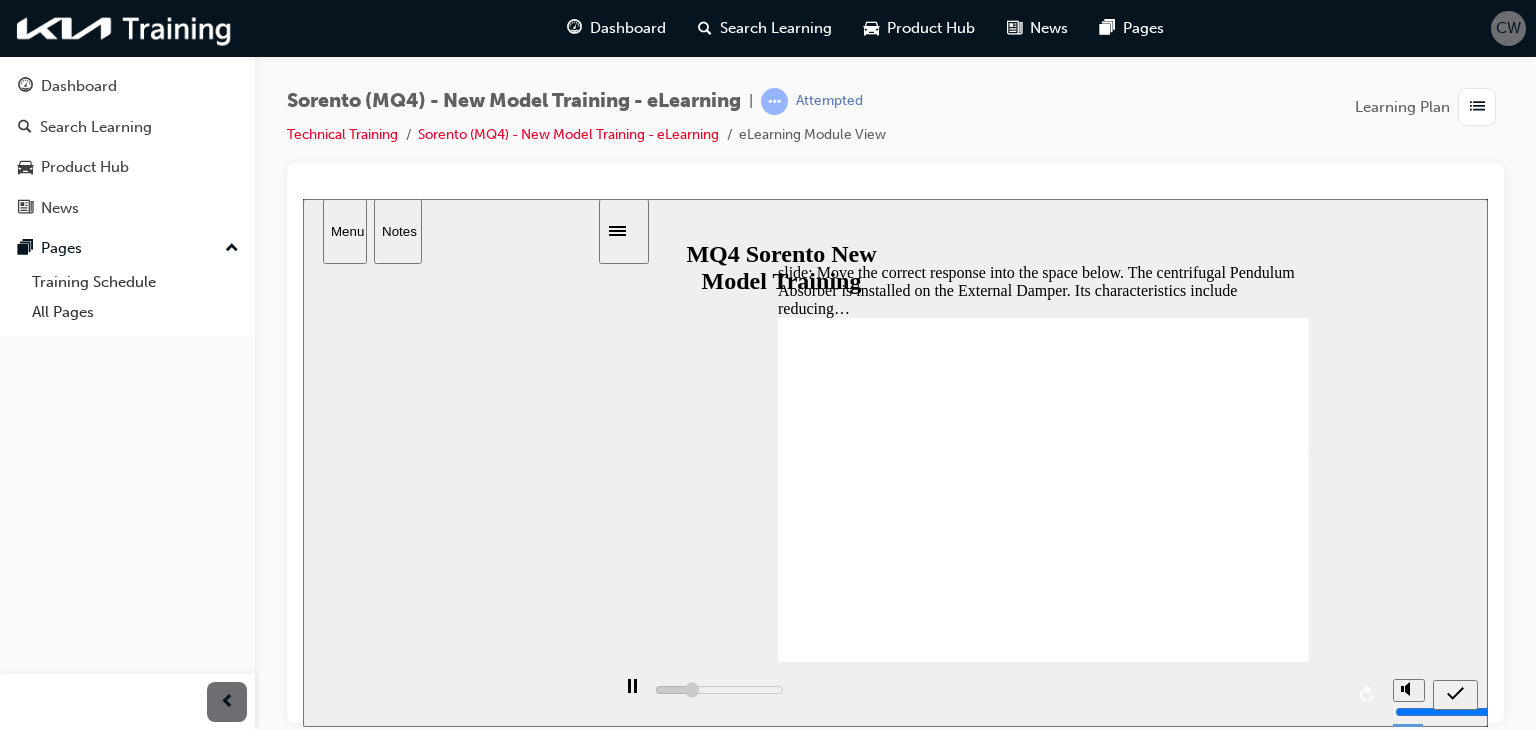 click 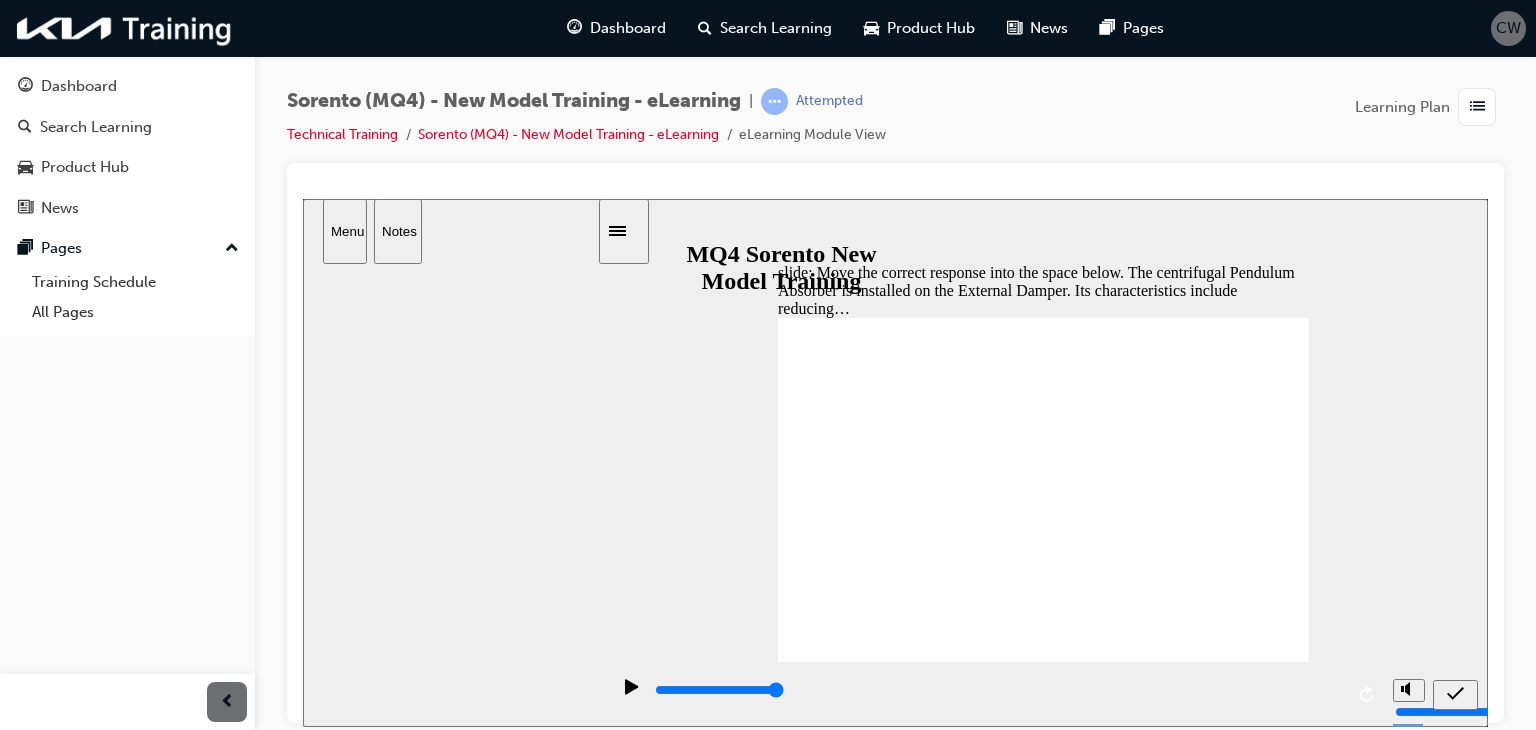 drag, startPoint x: 918, startPoint y: 374, endPoint x: 921, endPoint y: 507, distance: 133.03383 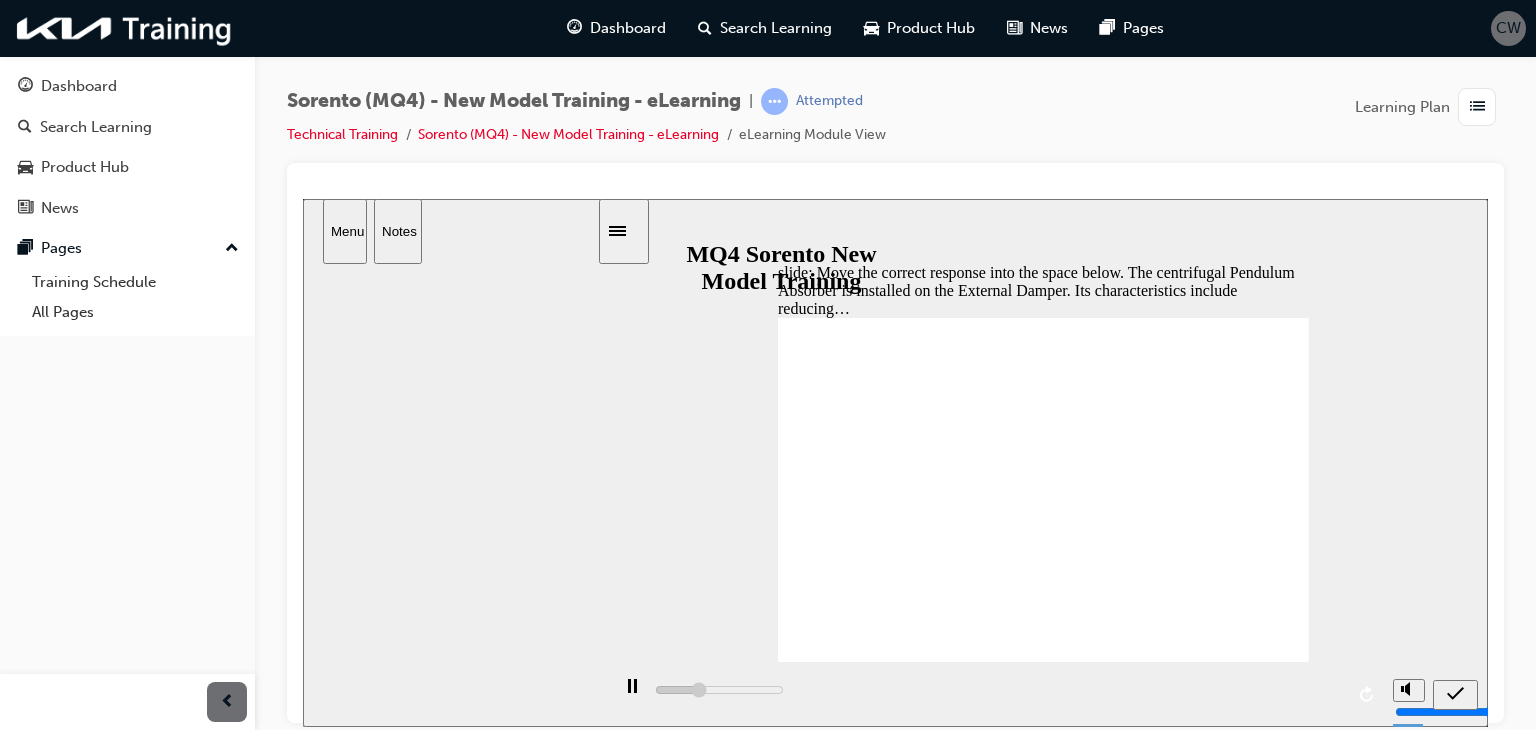 click 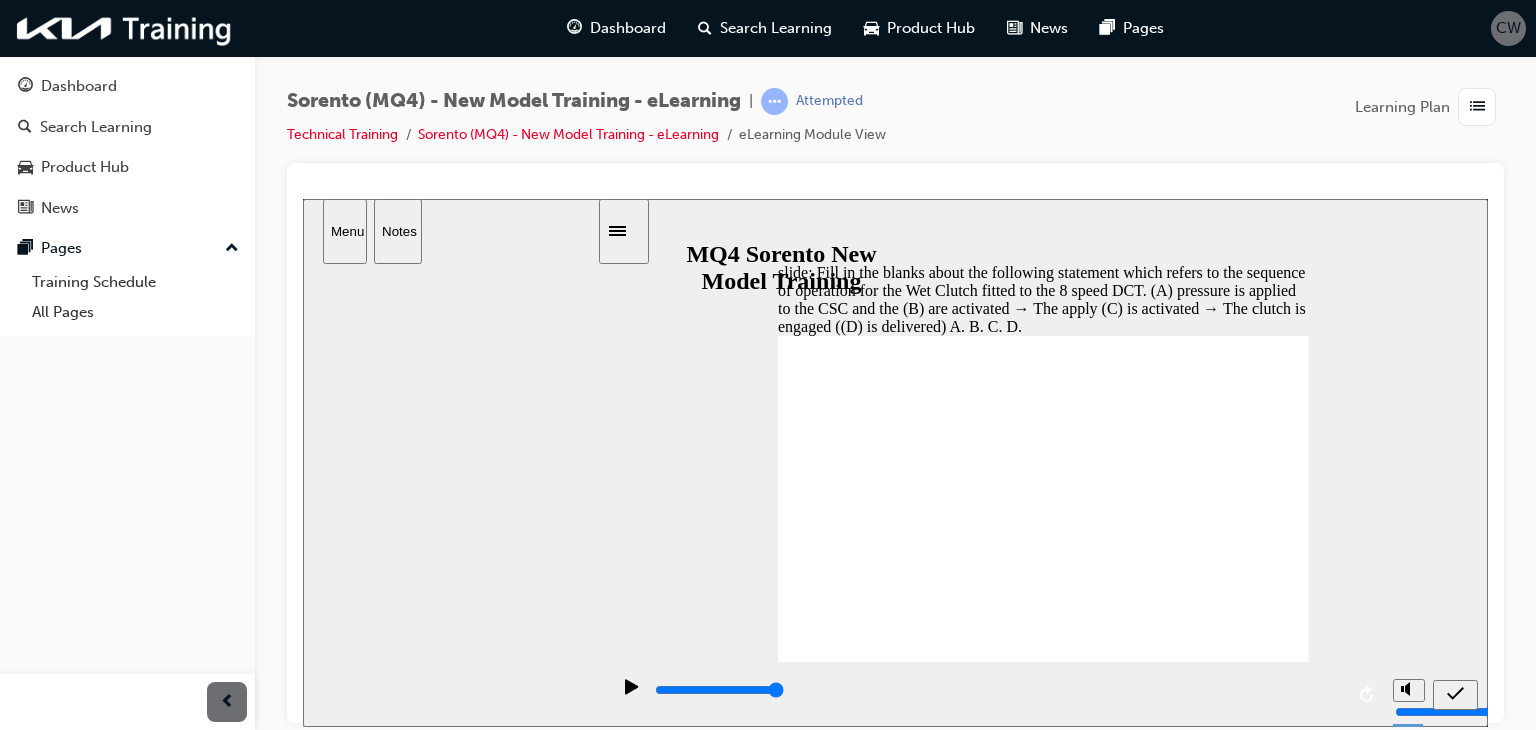 click at bounding box center [1455, 694] 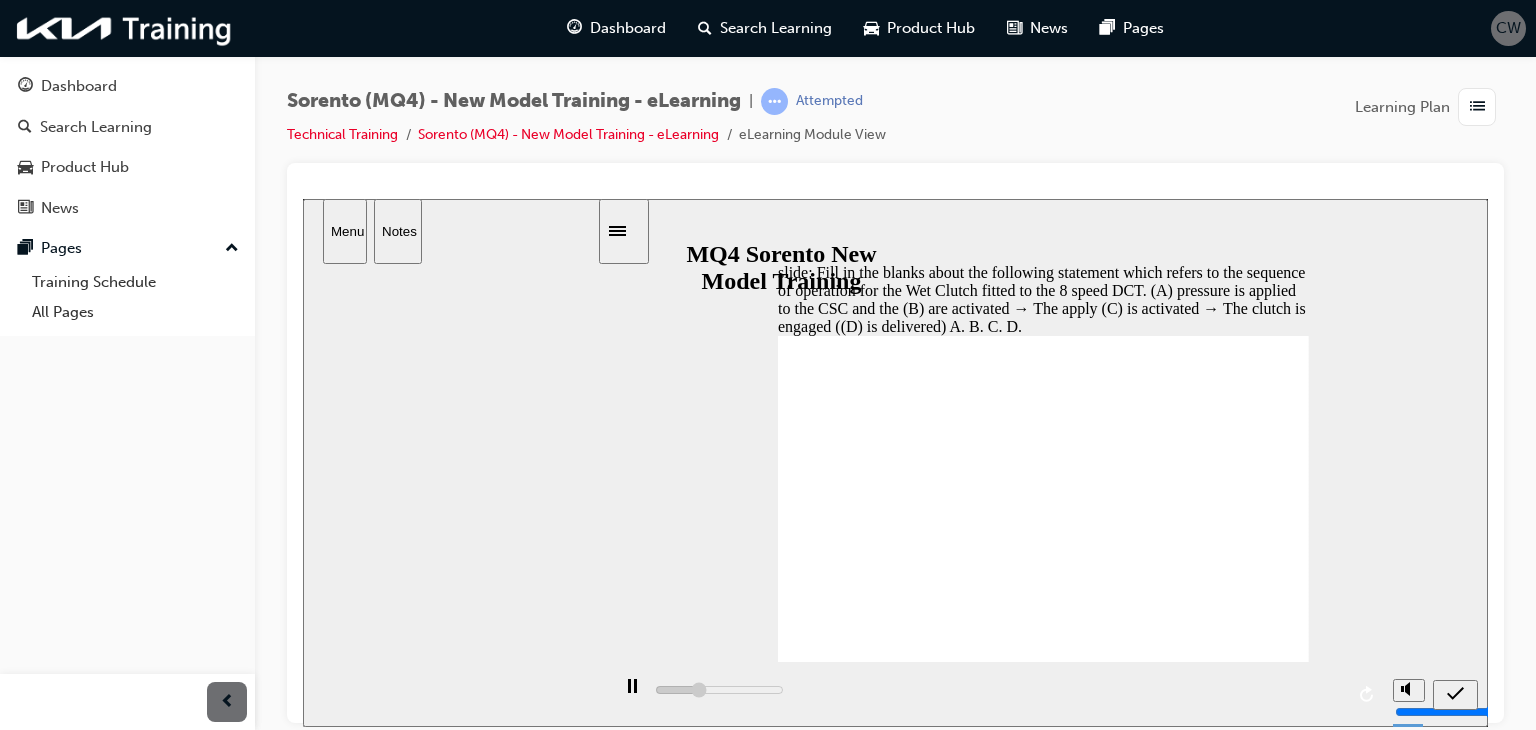 click 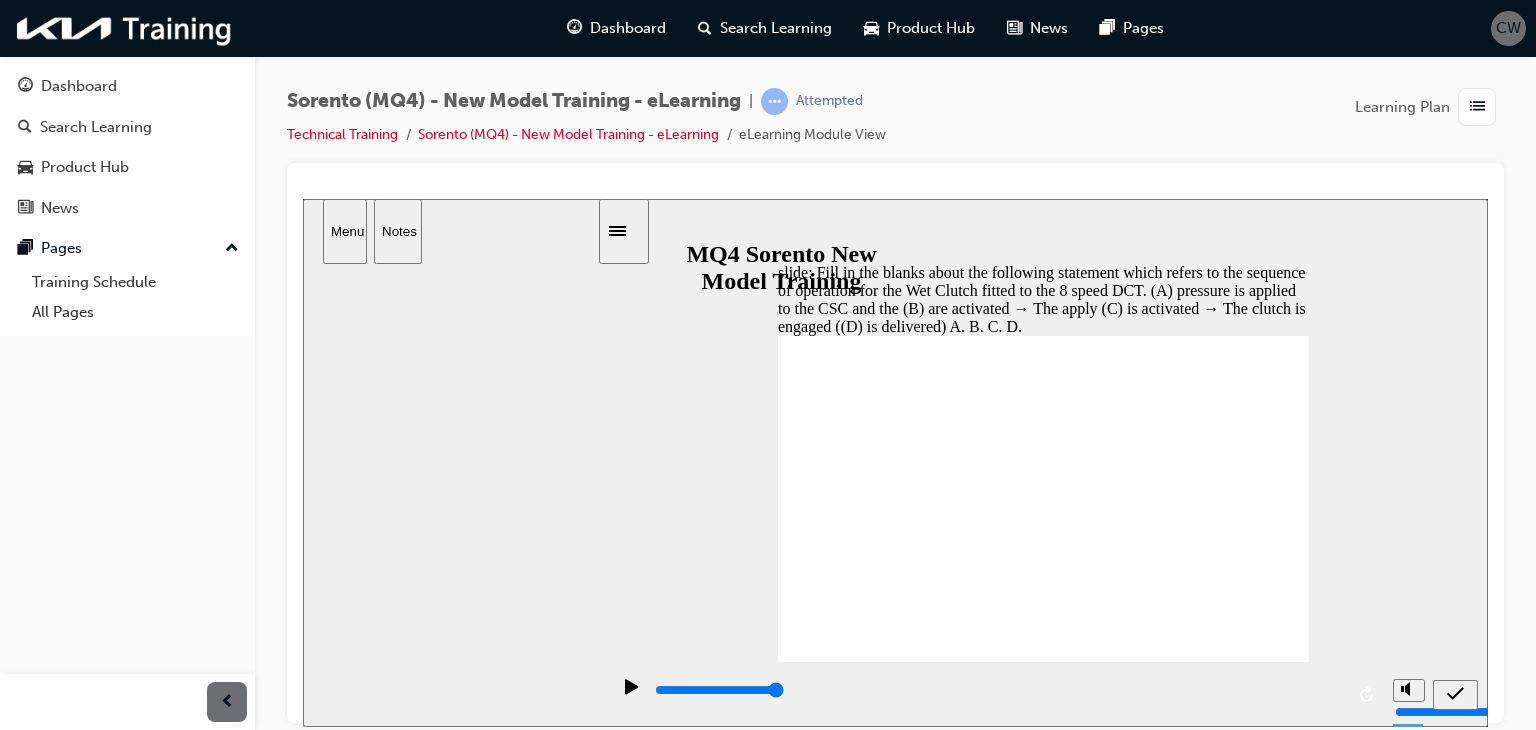 click on "slide: Fill in the blanks about the following statement which refers to the sequence of operation for the Wet Clutch fitted to the 8 speed DCT.
(A) pressure is applied to the CSC and the (B) are activated → The apply (C) is activated → The clutch is engaged ((D) is delivered)
A.
B.
C.
D.
Hydraulic pistons ring Torque Rectangle 4 Oval 1 x icon 1 Incorrect That is incorrect. Please try again. Try Again Fill in the blanks about the following statement which refers to the sequence of operation for the Wet Clutch fitted to the 8 speed DCT.    (A)  (B)  (C)" at bounding box center [895, 633] 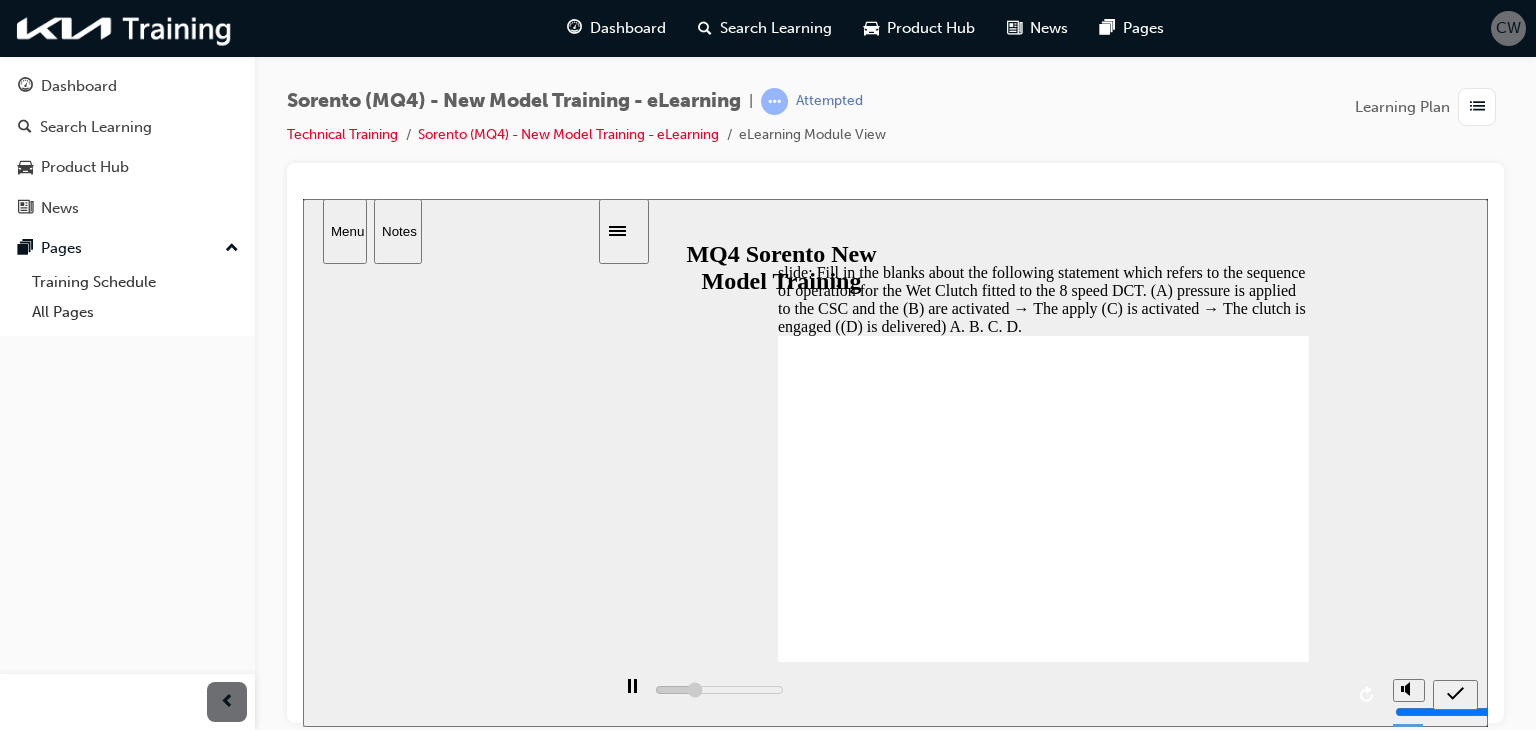 click 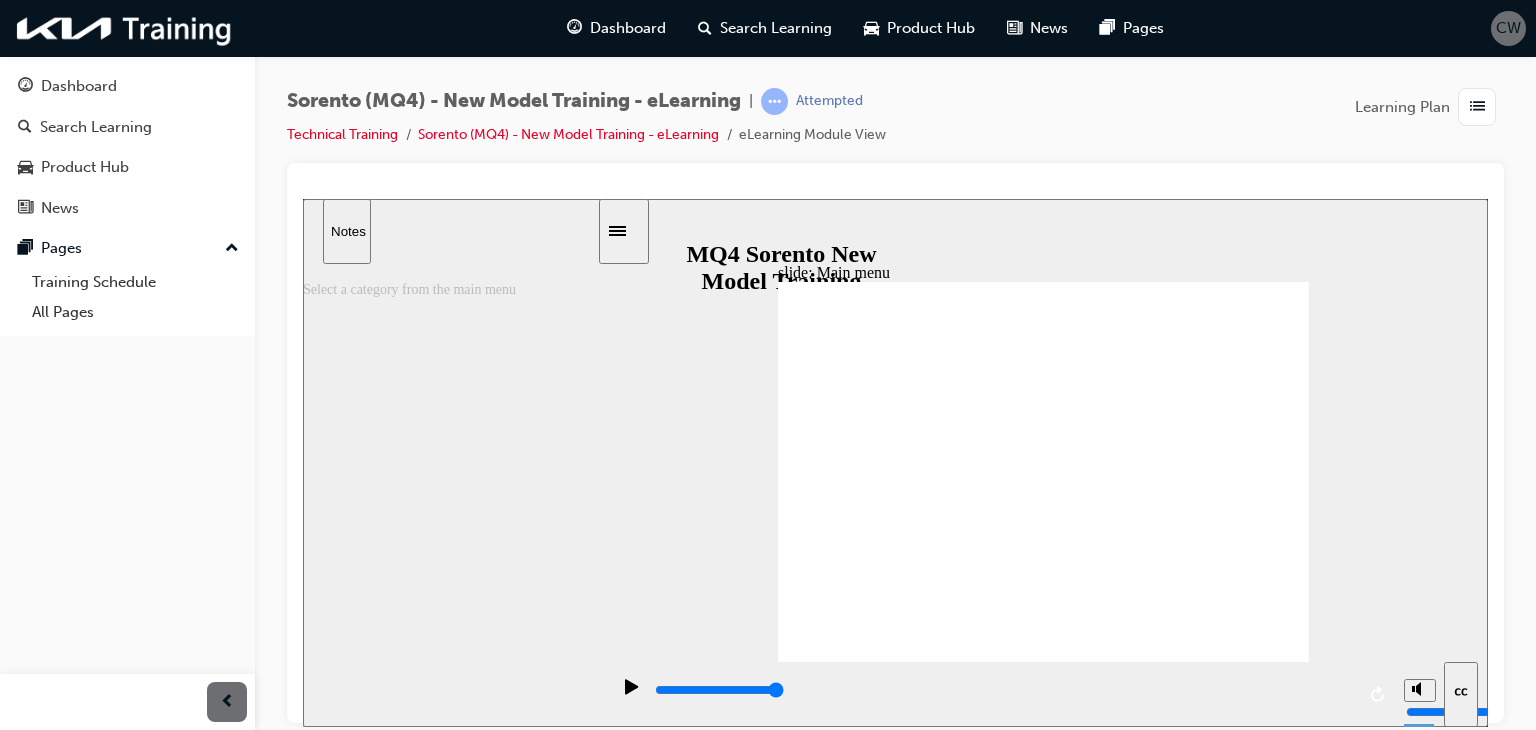 click 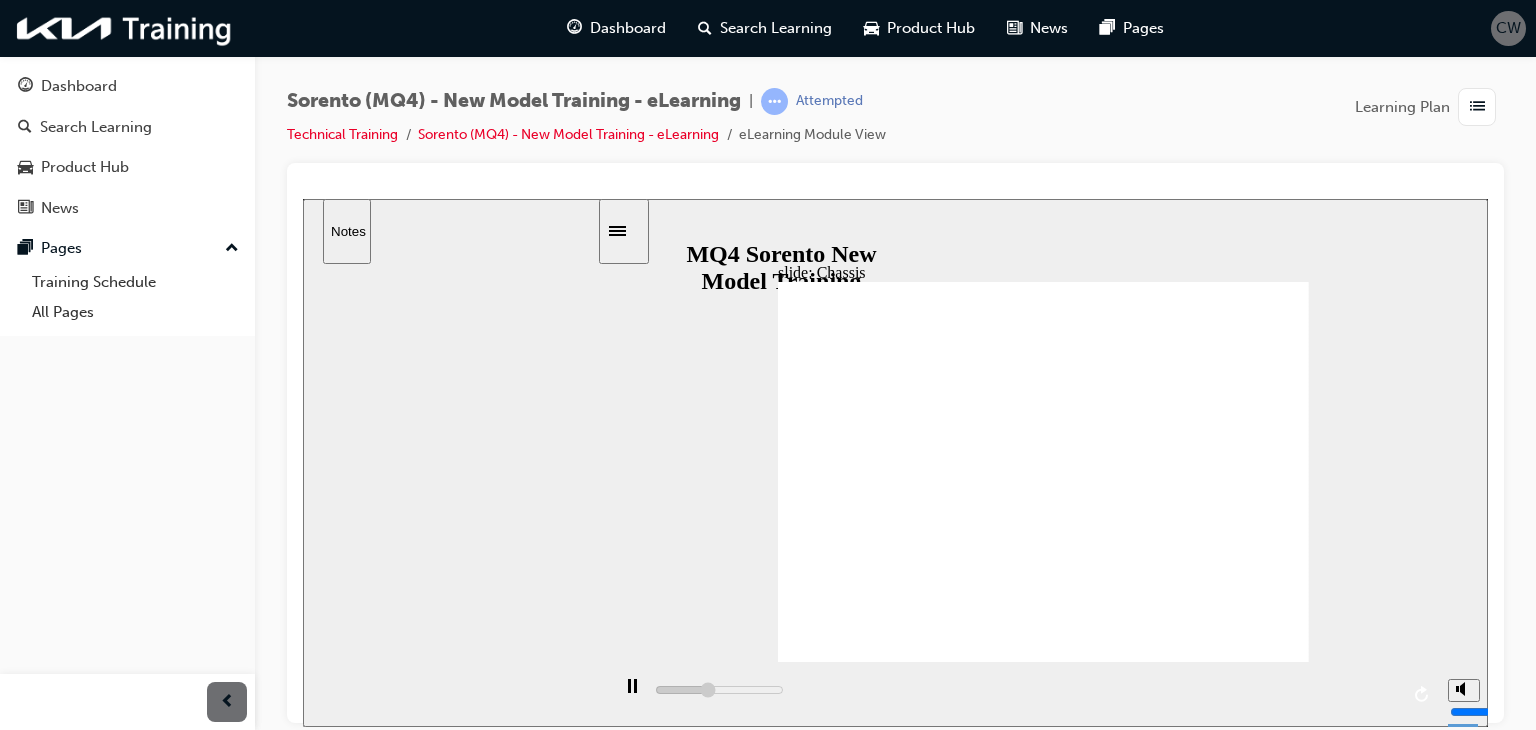 click on "slide: Chassis
그룹 9 한쪽 모서리가 잘린 사각형 2 next button.png Skip navigation. Press enter to return to the slide.
Playback Speed
2
1.75
1.5 1.25 0.75" at bounding box center [895, 462] 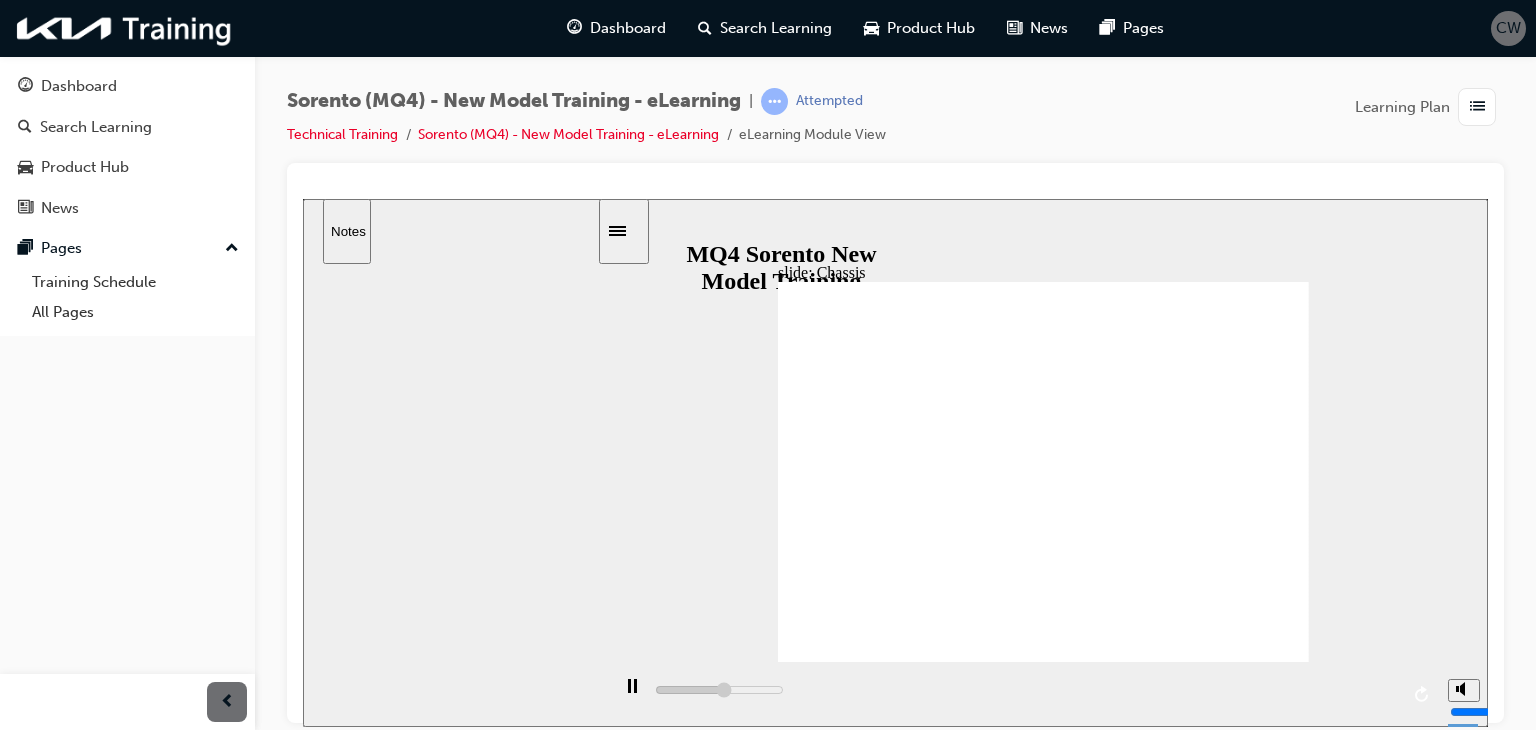 click 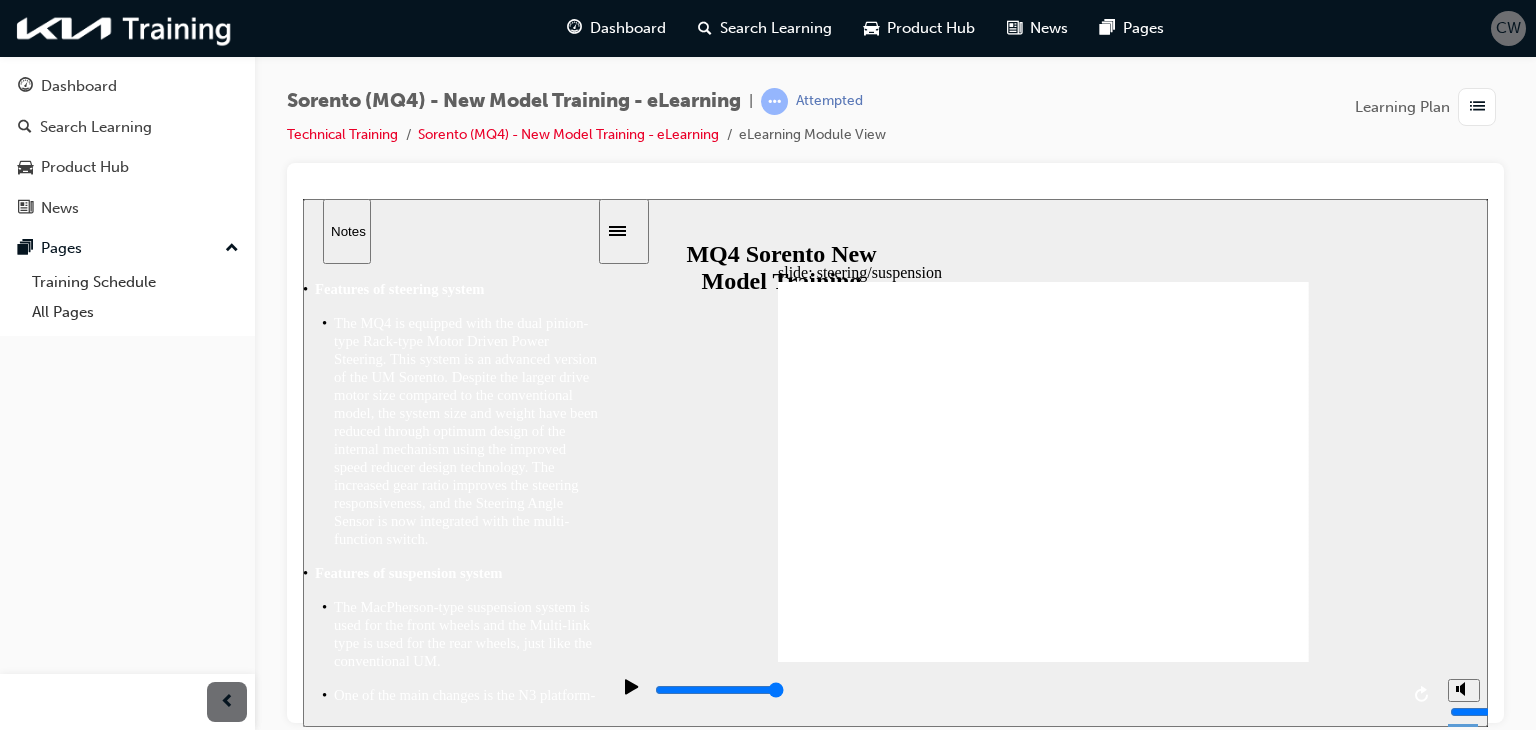 click 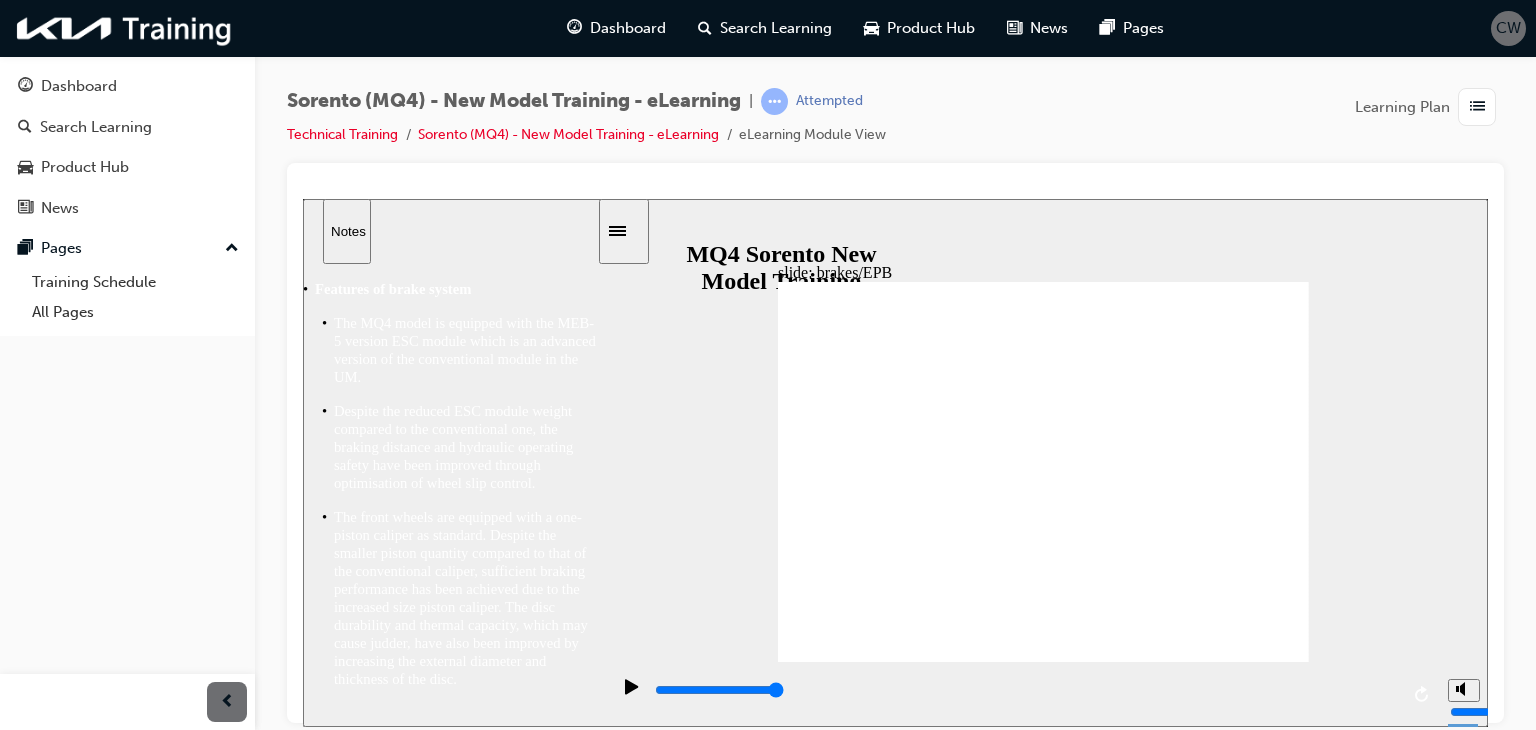 click 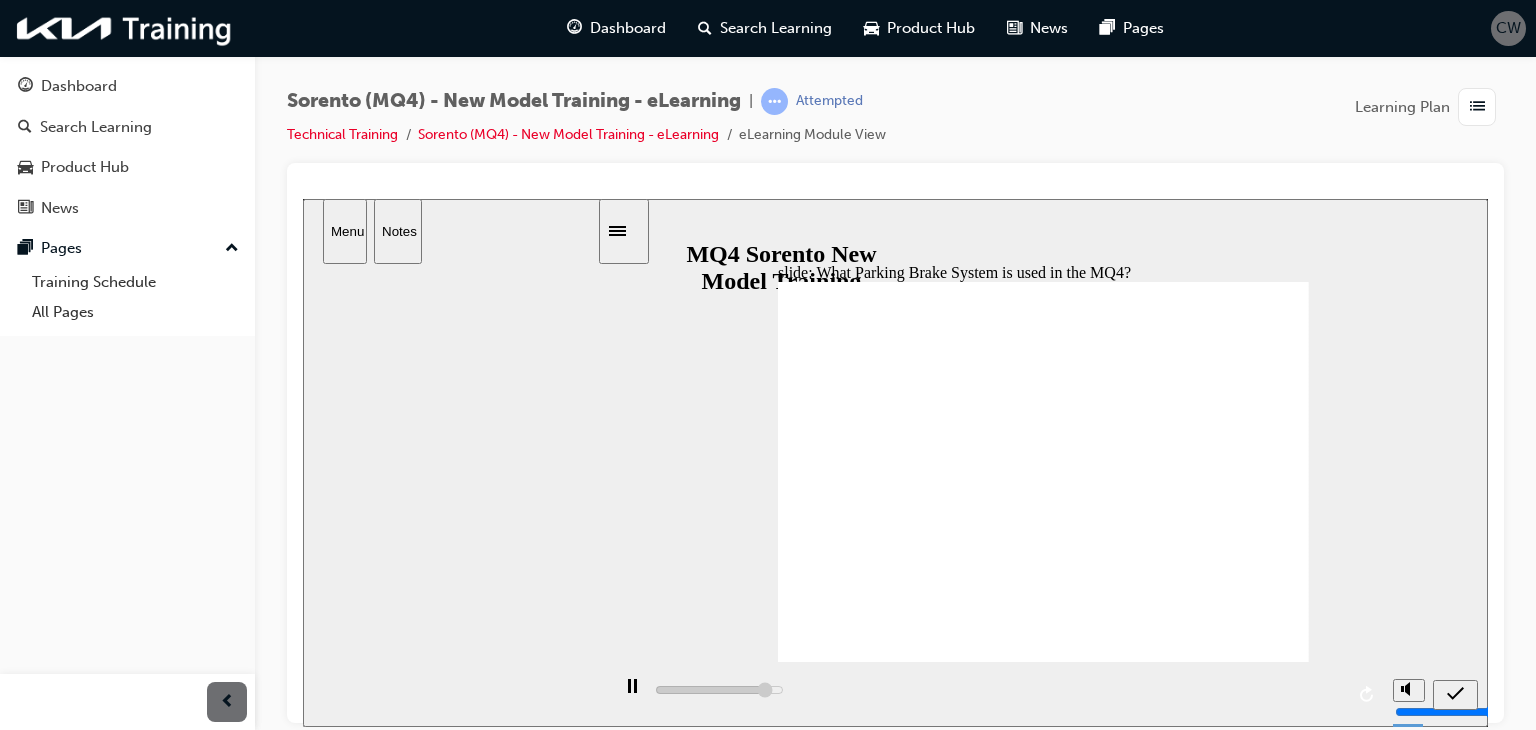 click 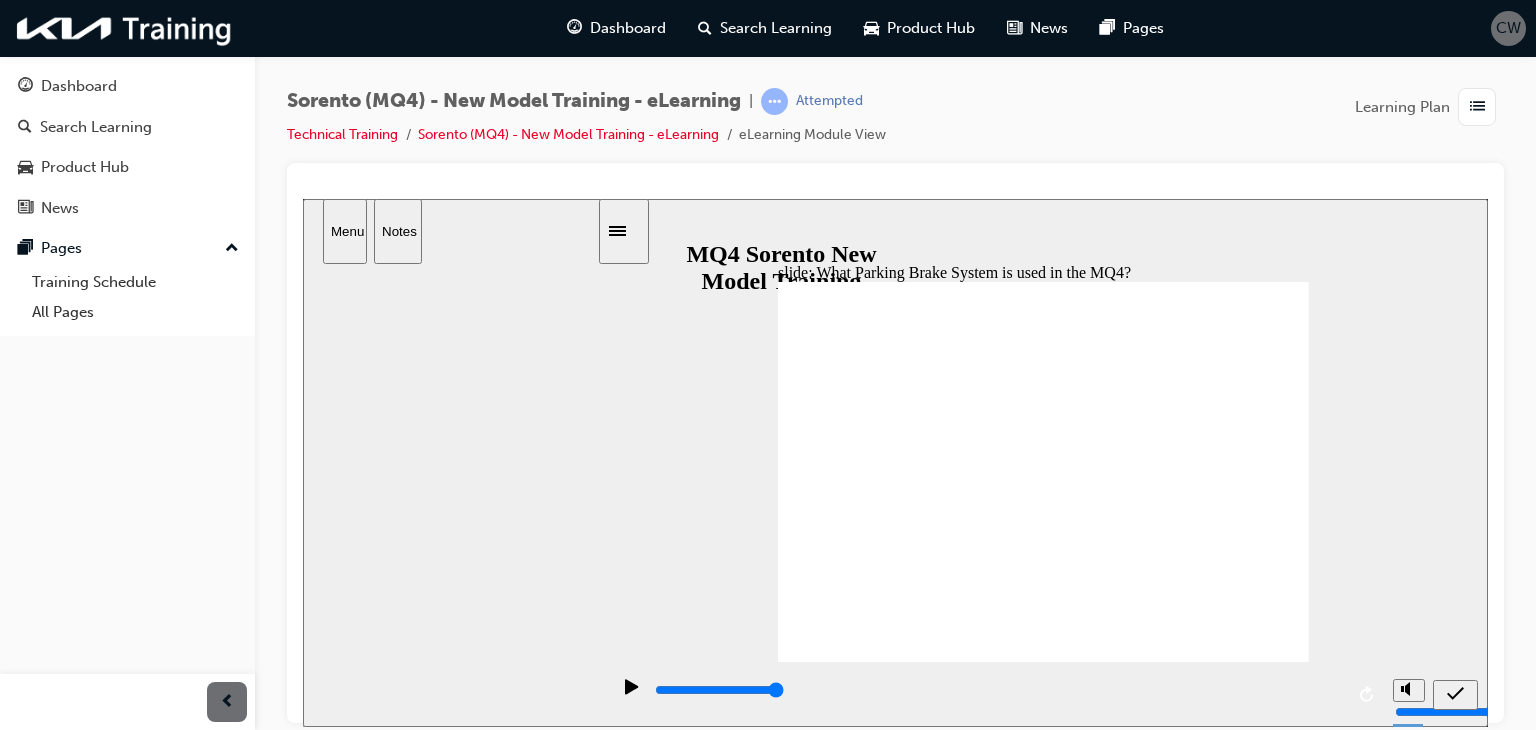 click 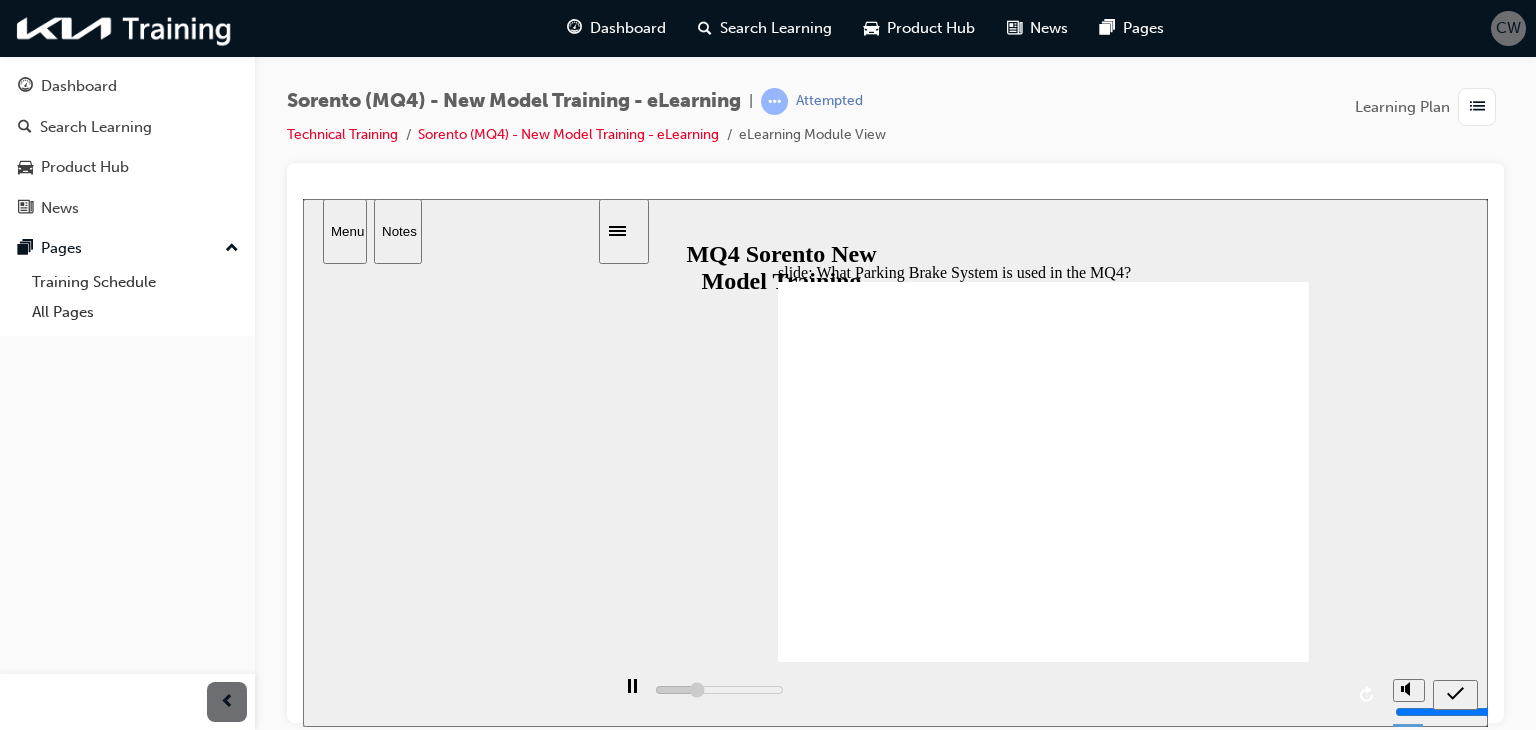 click 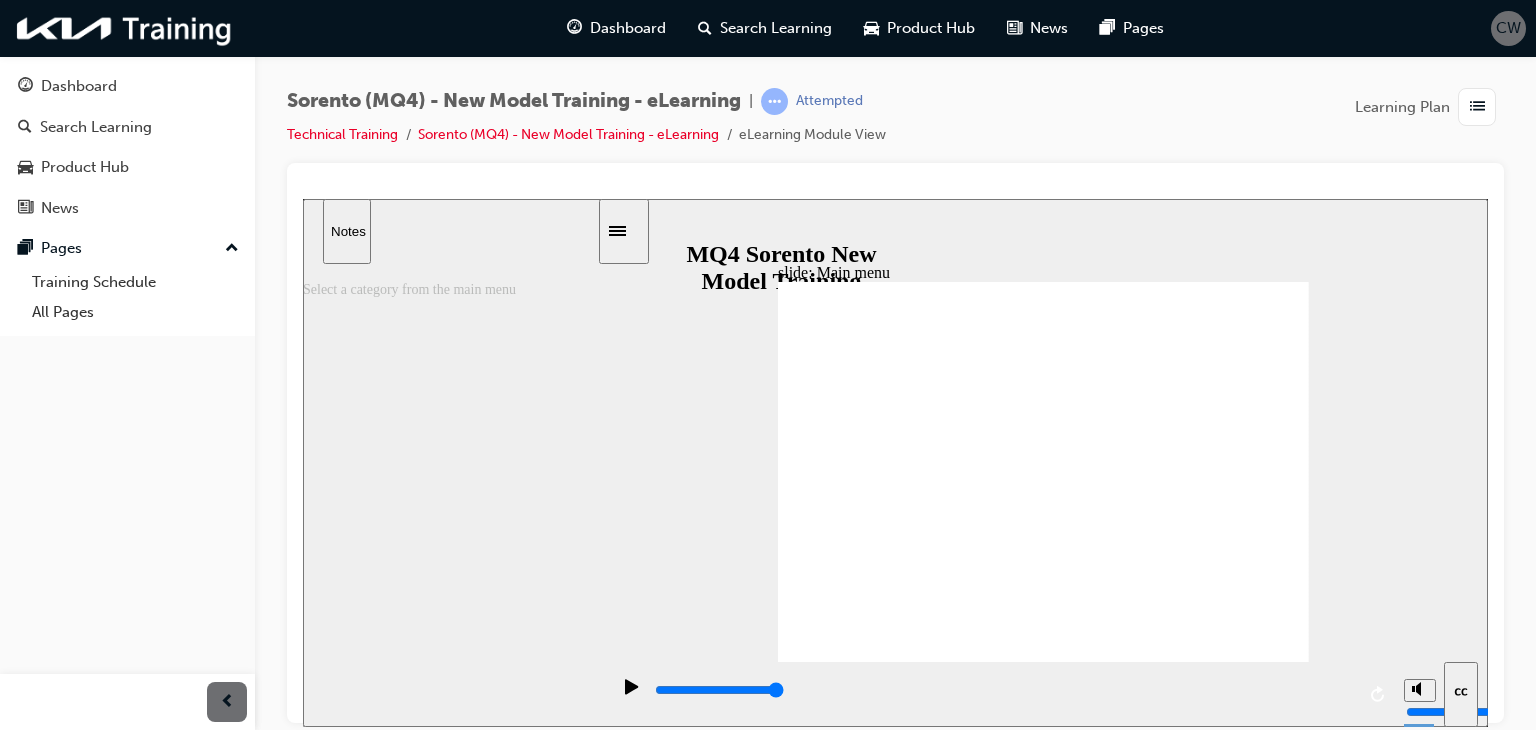 click 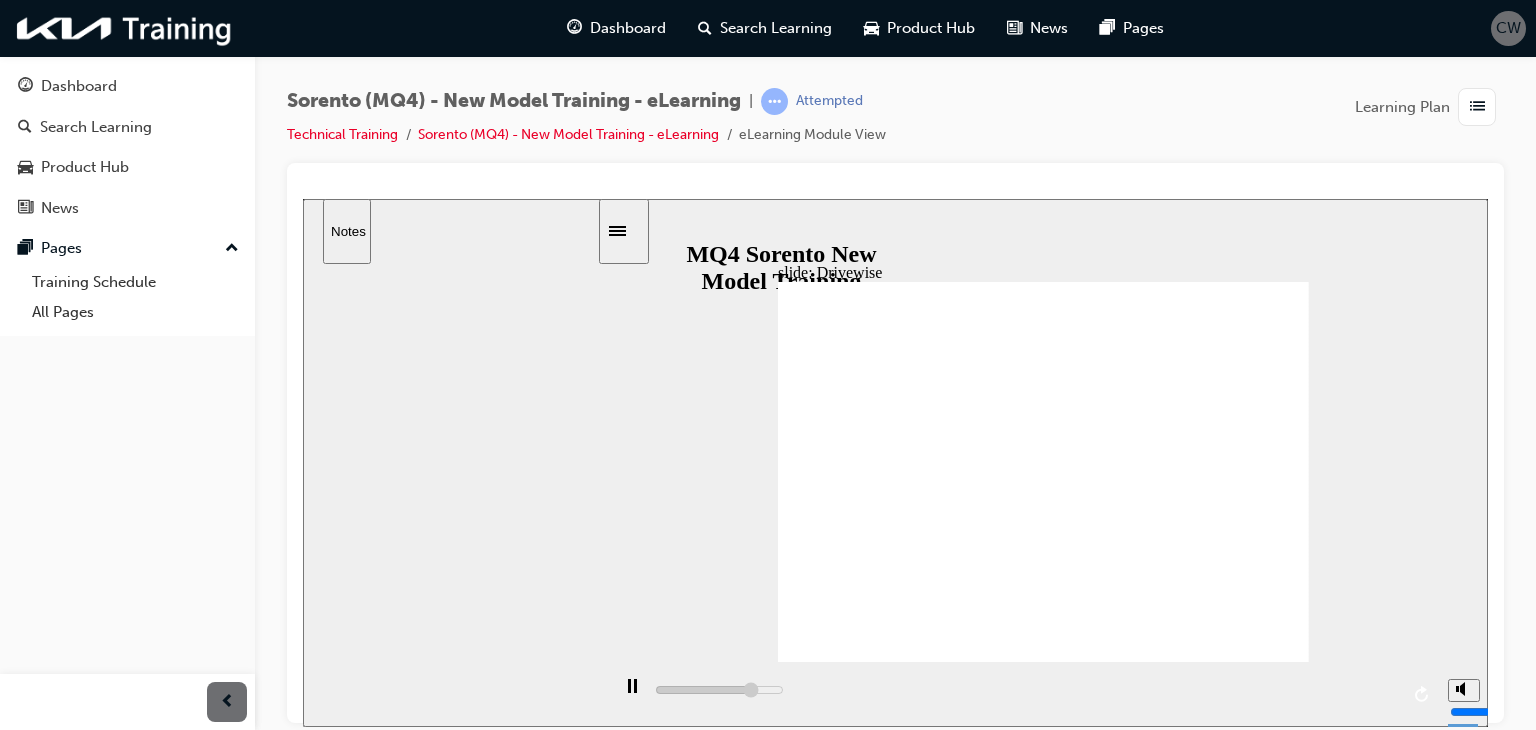 click 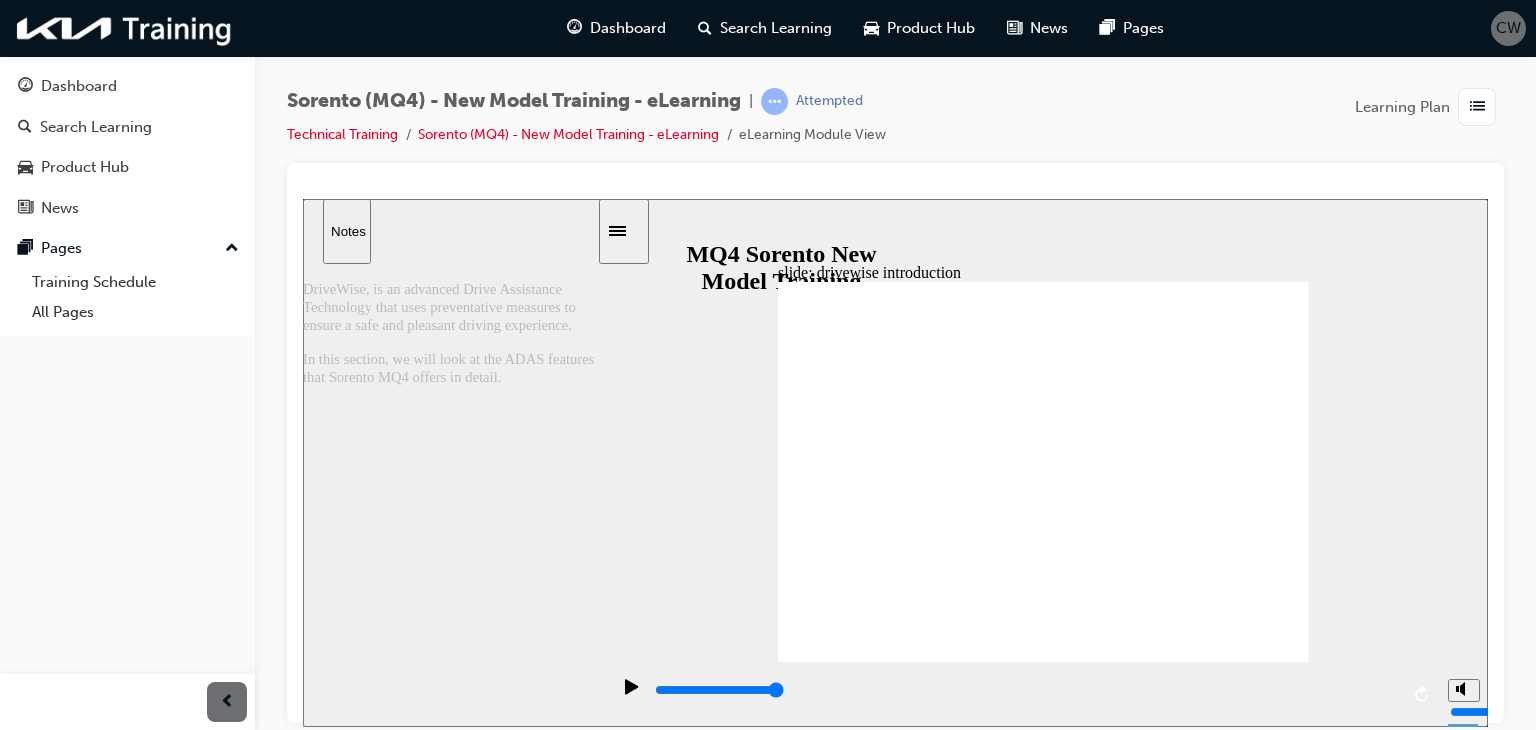 click 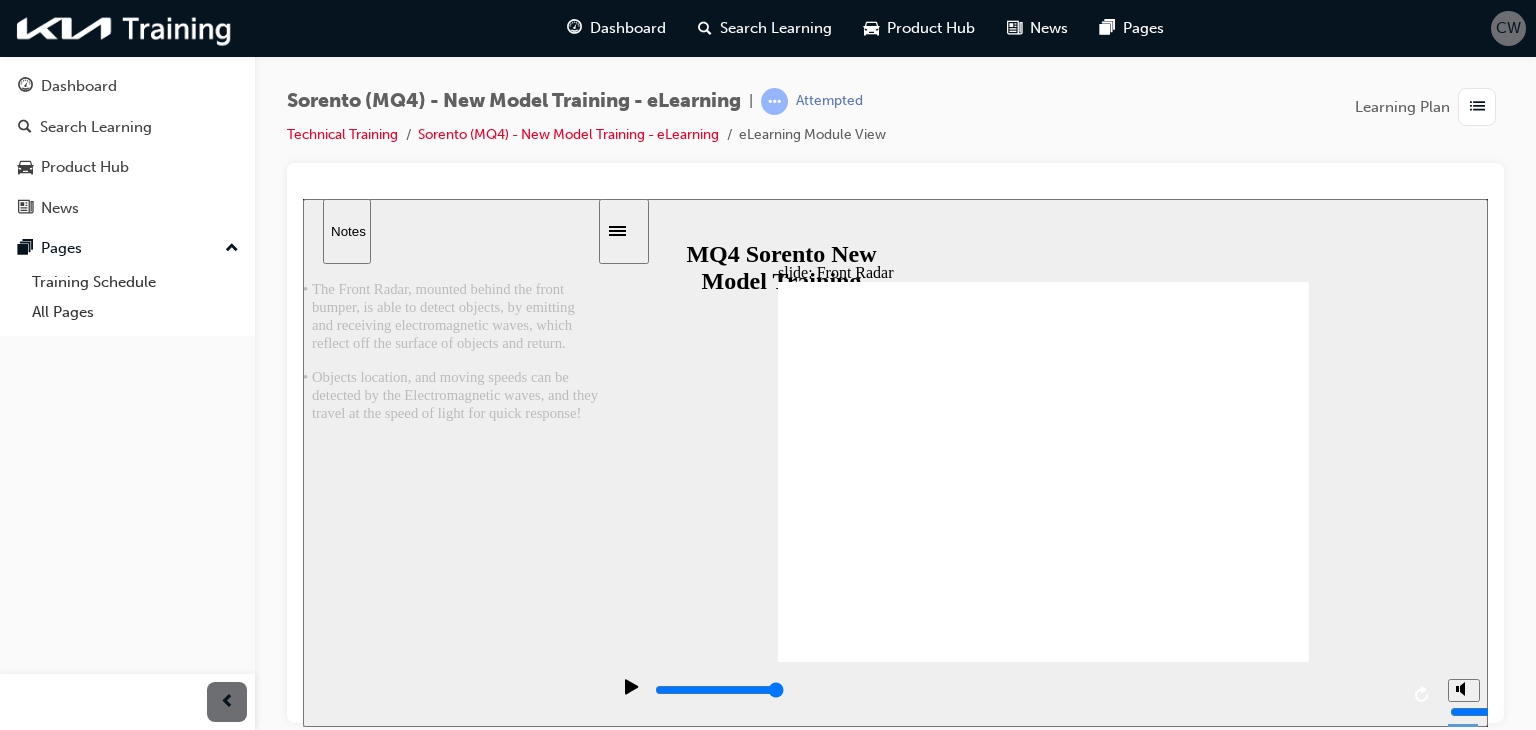 click 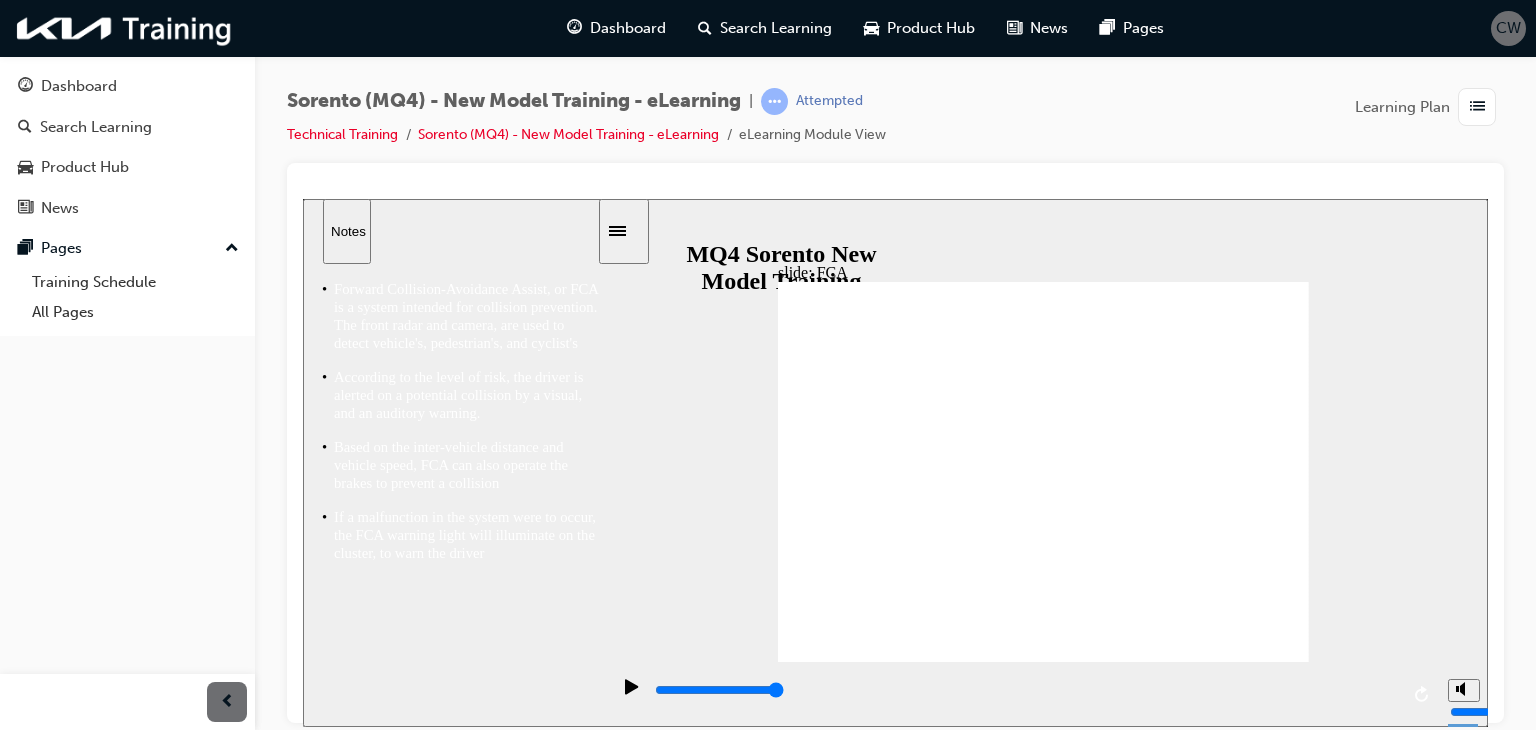 click 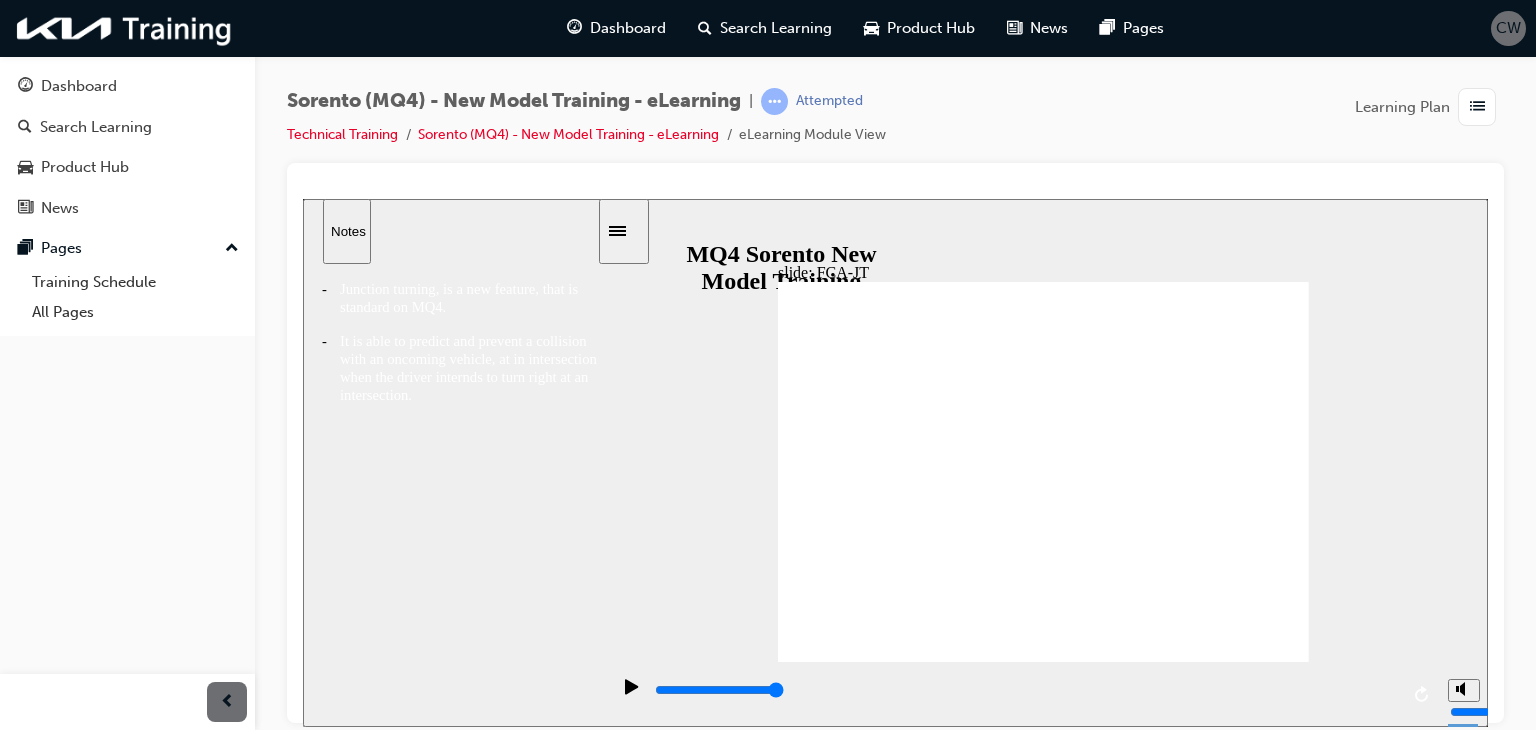 click 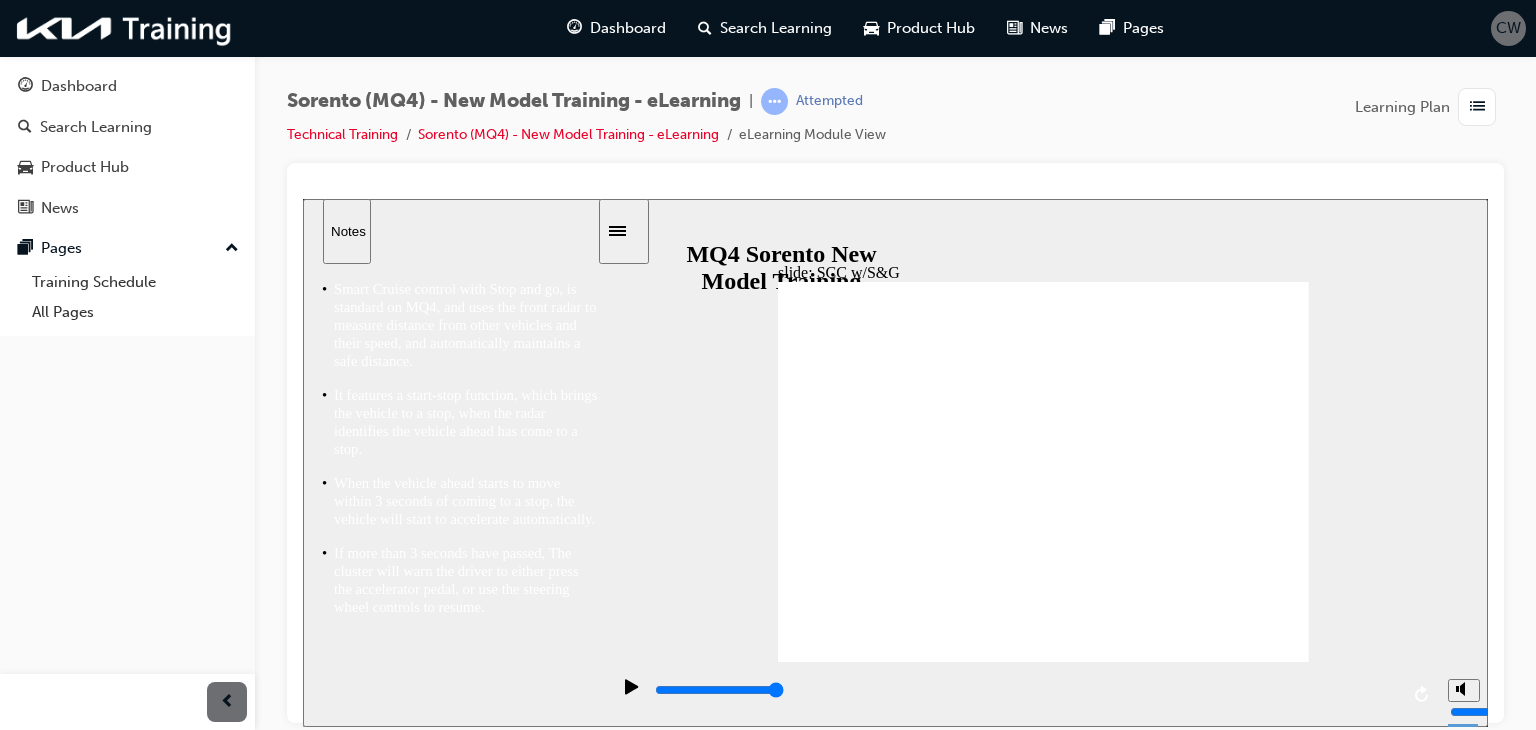click 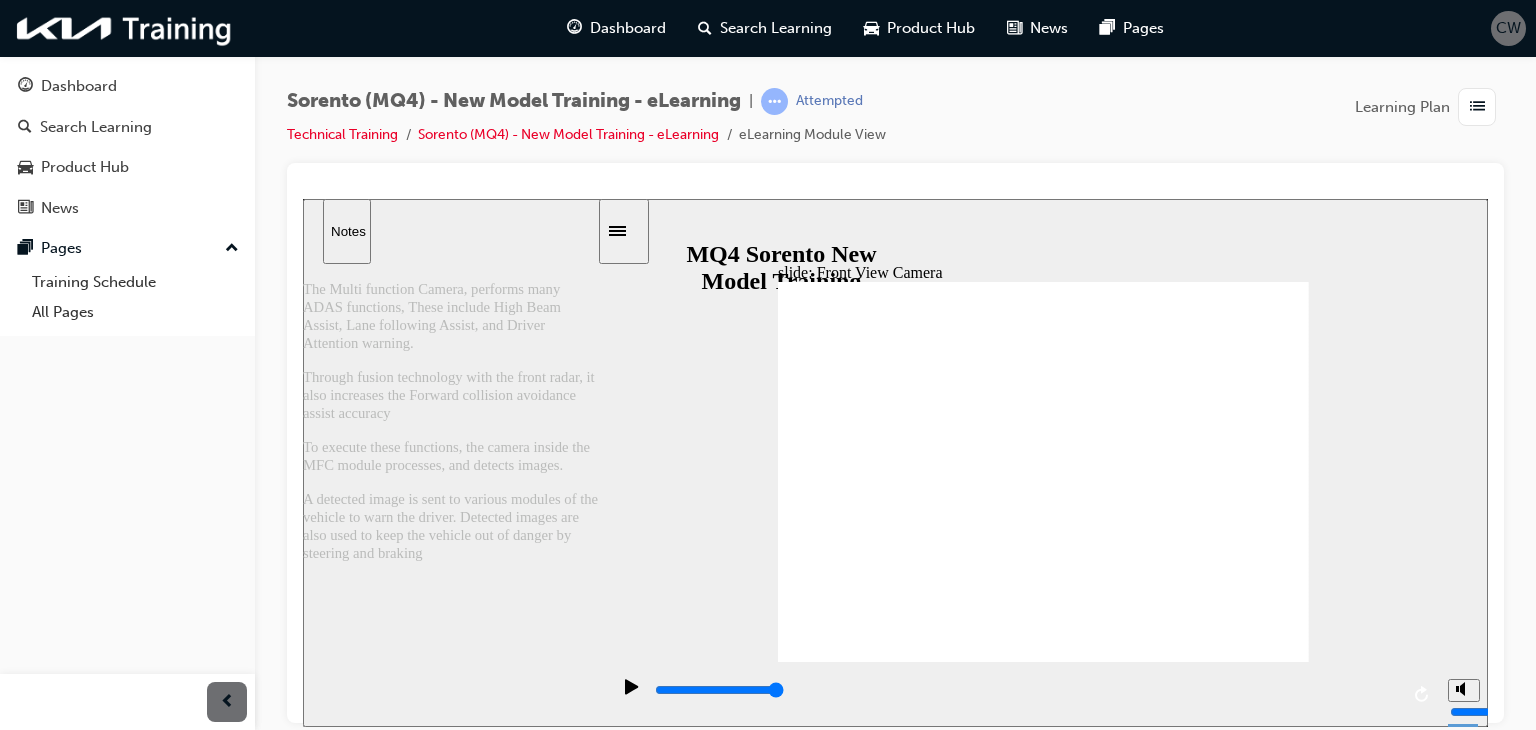 click 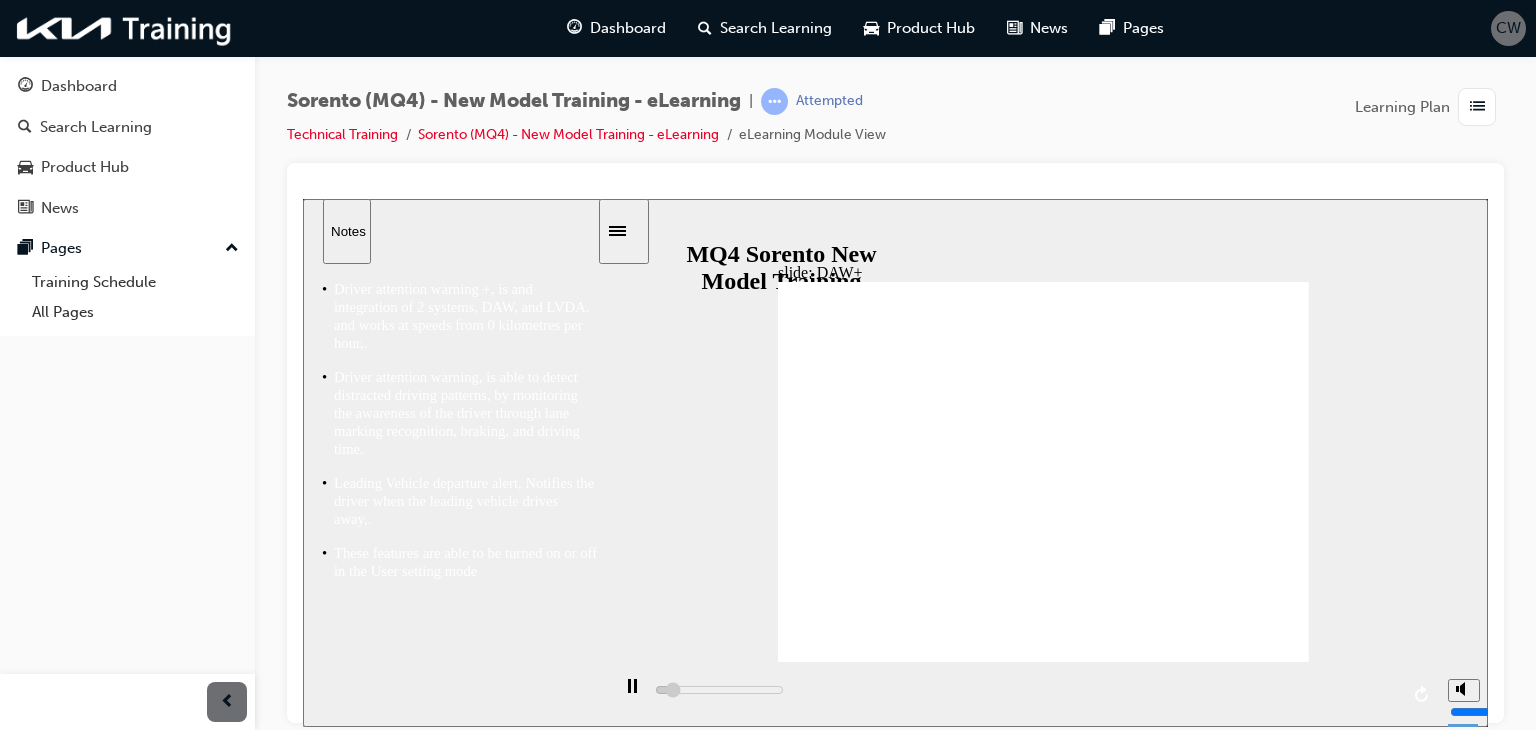 click 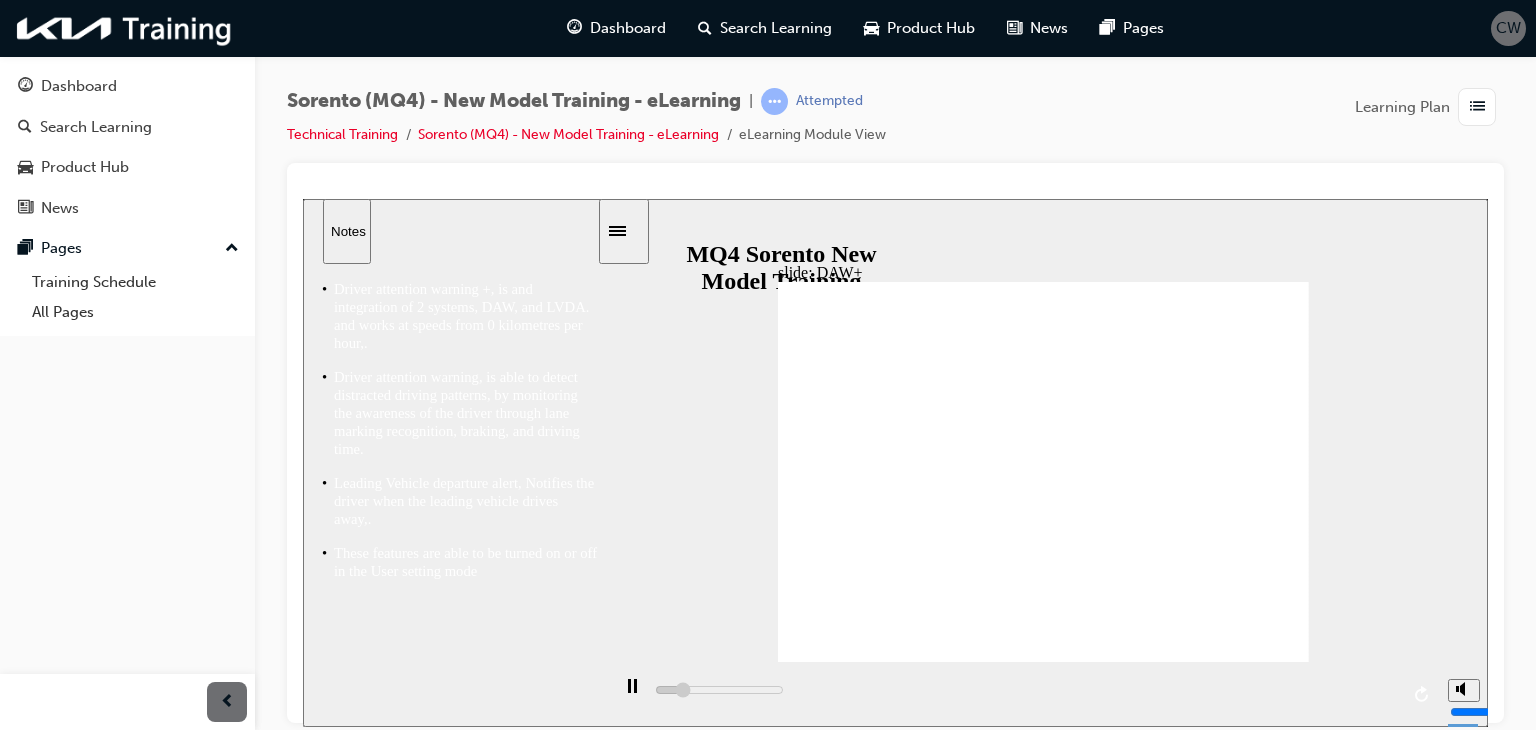 click at bounding box center (1023, 693) 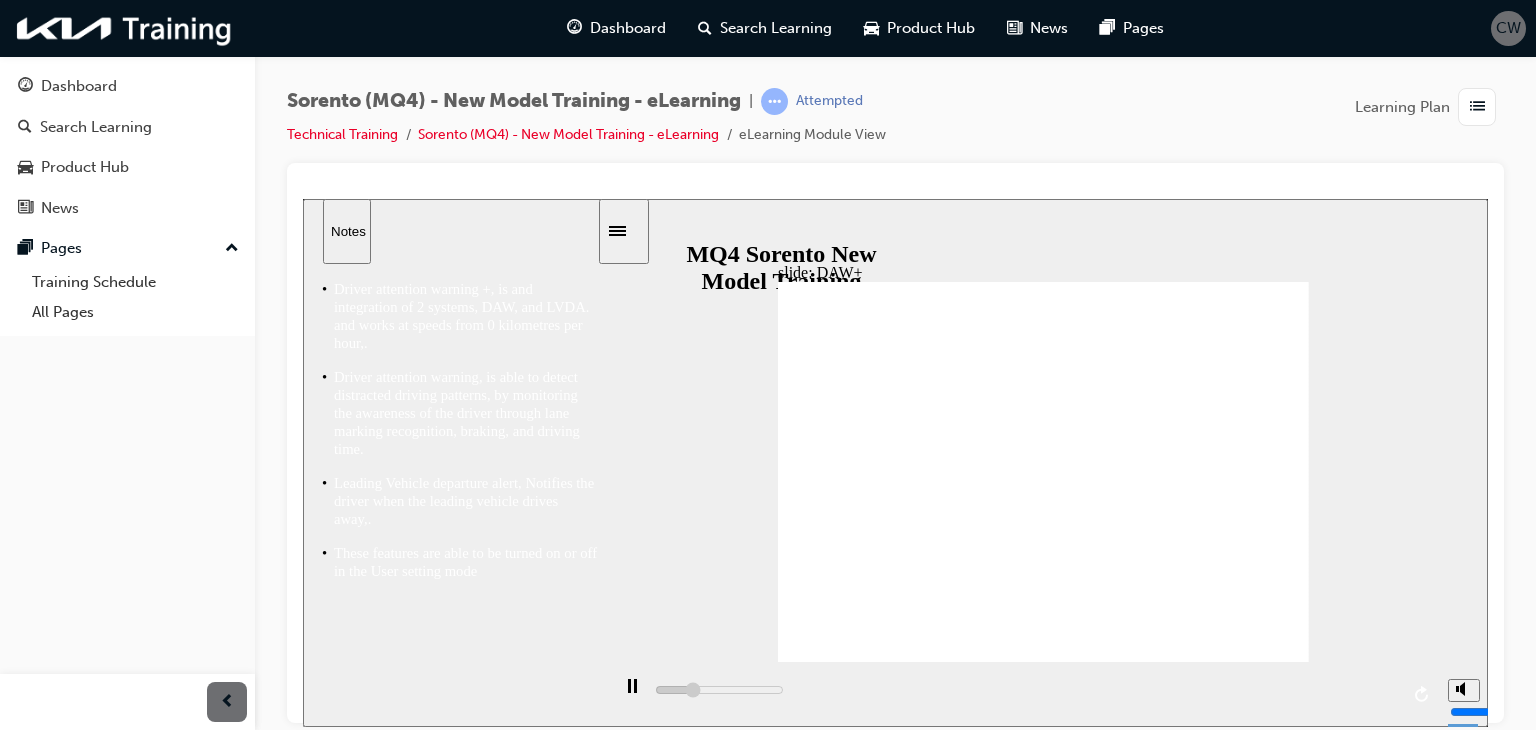 click at bounding box center [1023, 693] 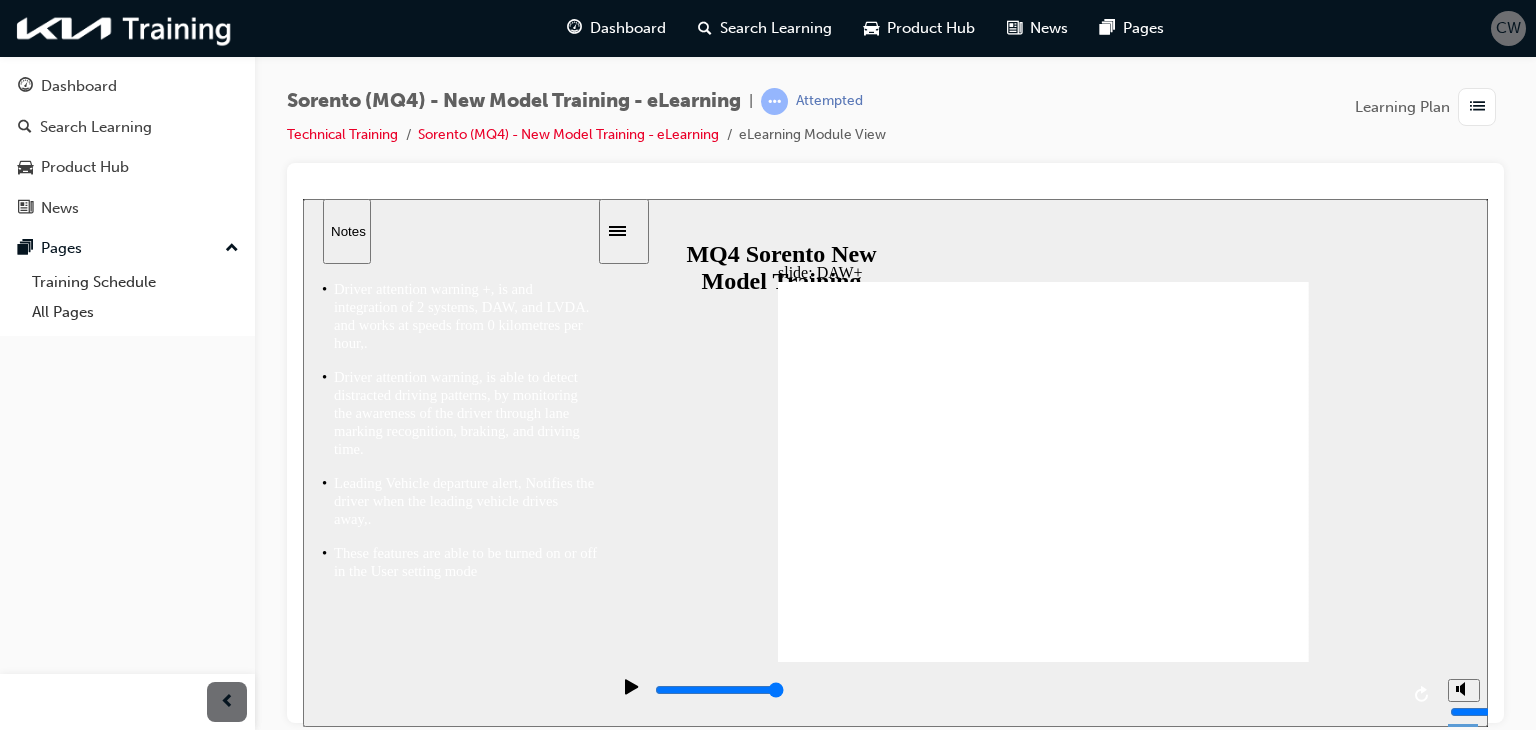 click 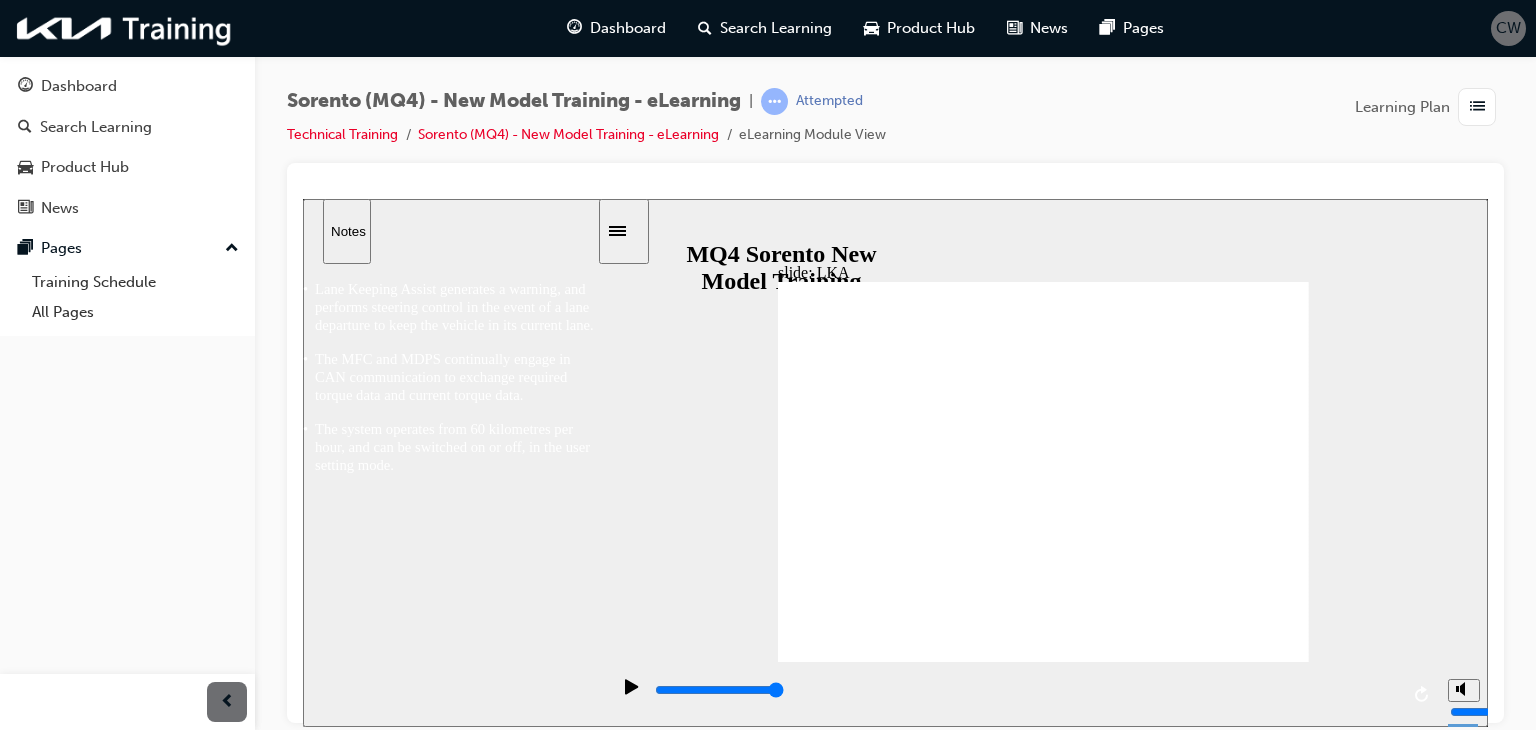 click 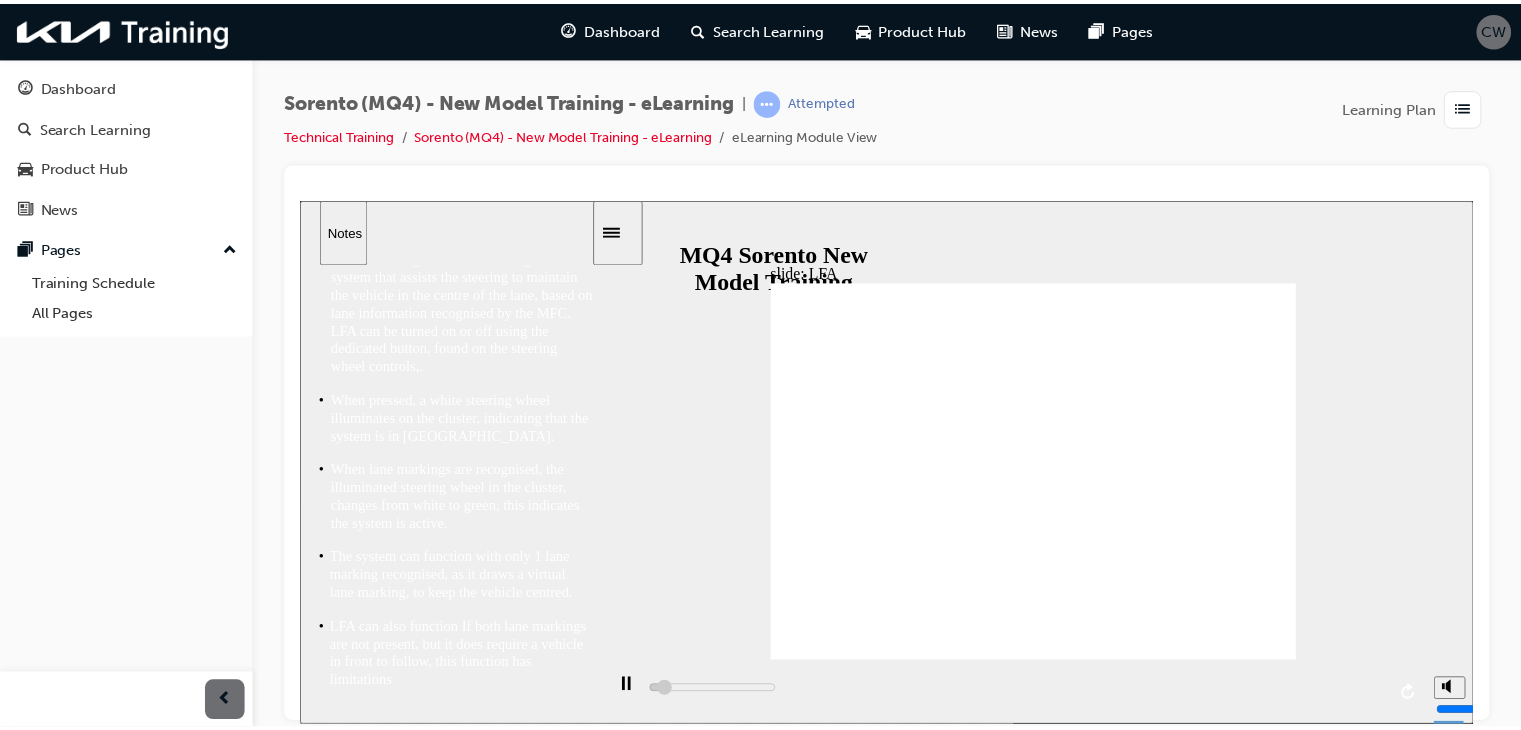 scroll, scrollTop: 0, scrollLeft: 0, axis: both 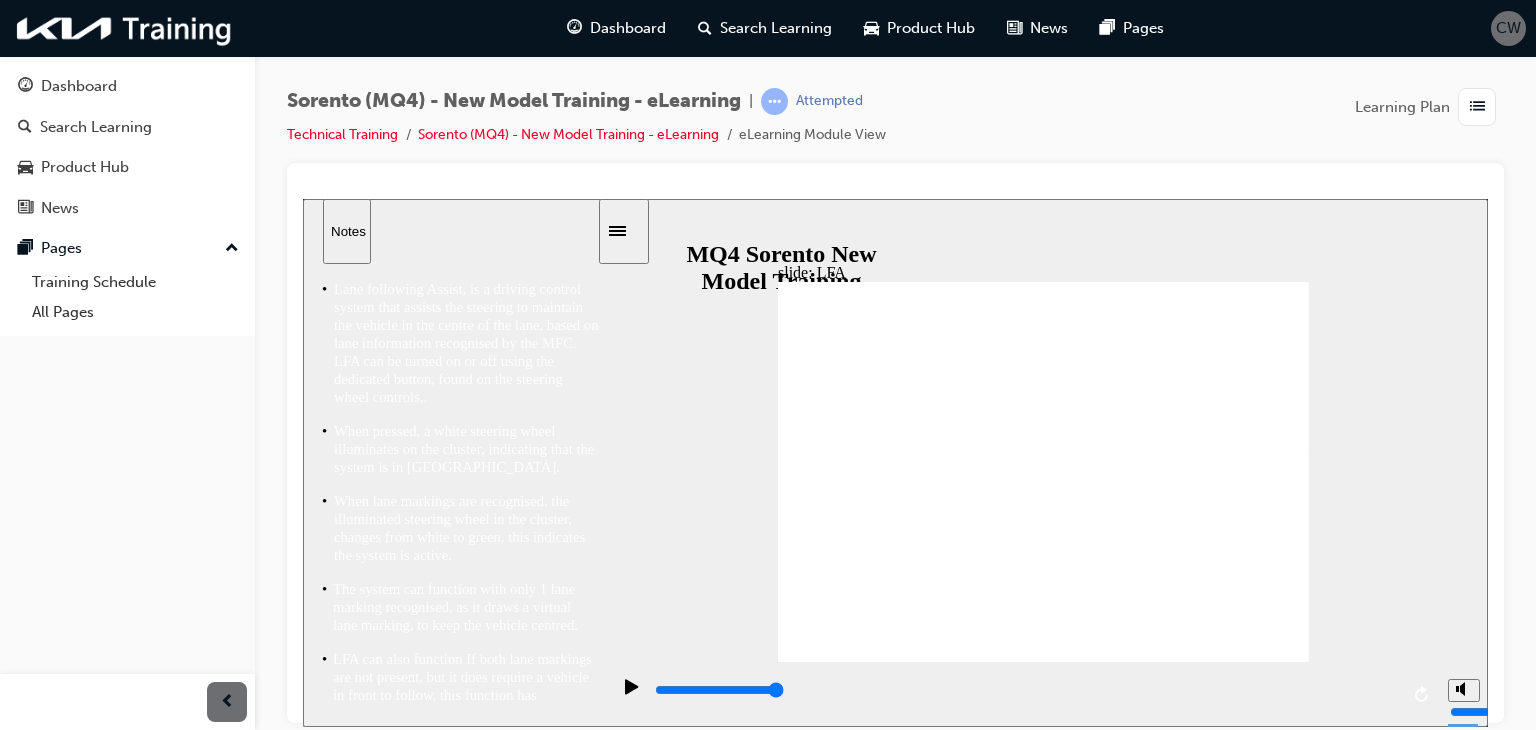 click 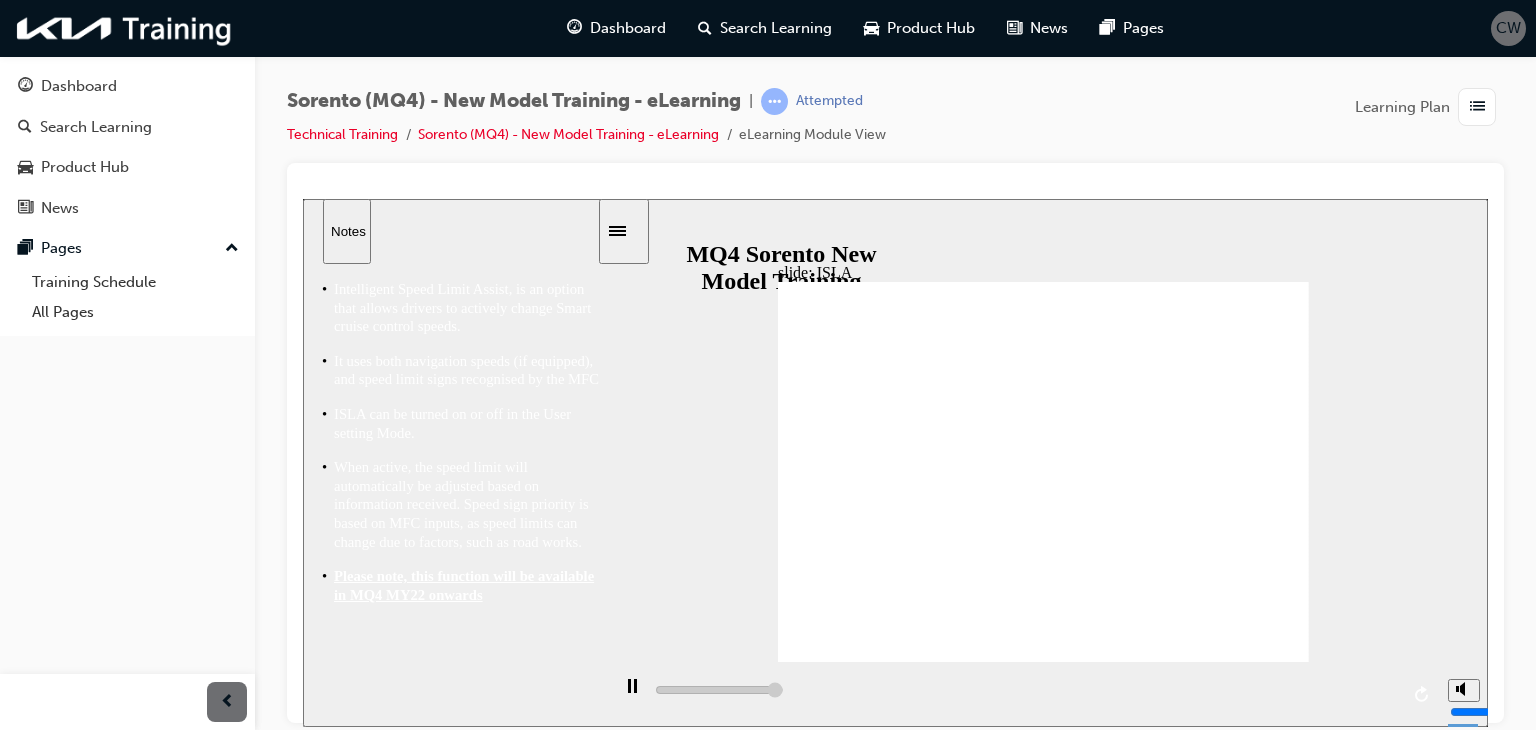 click 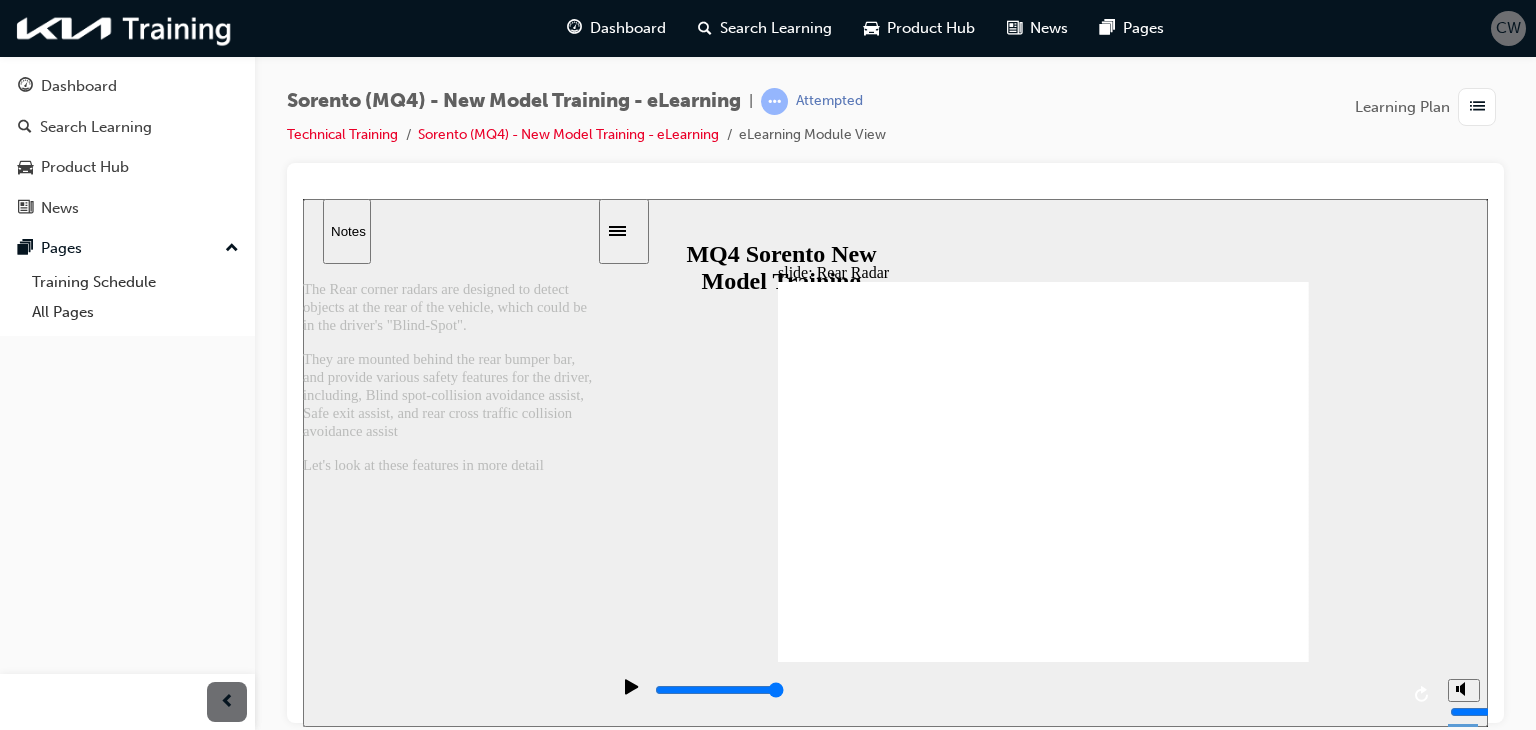click 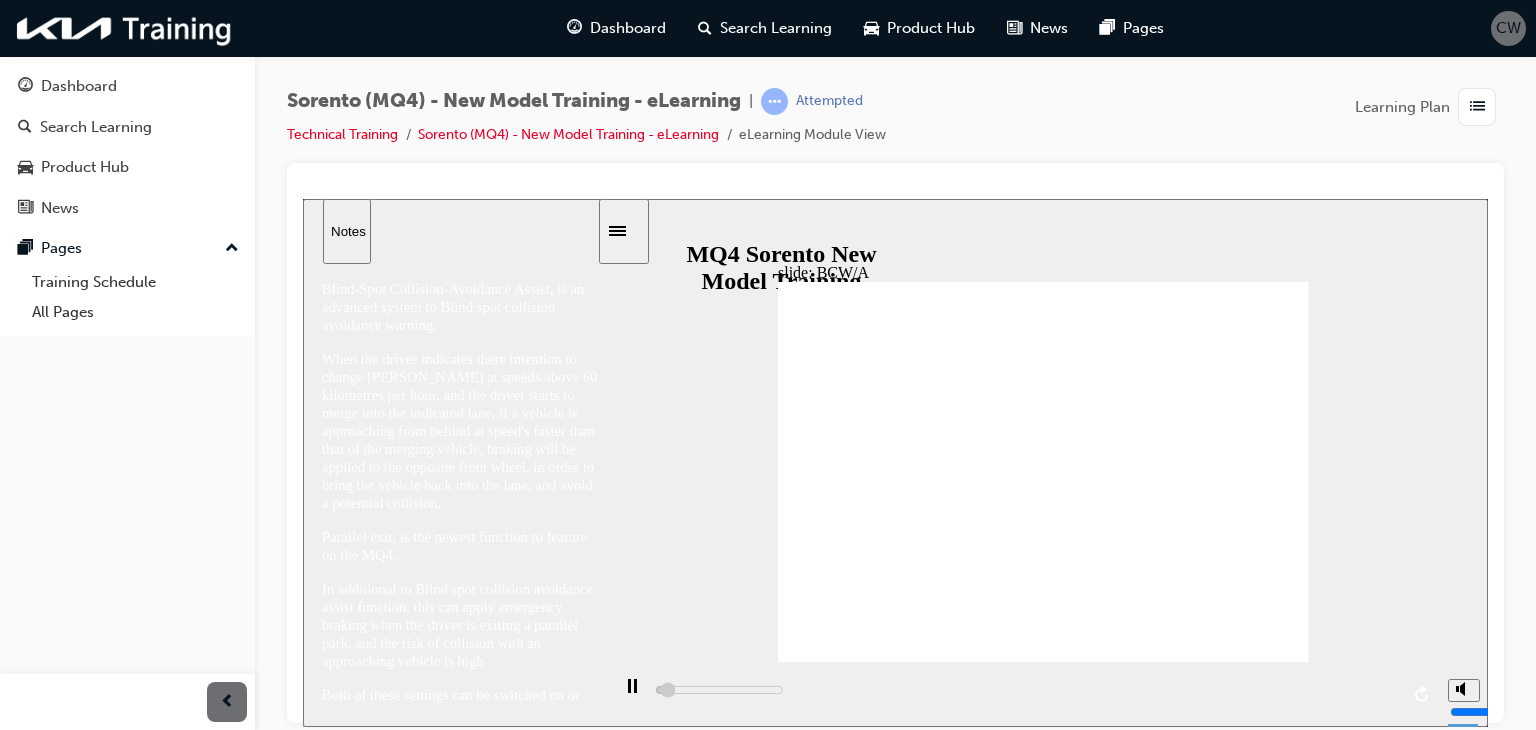 click 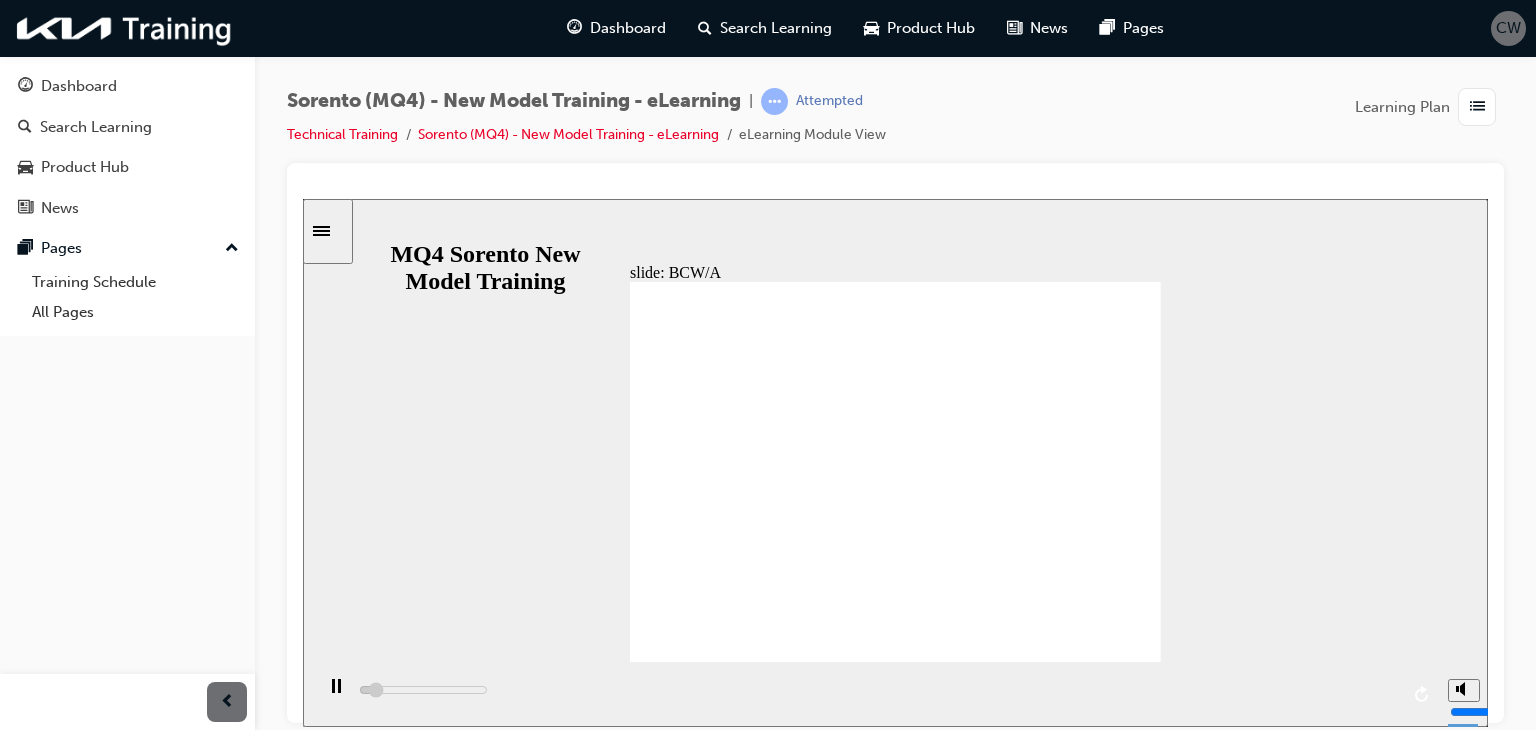 click 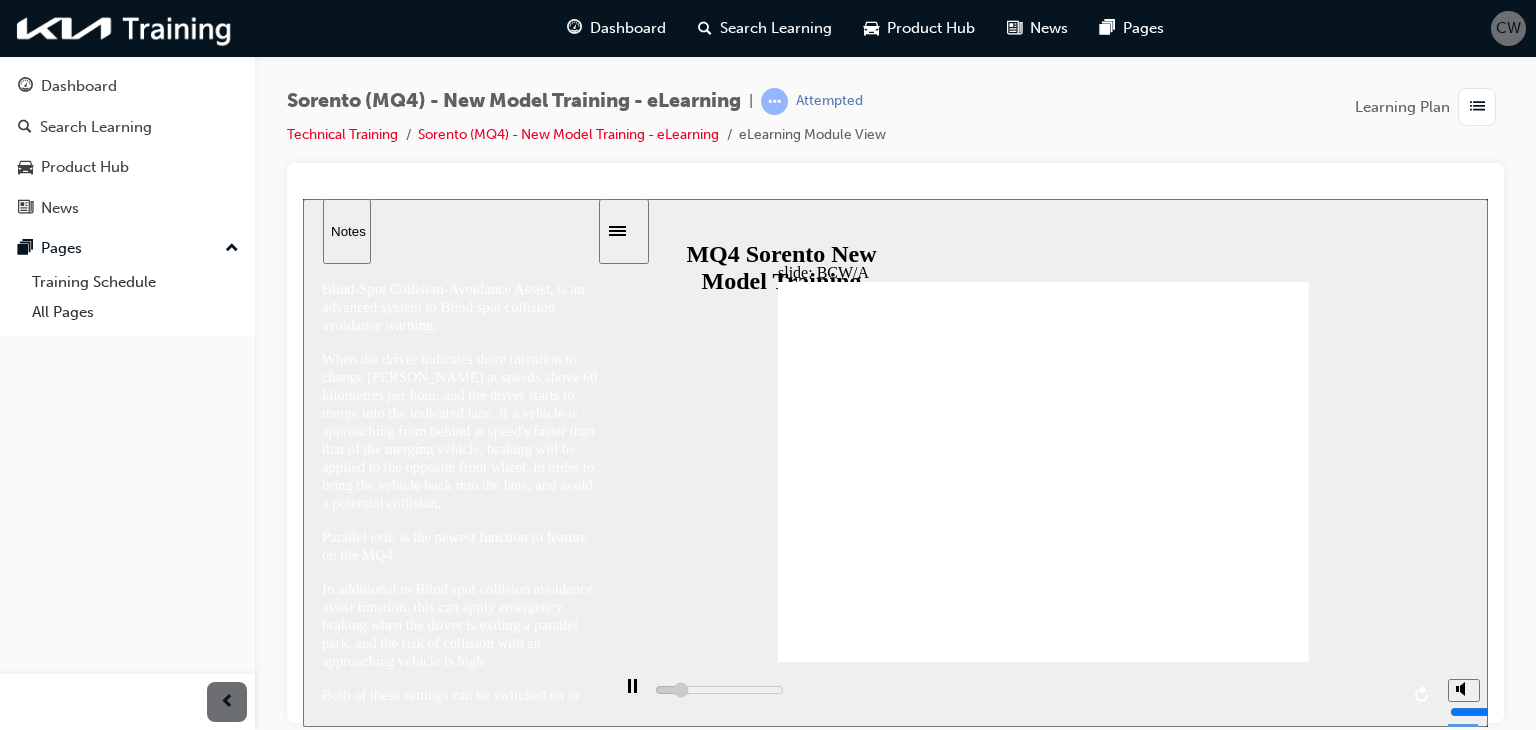 type on "7600" 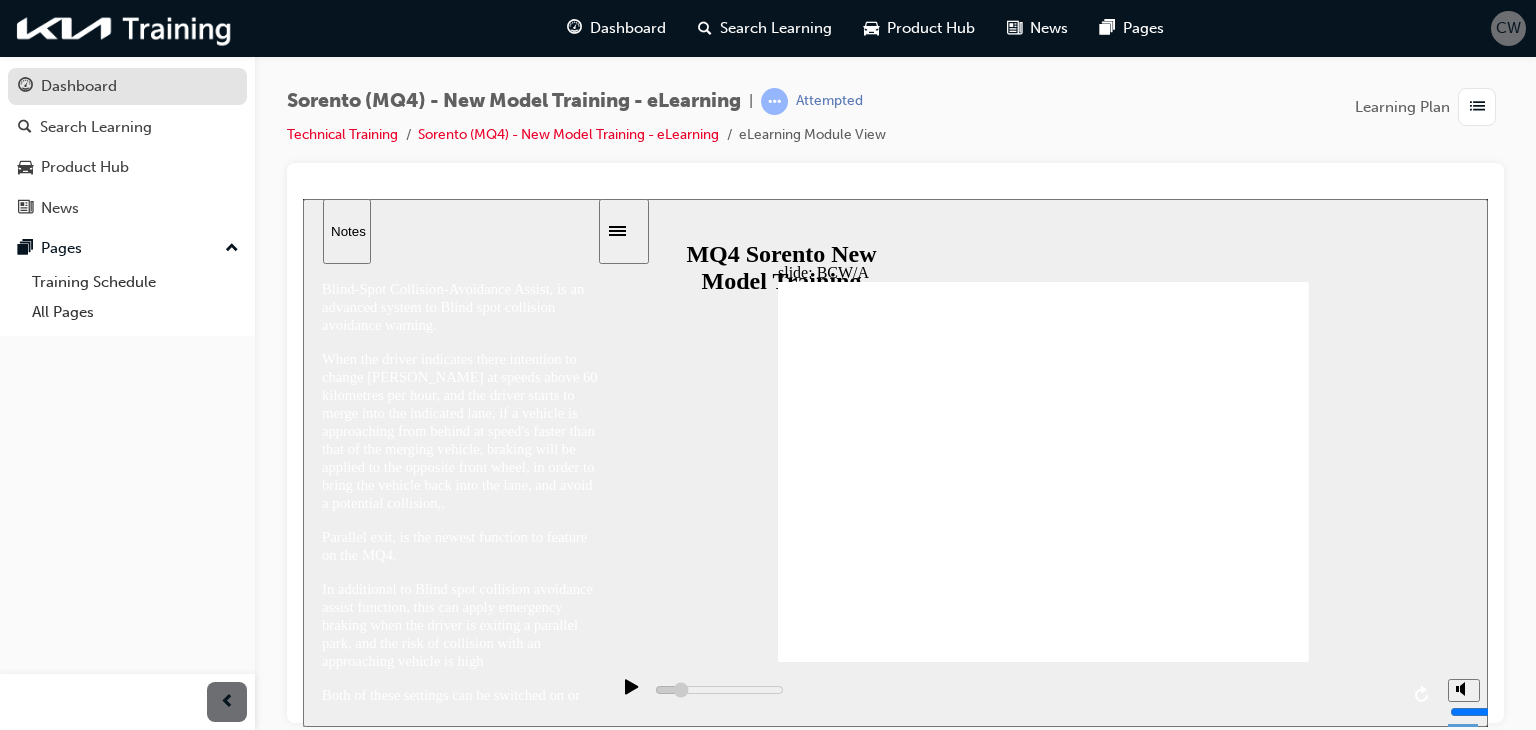 click on "Dashboard" at bounding box center (79, 86) 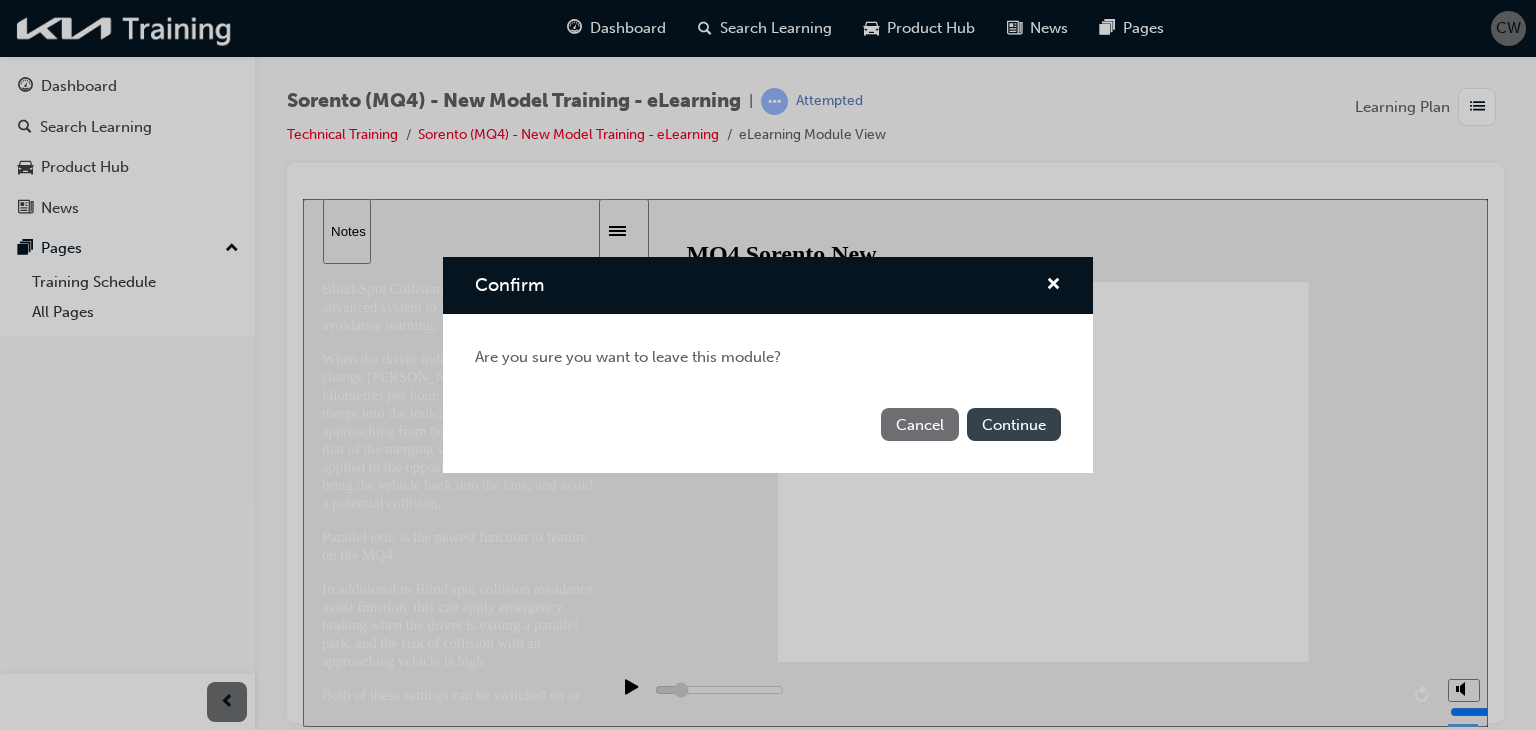 click on "Continue" at bounding box center (1014, 424) 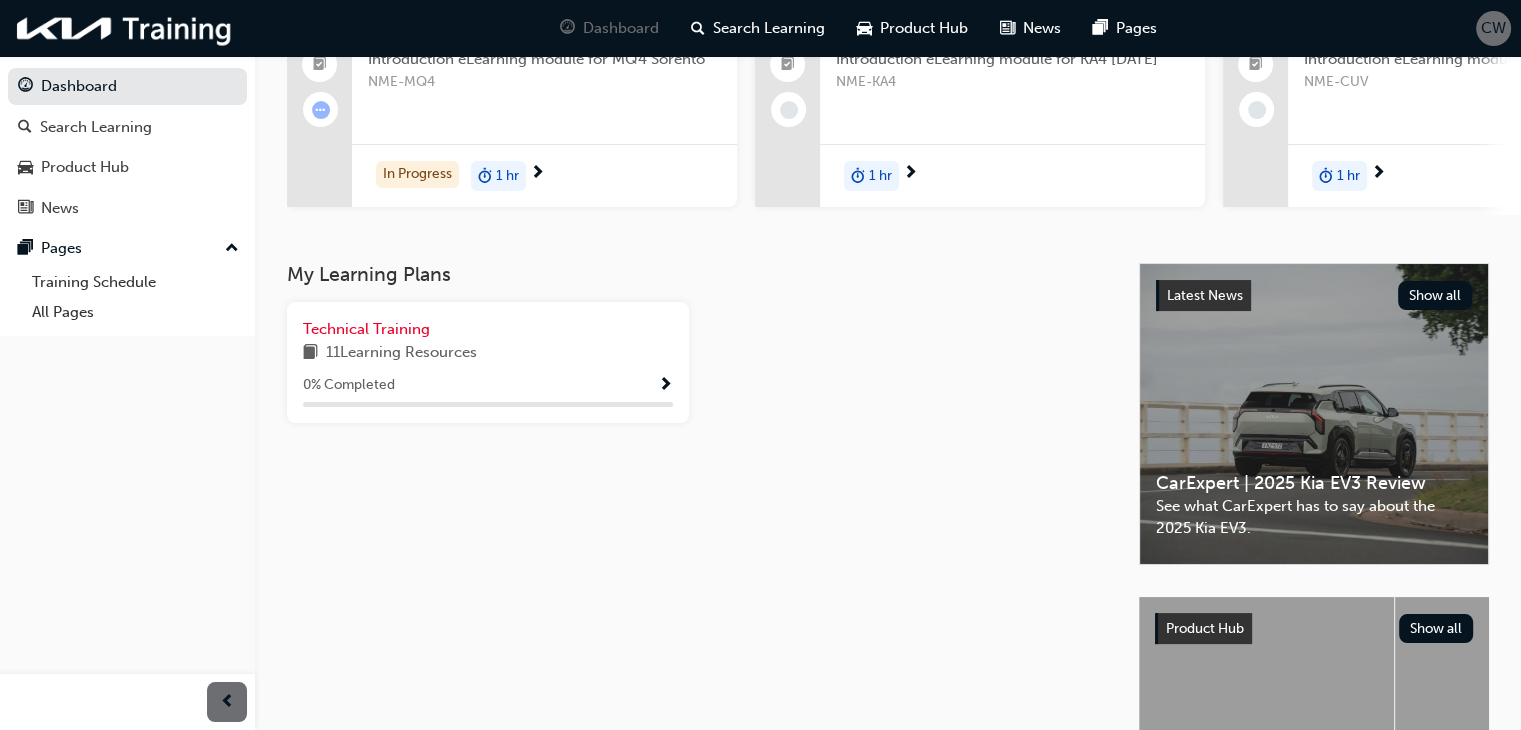 scroll, scrollTop: 226, scrollLeft: 0, axis: vertical 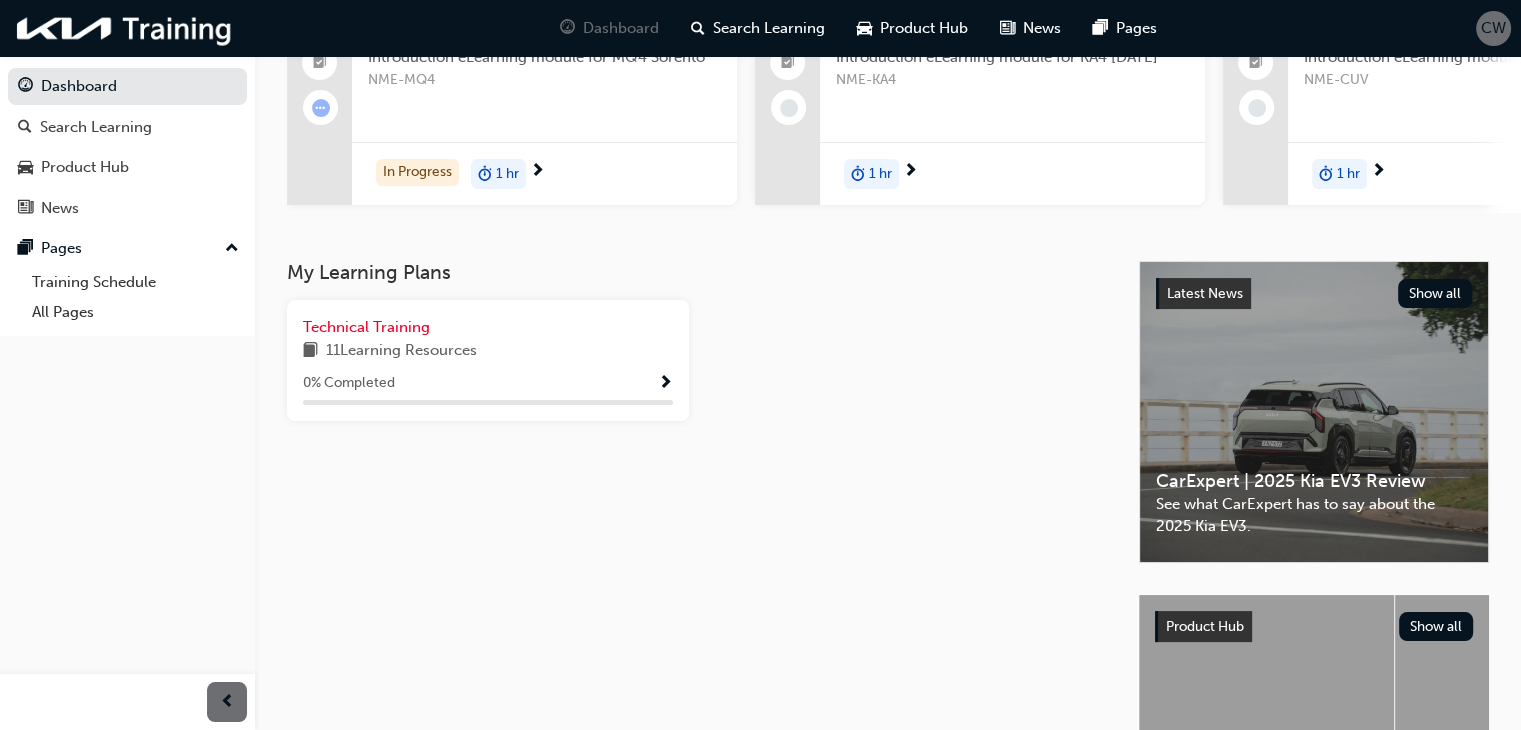 click on "Technical Training 11  Learning Resources 0 % Completed" at bounding box center (488, 360) 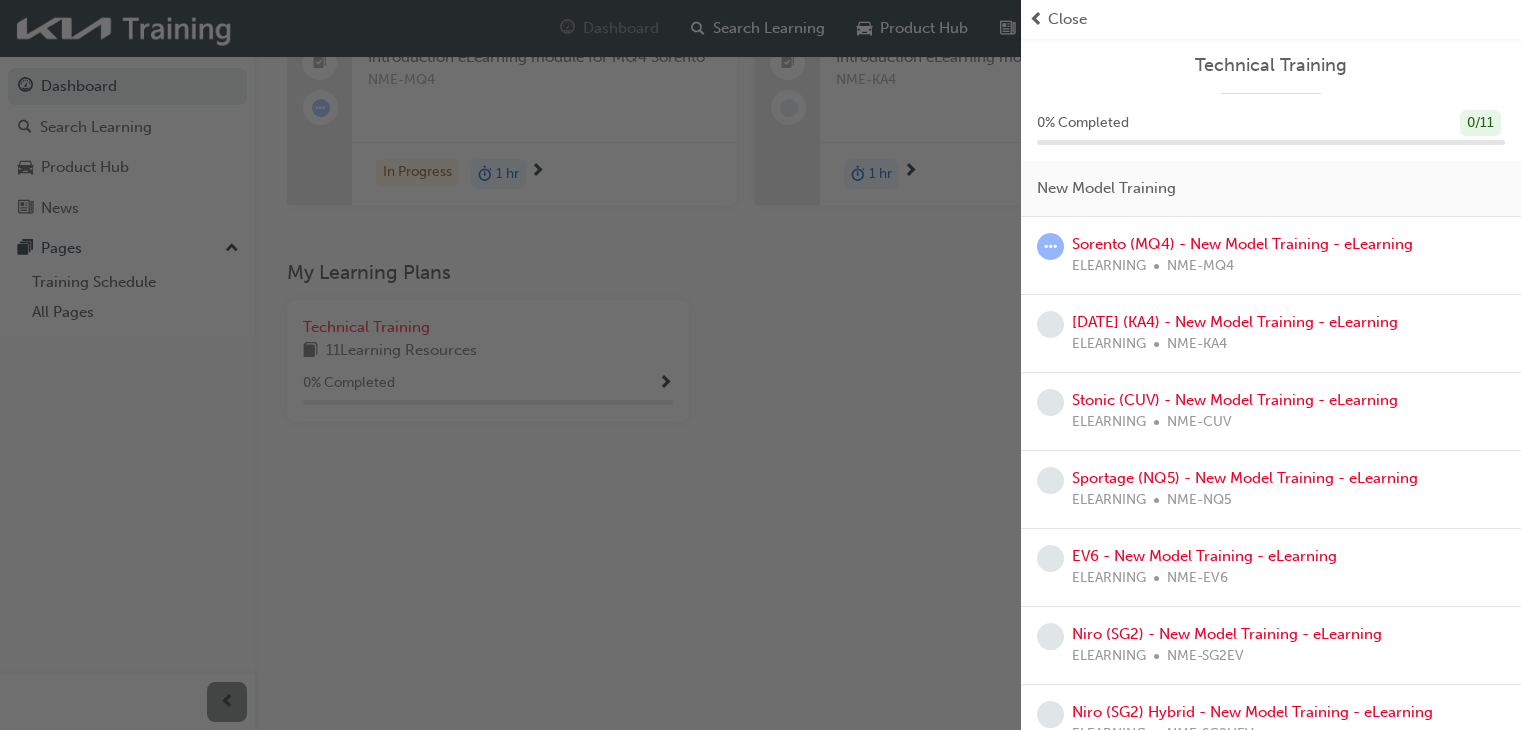 click at bounding box center [510, 365] 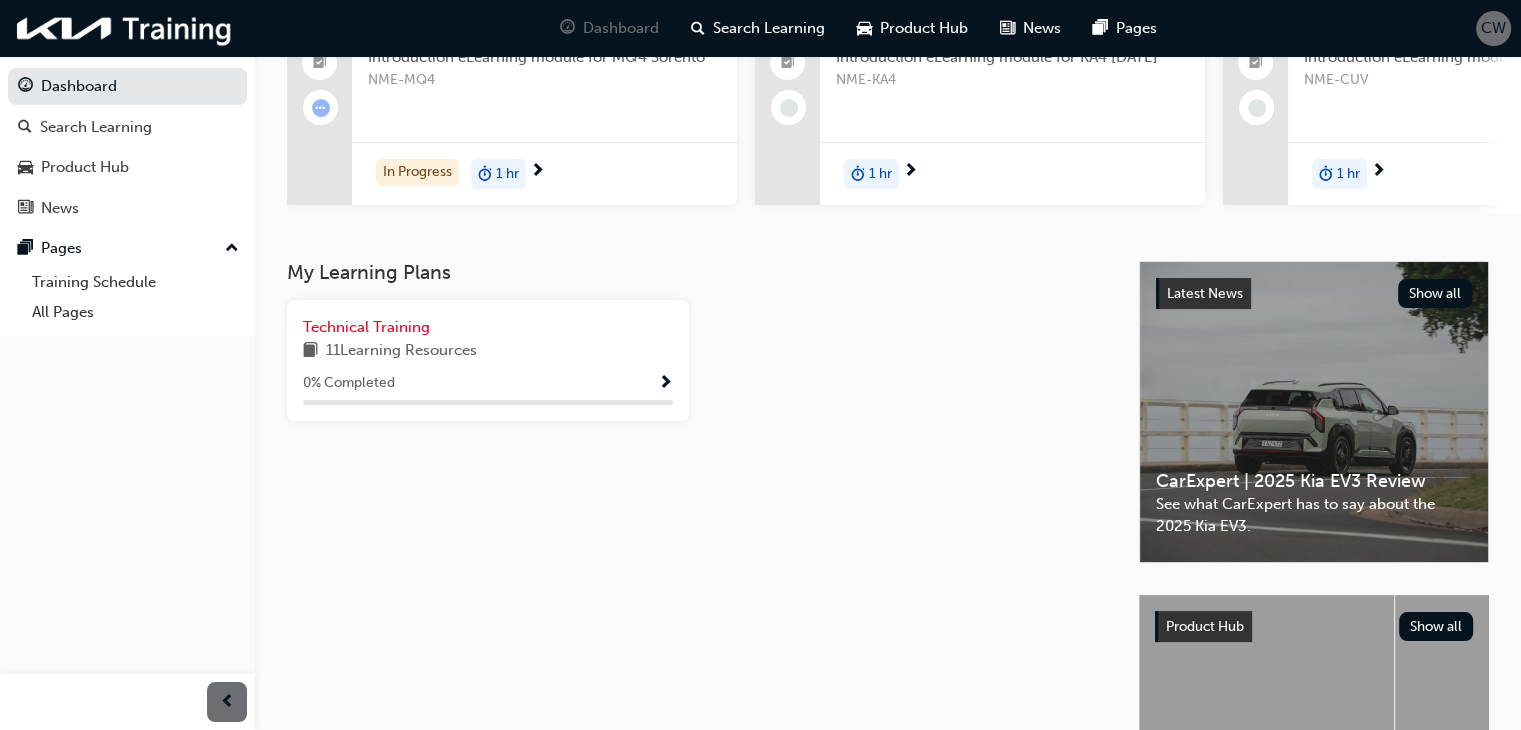 scroll, scrollTop: 0, scrollLeft: 0, axis: both 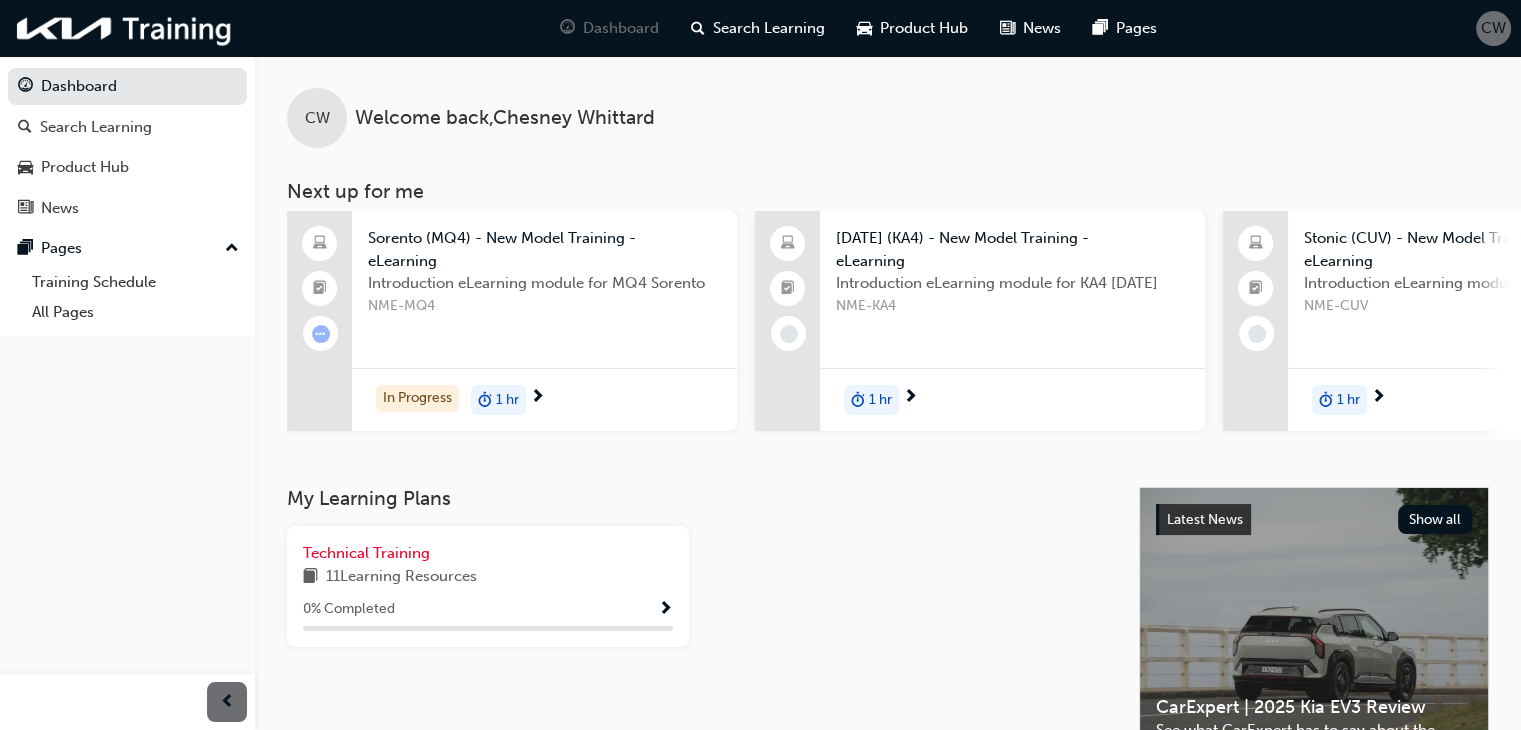 click on "CW" at bounding box center (1493, 28) 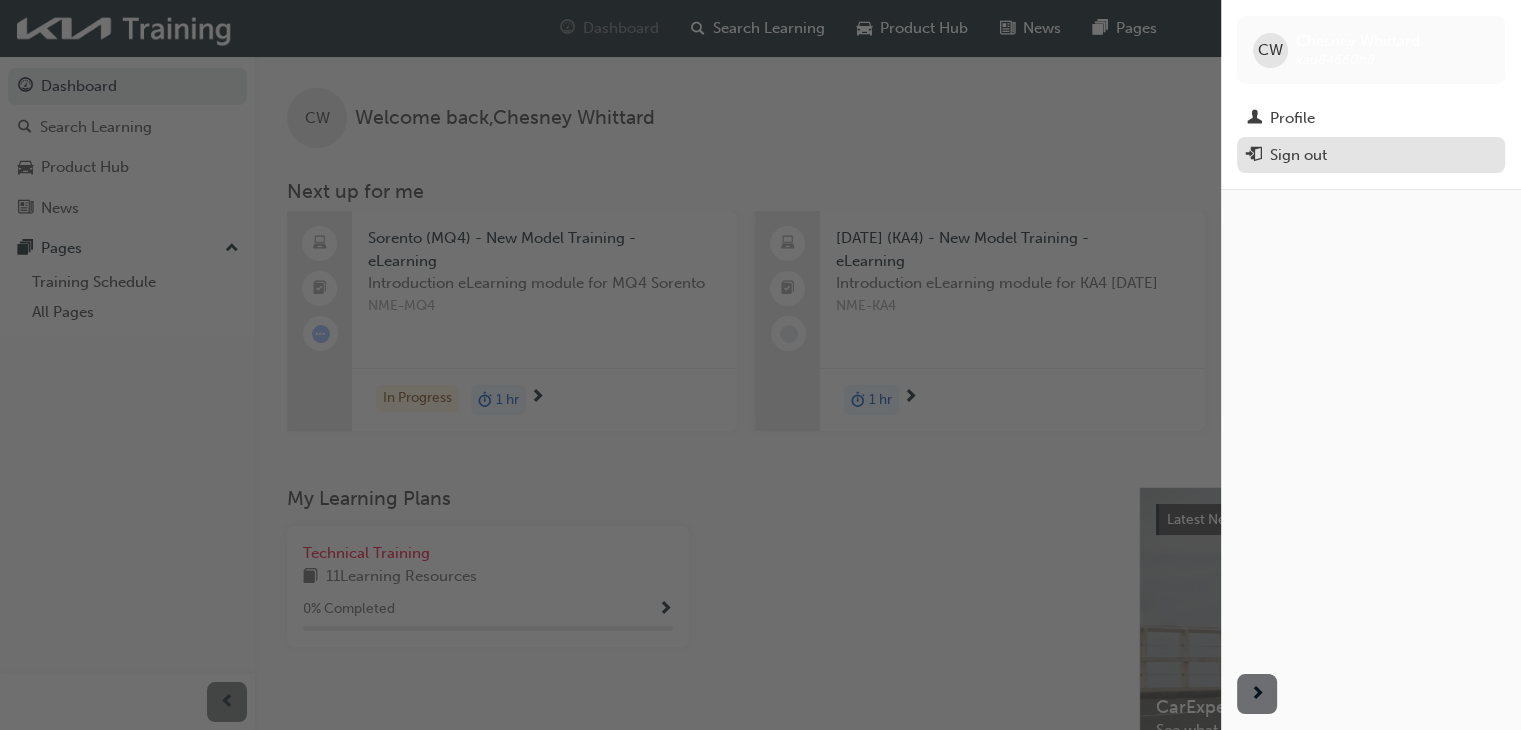 click on "Sign out" at bounding box center (1371, 155) 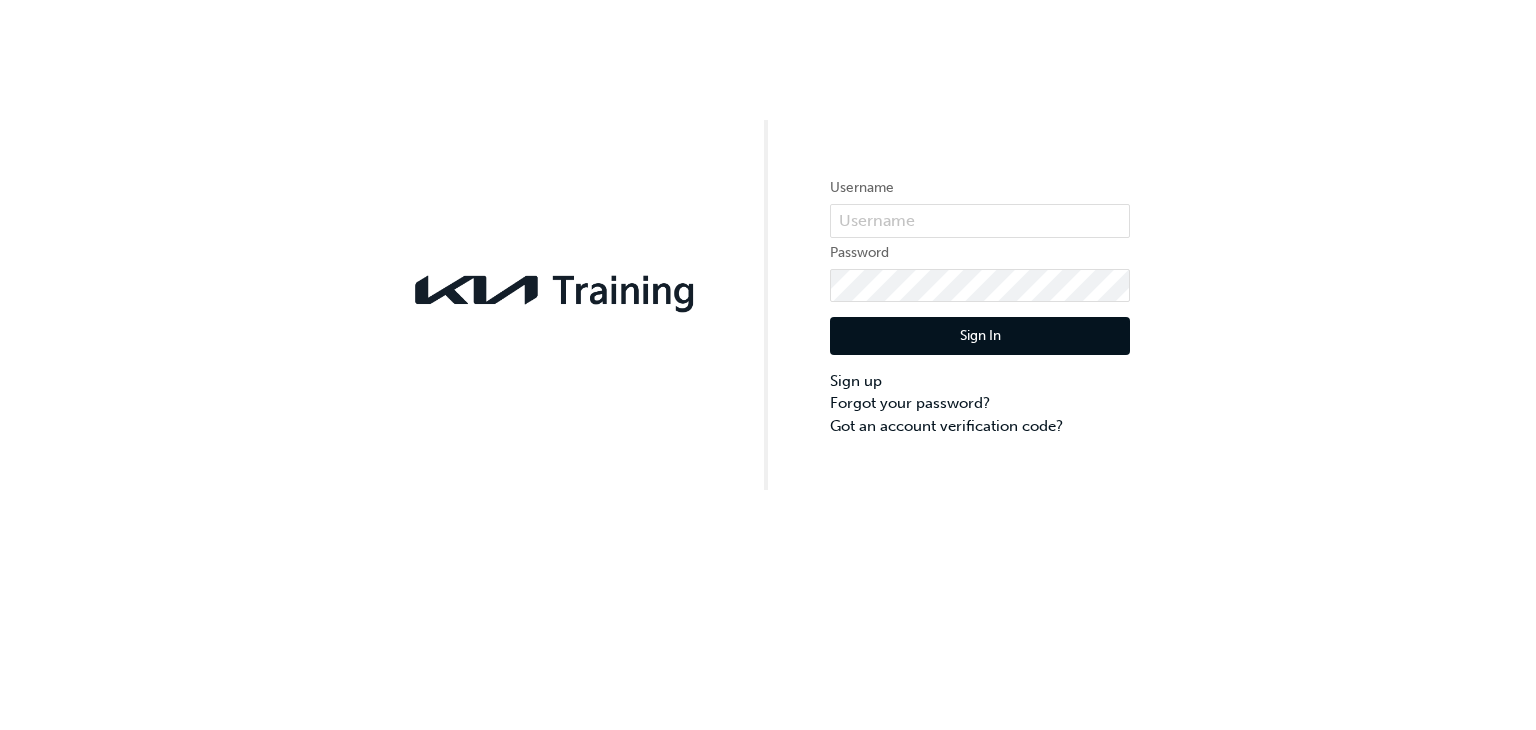 scroll, scrollTop: 0, scrollLeft: 0, axis: both 